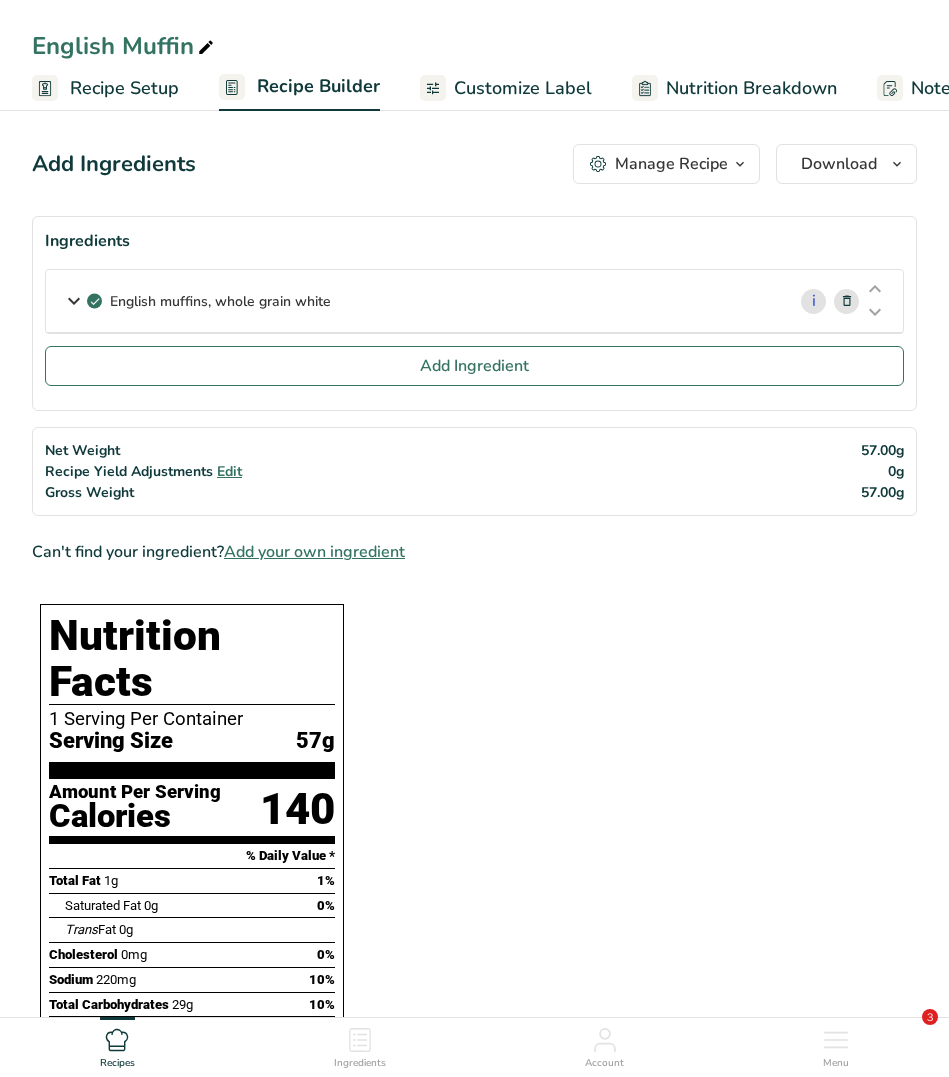 scroll, scrollTop: 0, scrollLeft: 0, axis: both 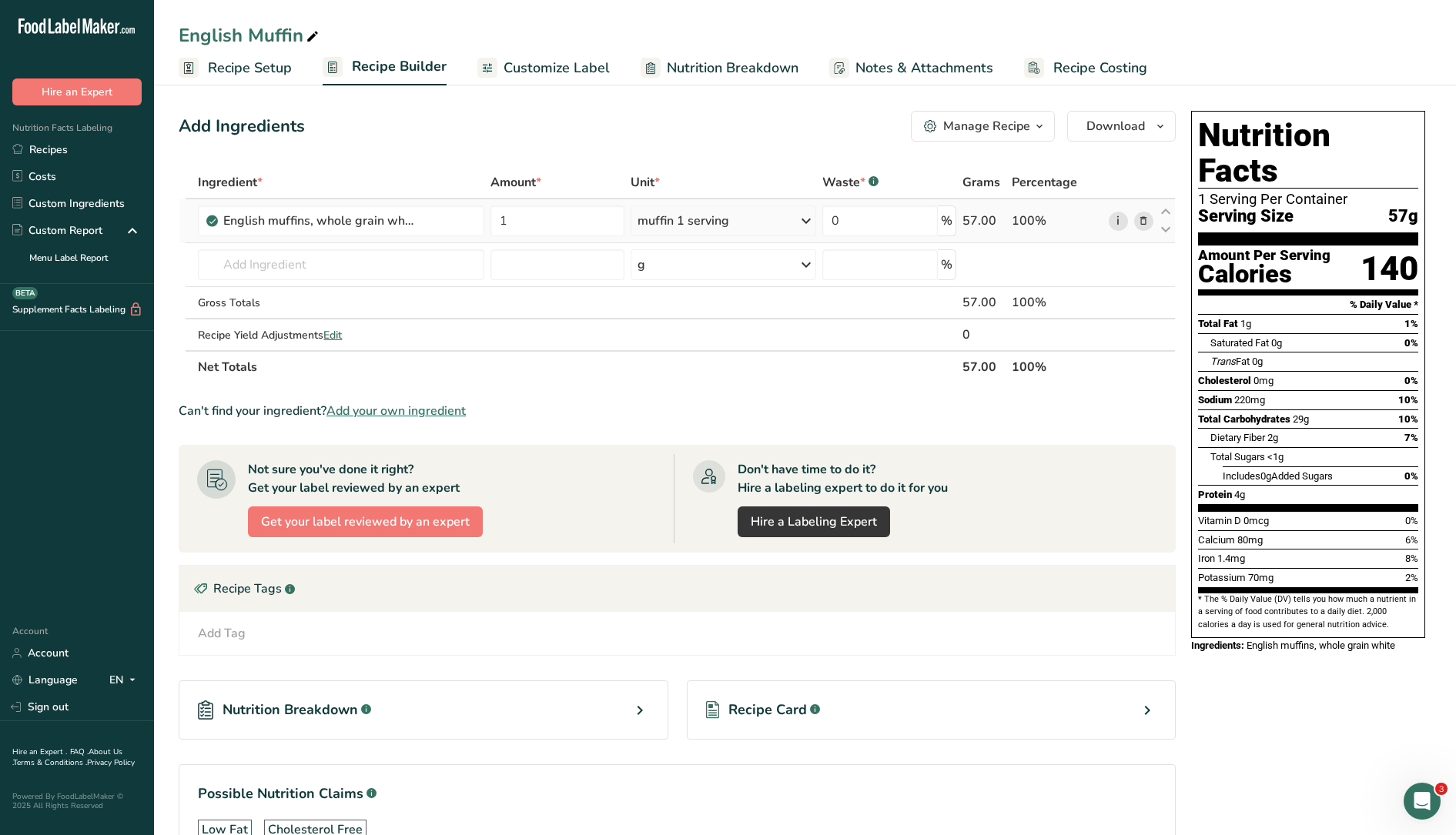 click on "i" at bounding box center [1118, 221] 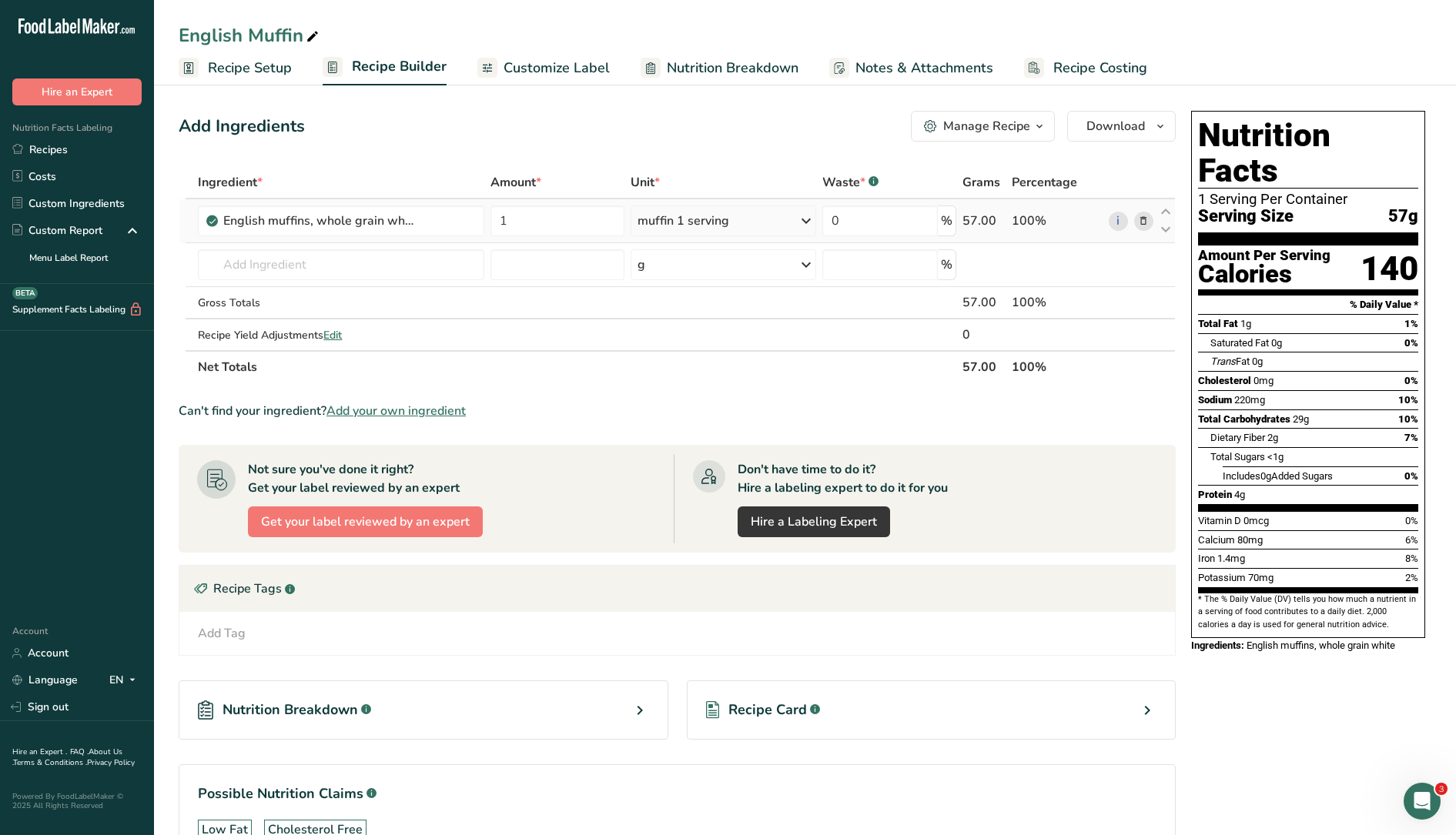 click at bounding box center [806, 221] 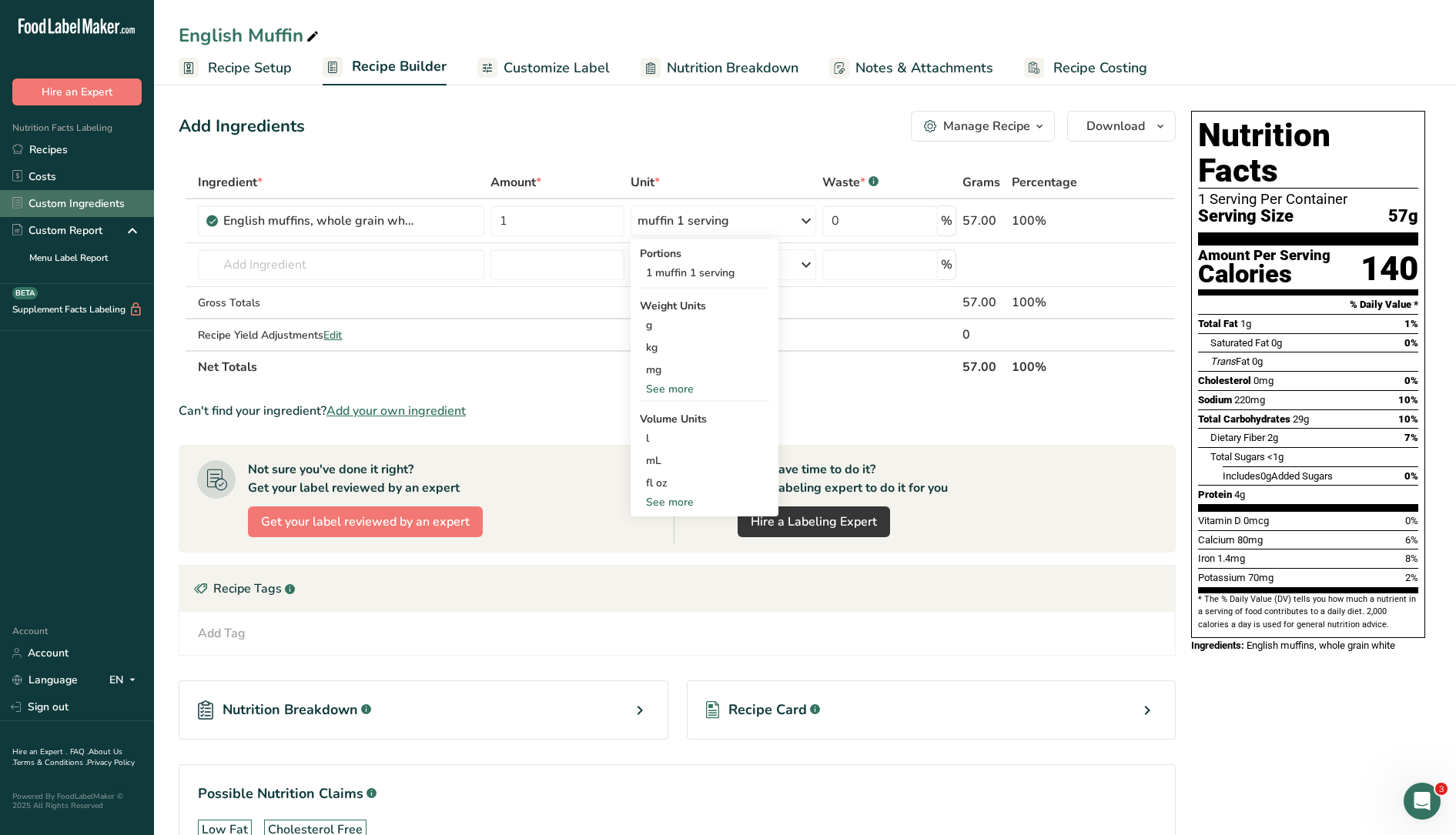 click on "Custom Ingredients" at bounding box center [77, 203] 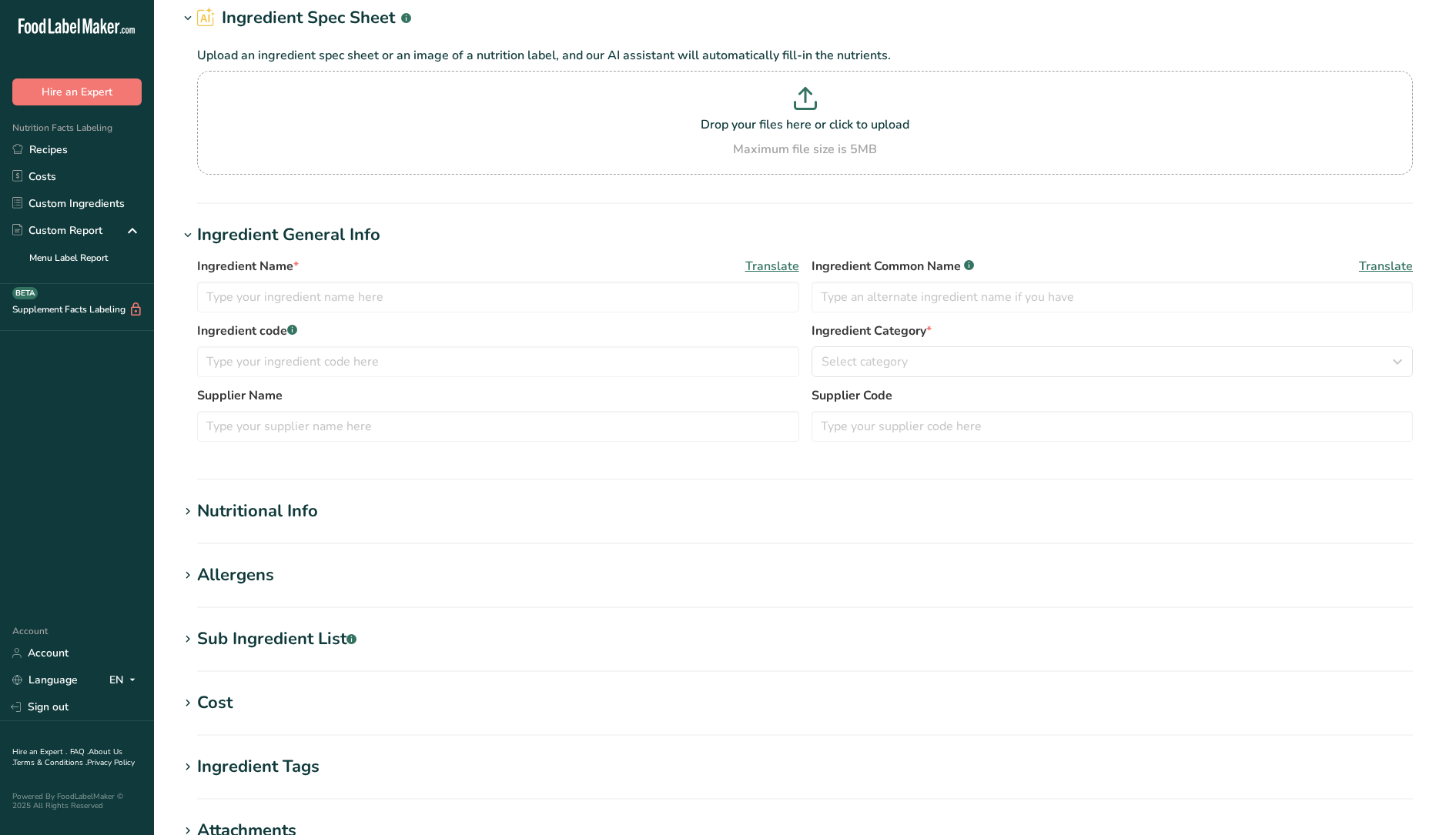 type on "English muffins, whole grain white" 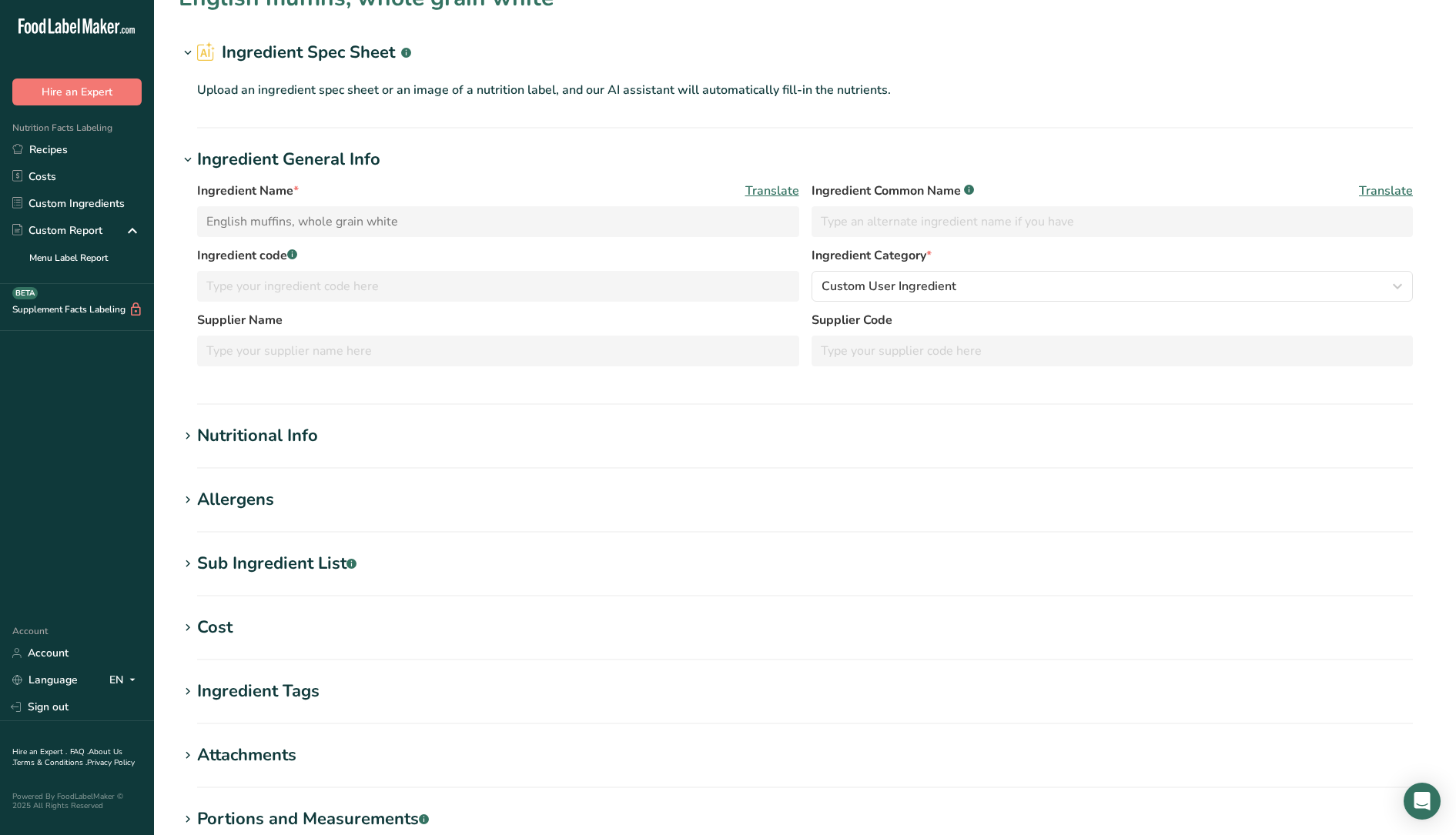 scroll, scrollTop: 235, scrollLeft: 0, axis: vertical 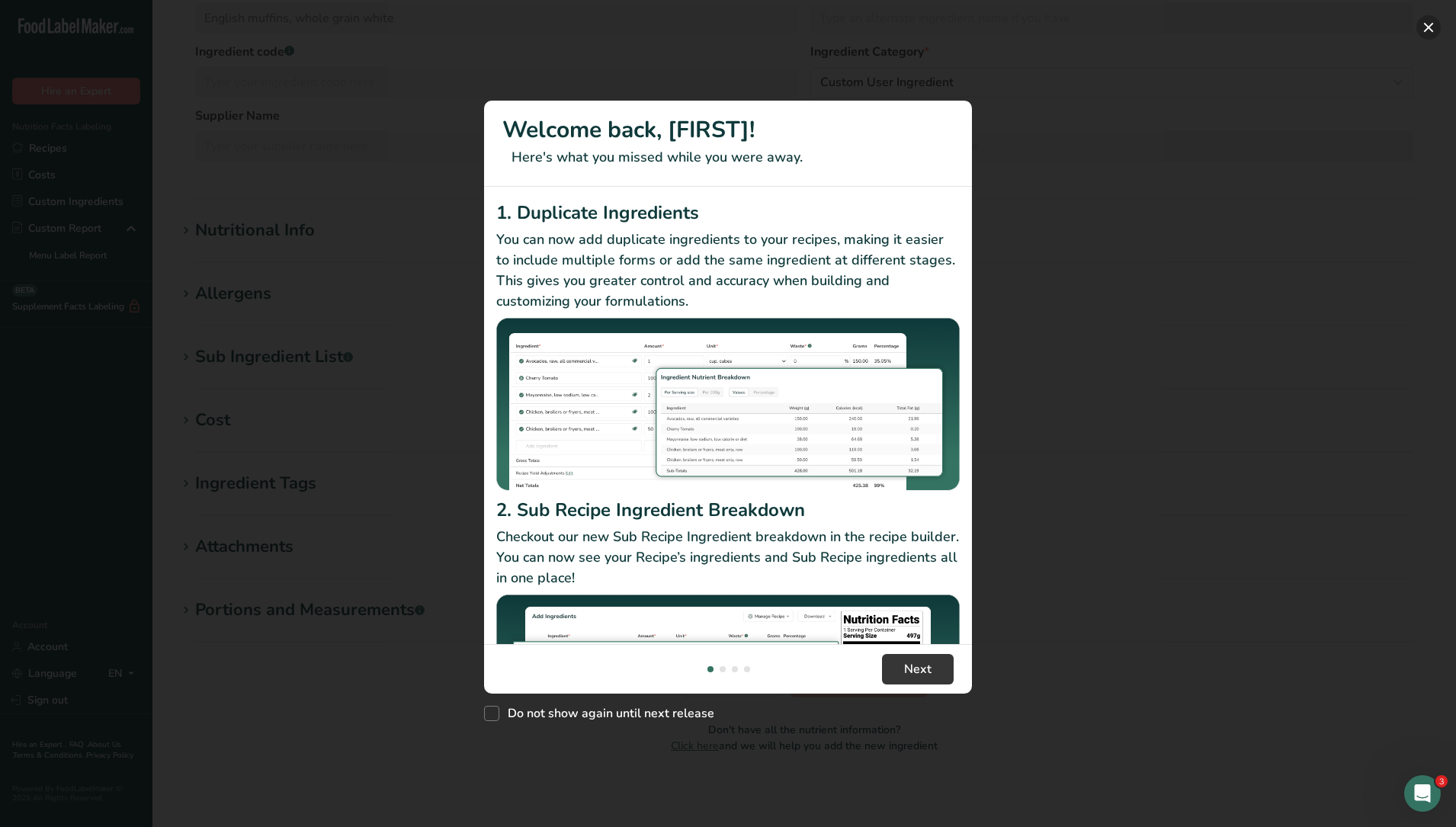drag, startPoint x: 1427, startPoint y: 25, endPoint x: 1248, endPoint y: 86, distance: 189.10843 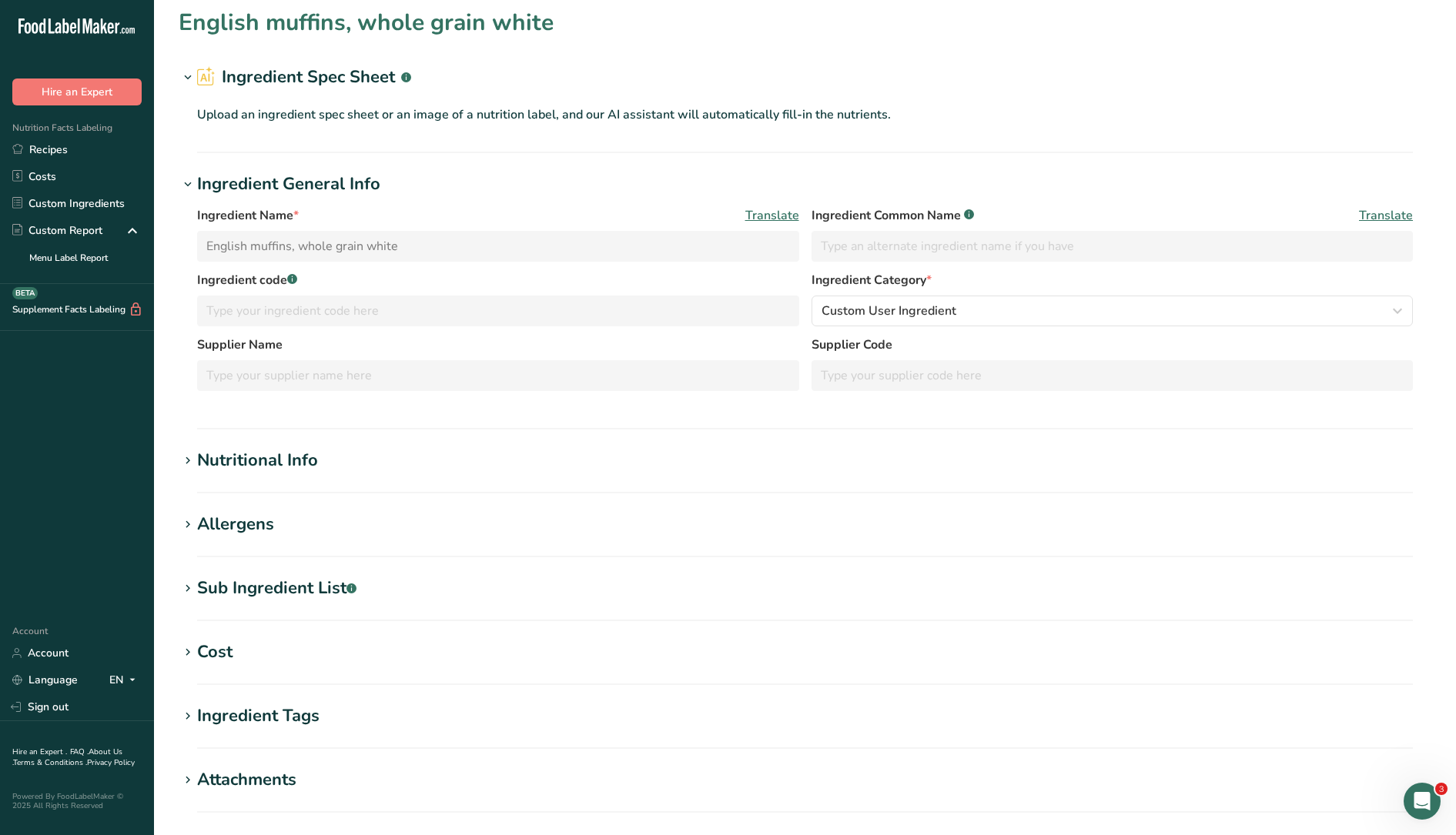 scroll, scrollTop: 0, scrollLeft: 0, axis: both 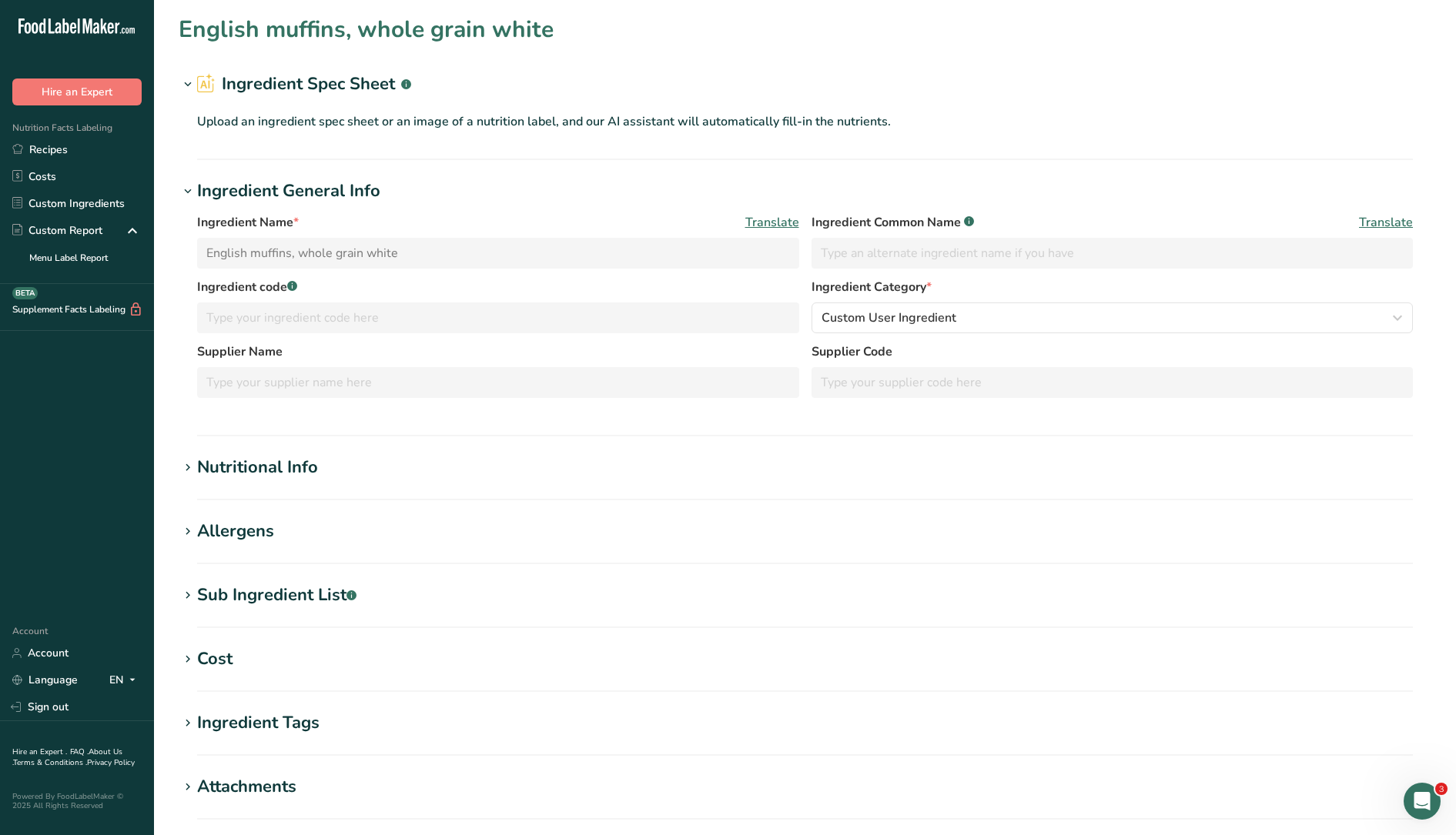 click on "English muffins, whole grain white
Ingredient Spec Sheet
.a-a{fill:#347362;}.b-a{fill:#fff;}
Upload an ingredient spec sheet or an image of a nutrition label, and our AI assistant will automatically fill-in the nutrients.
Ingredient General Info
Ingredient Name *
Translate
English muffins, whole grain white
Ingredient Common Name
.a-a{fill:#347362;}.b-a{fill:#fff;}
Translate
Ingredient code
.a-a{fill:#347362;}.b-a{fill:#fff;}
Ingredient Category *
Custom User Ingredient
Standard Categories
Custom Categories
.a-a{fill:#347362;}.b-a{fill:#fff;}
American Indian/Alaska Native Foods" at bounding box center [805, 510] 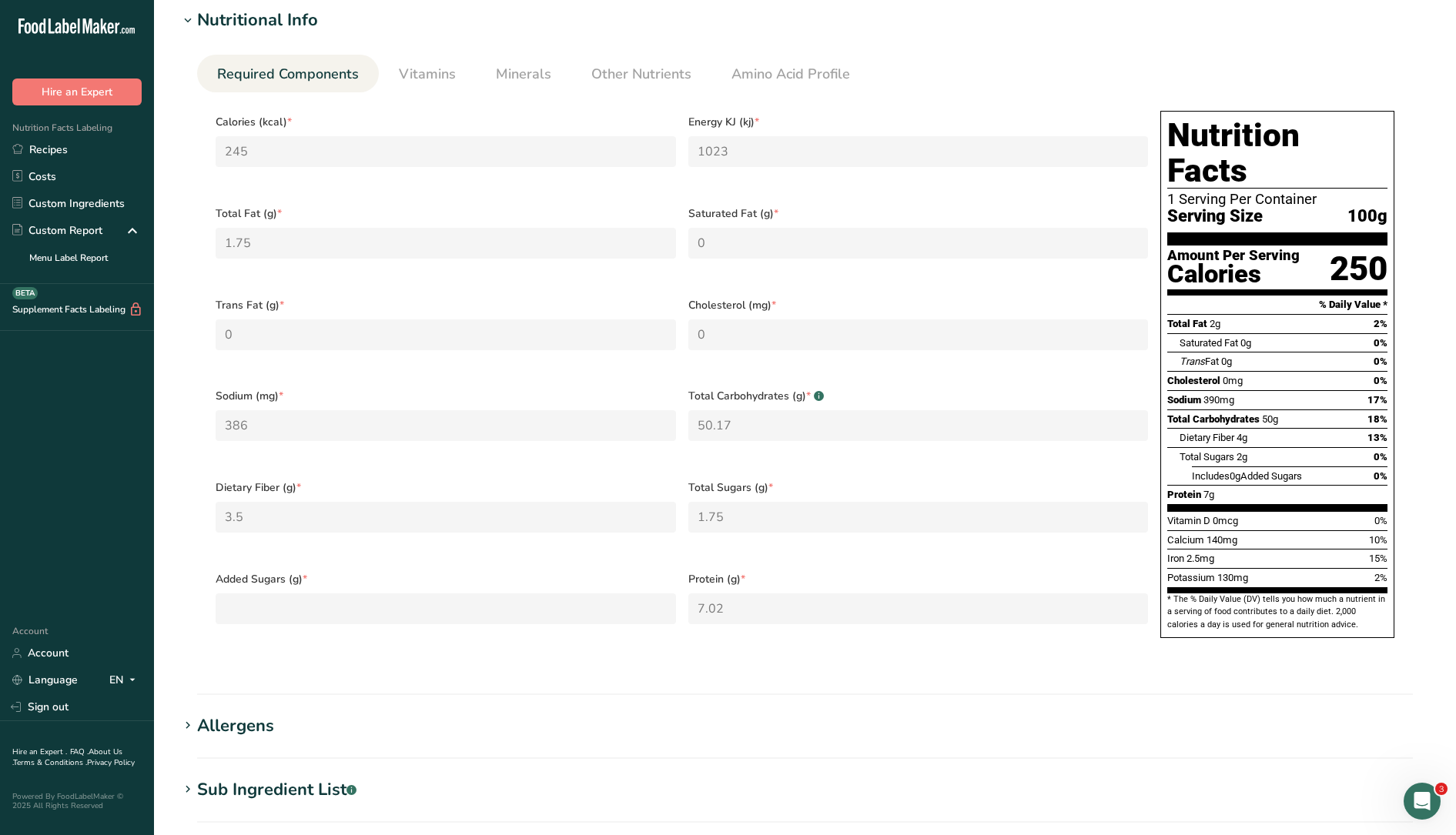 scroll, scrollTop: 841, scrollLeft: 0, axis: vertical 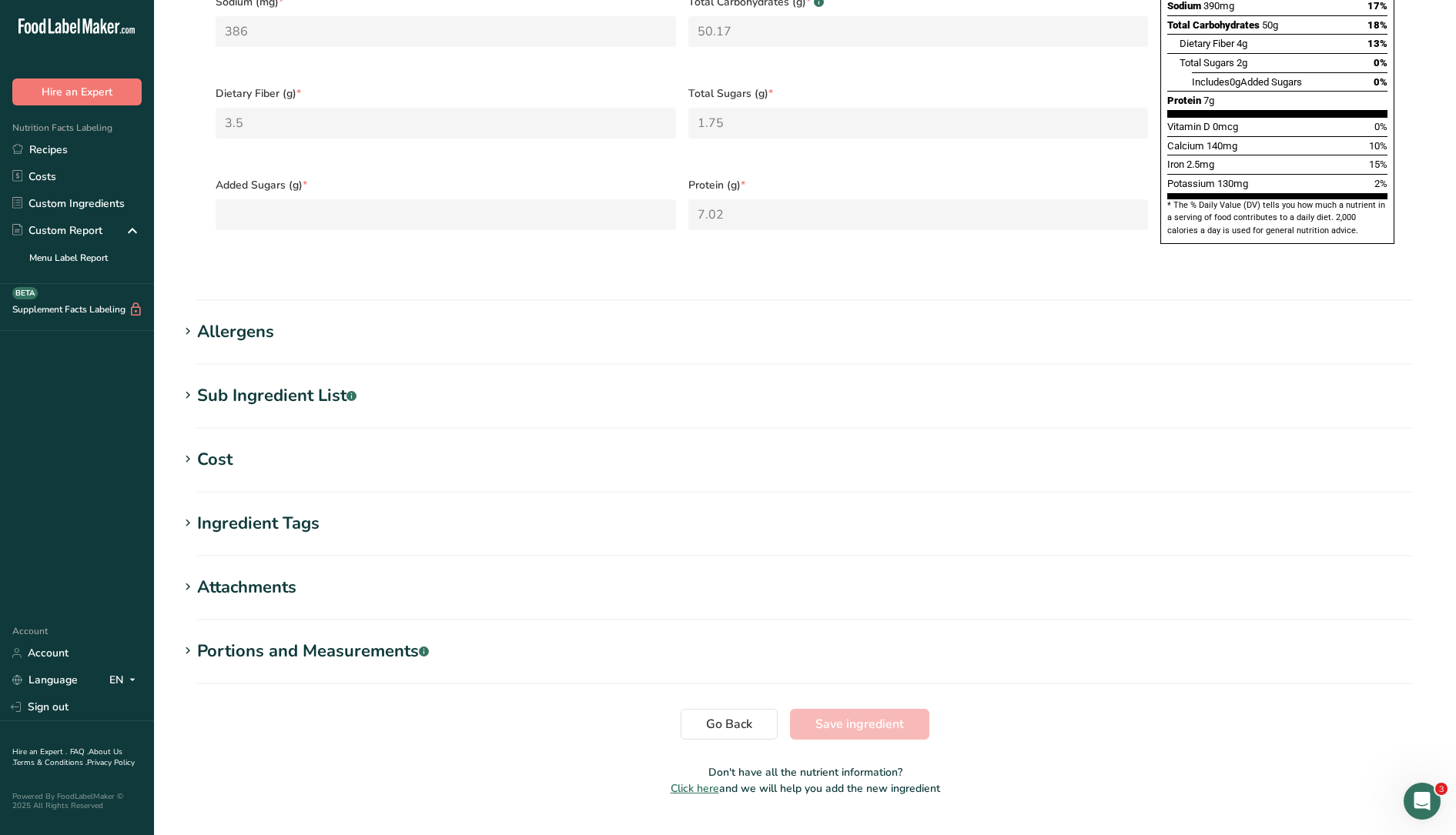 click on "Portions and Measurements
.a-a{fill:#347362;}.b-a{fill:#fff;}           Amount 1
Unit of Measure
muffin 1 serving    of
English muffins, whole grain white
weigh s   Weight 57   Grams
Add portion" at bounding box center [805, 661] 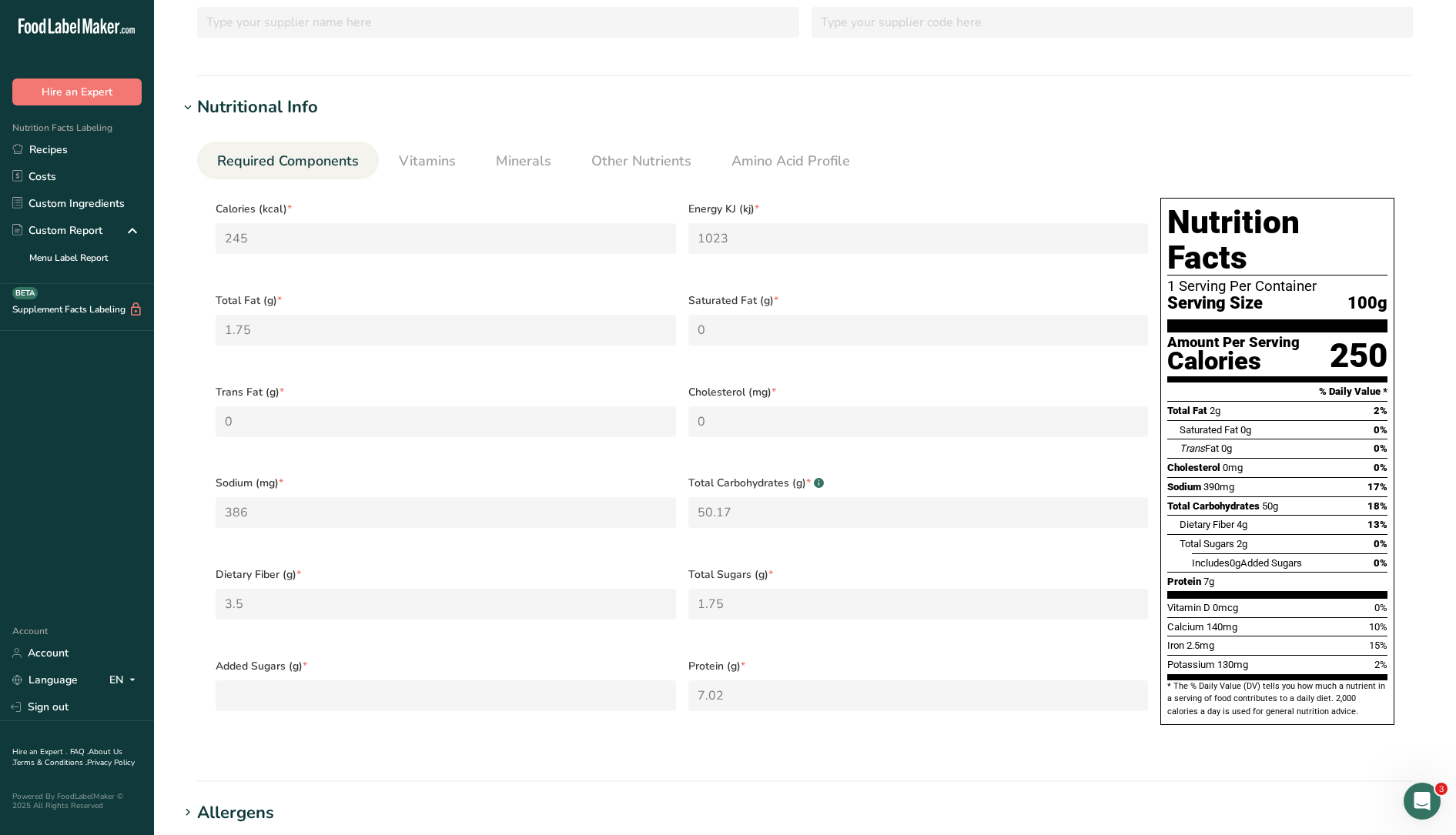 scroll, scrollTop: 168, scrollLeft: 0, axis: vertical 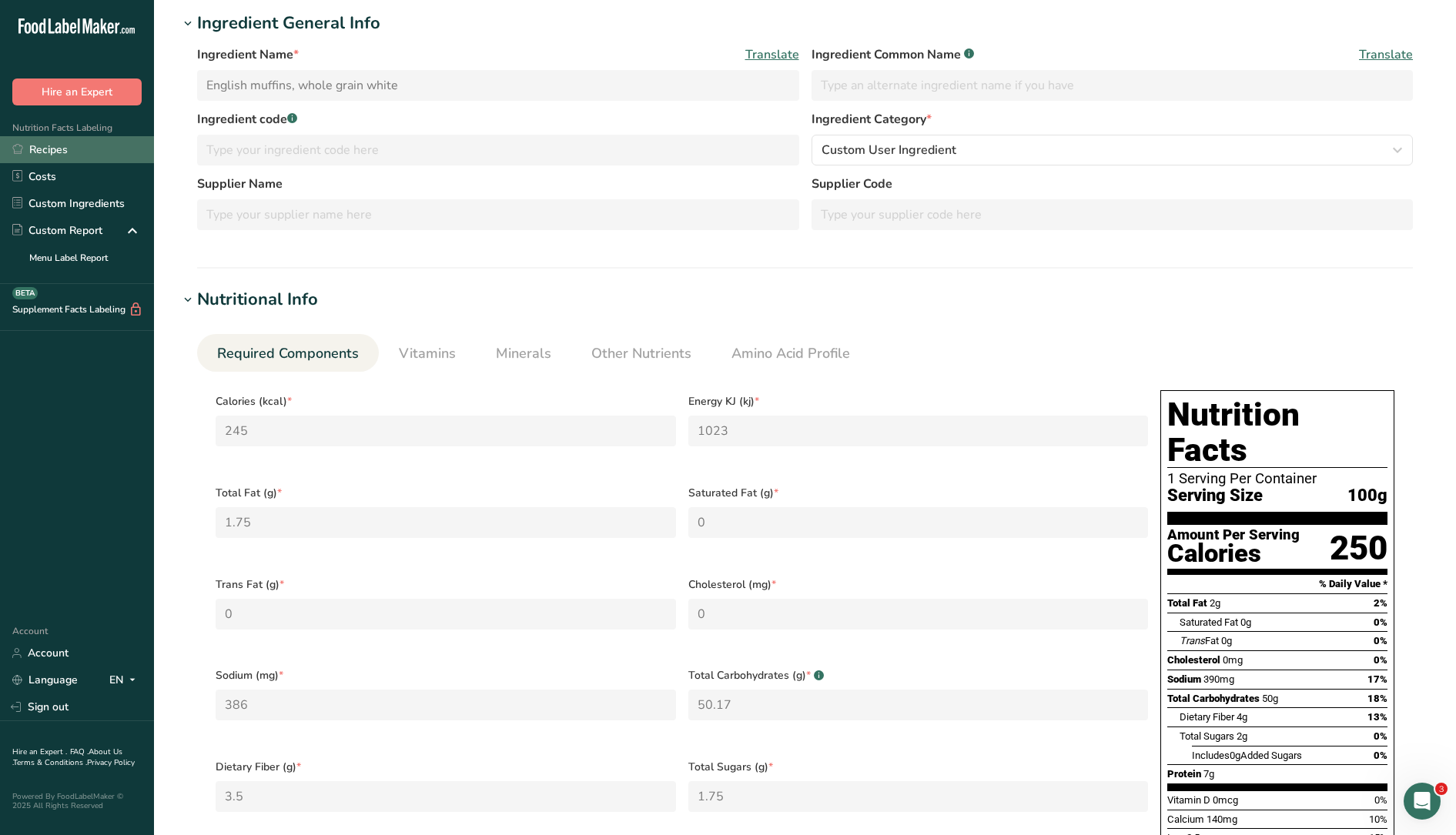 click on "Recipes" at bounding box center (77, 149) 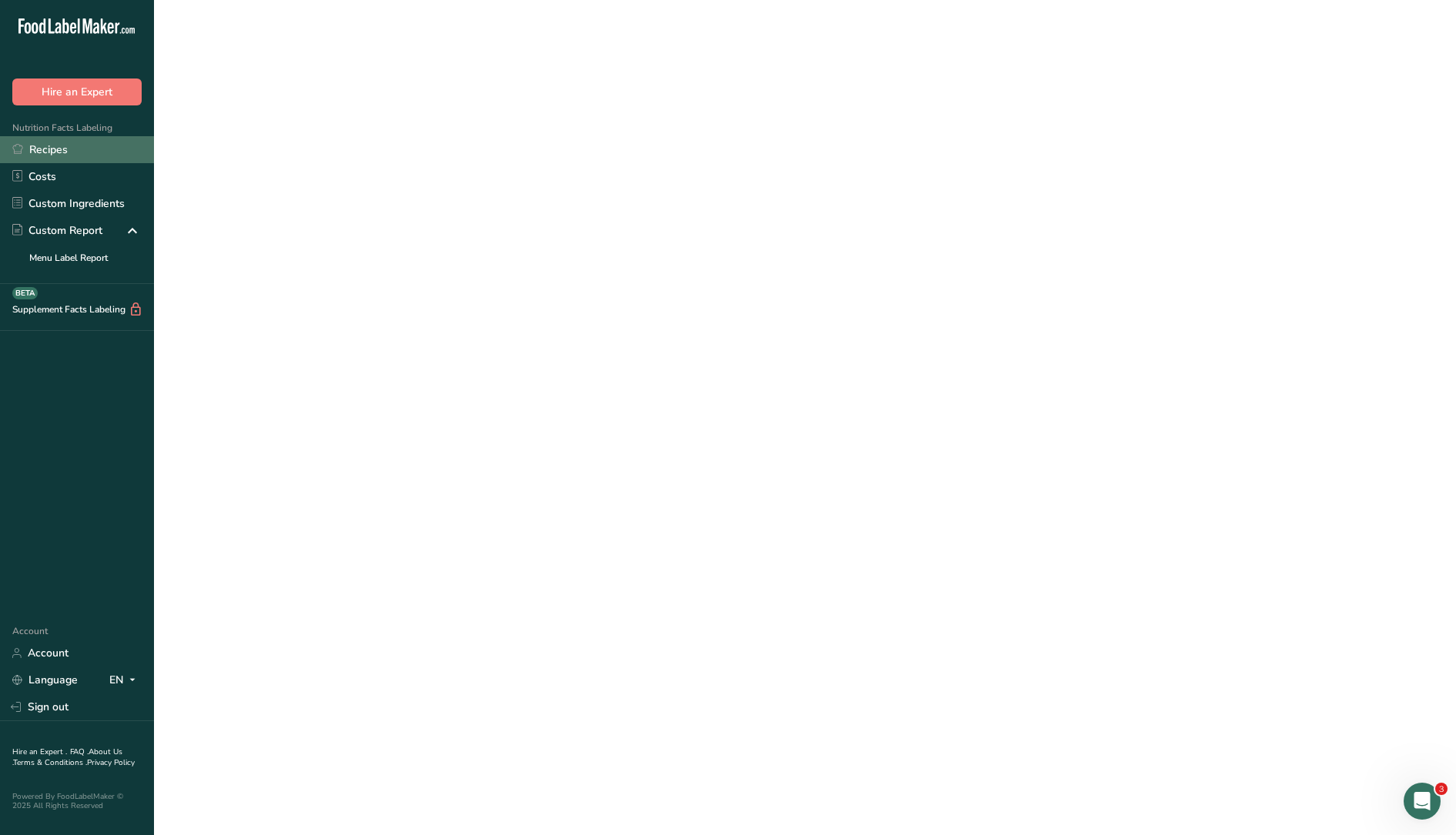 scroll, scrollTop: 0, scrollLeft: 0, axis: both 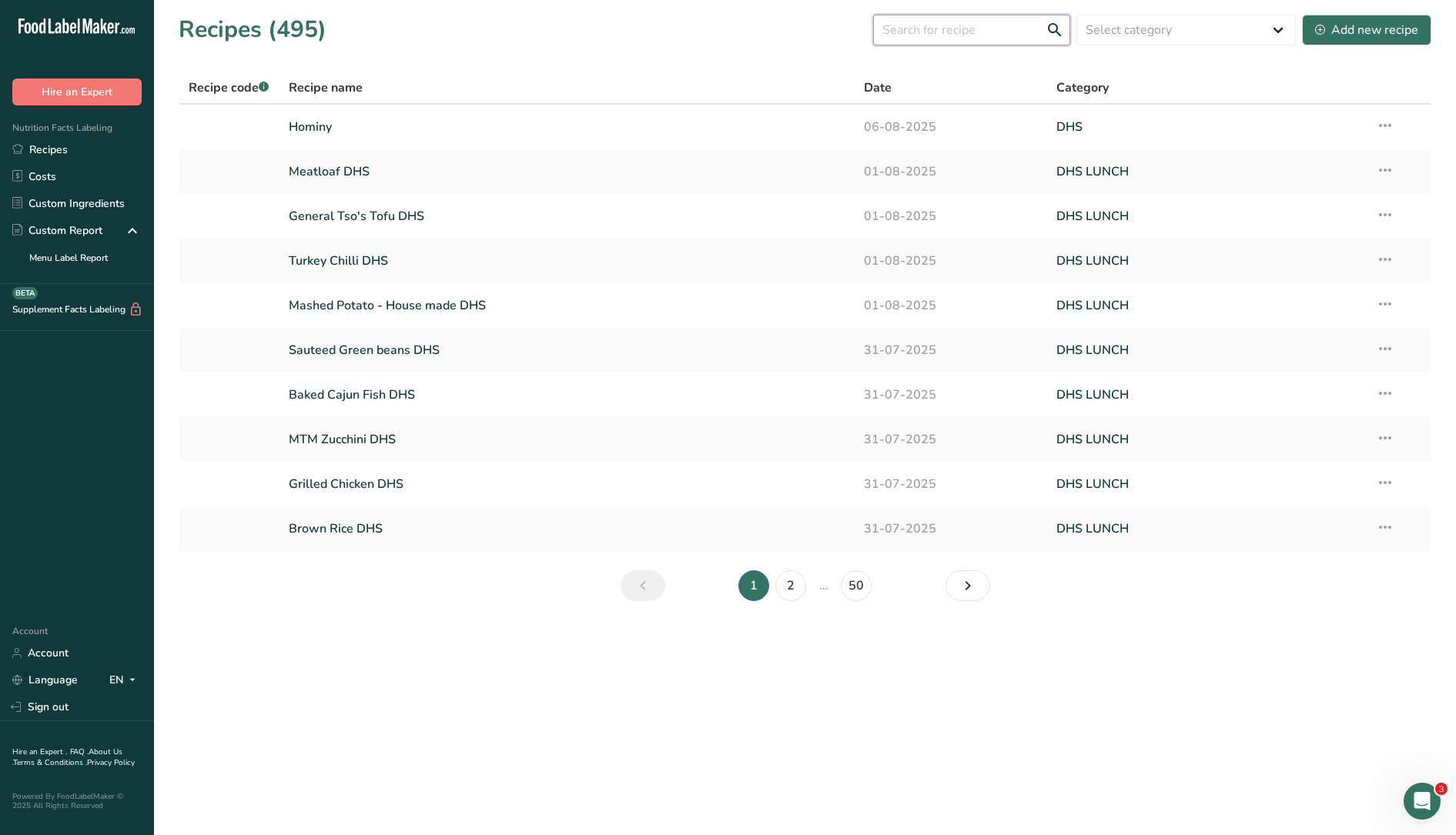 click at bounding box center (972, 30) 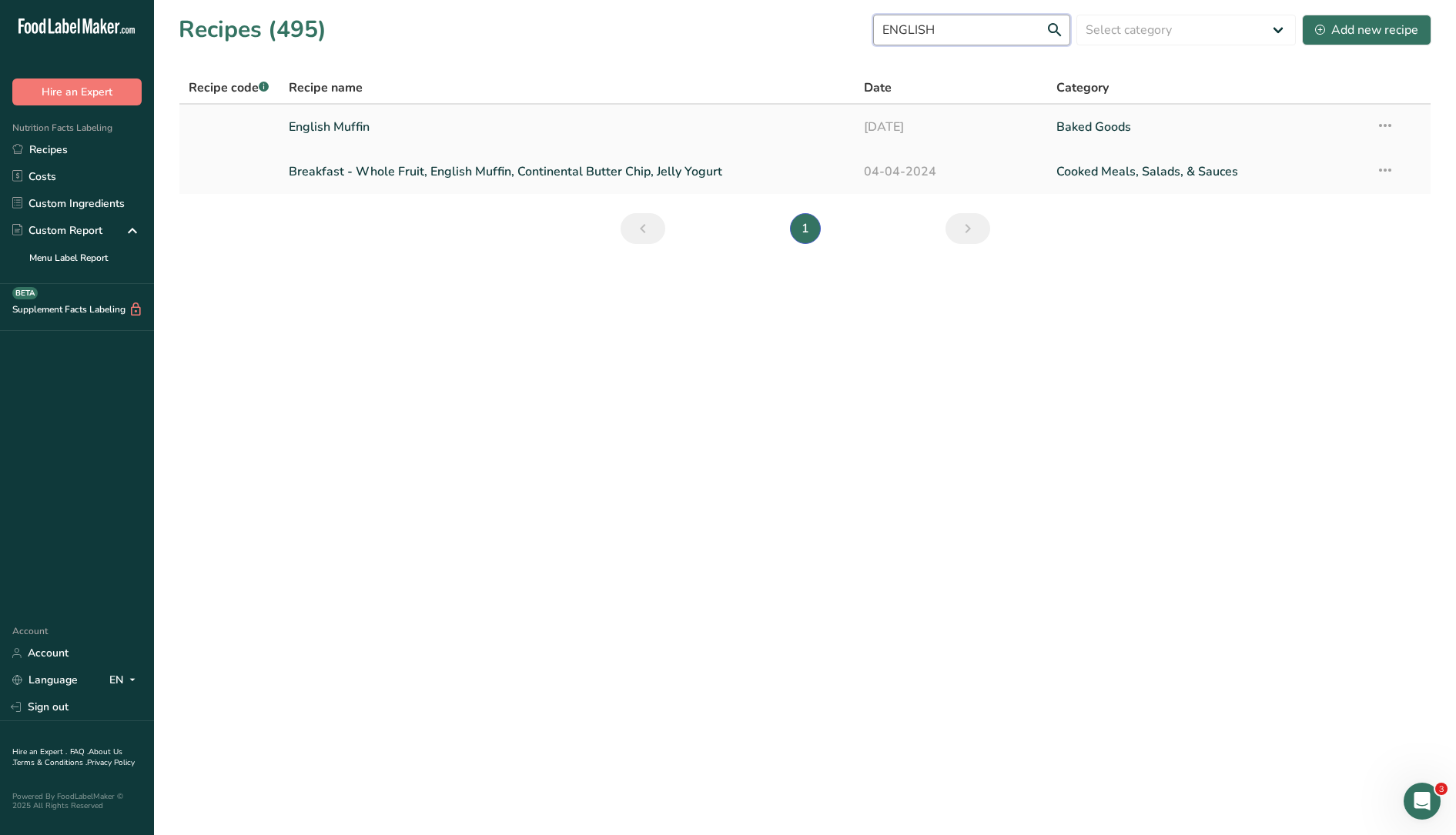 type on "ENGLISH" 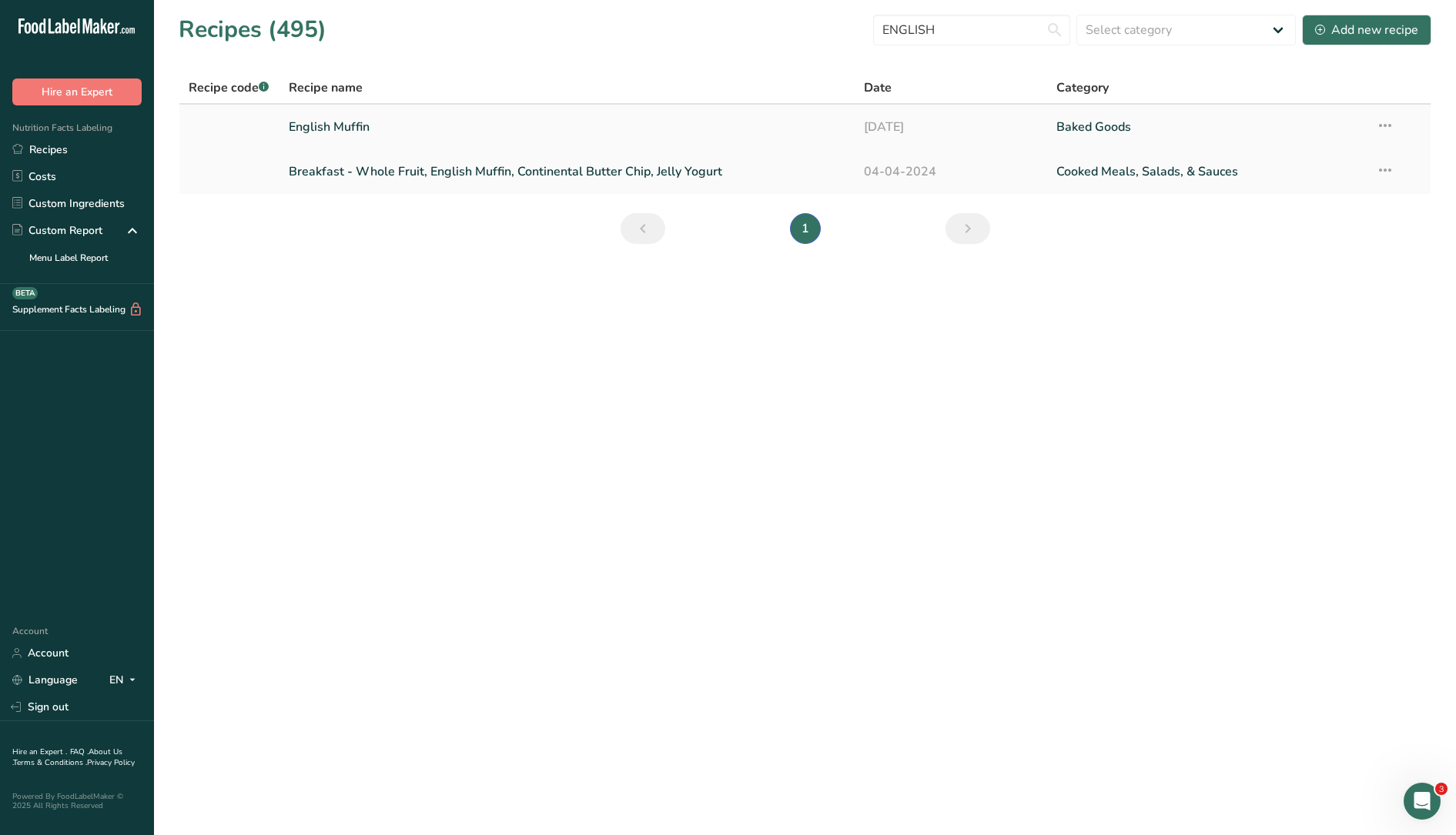 click on "English Muffin" at bounding box center [567, 127] 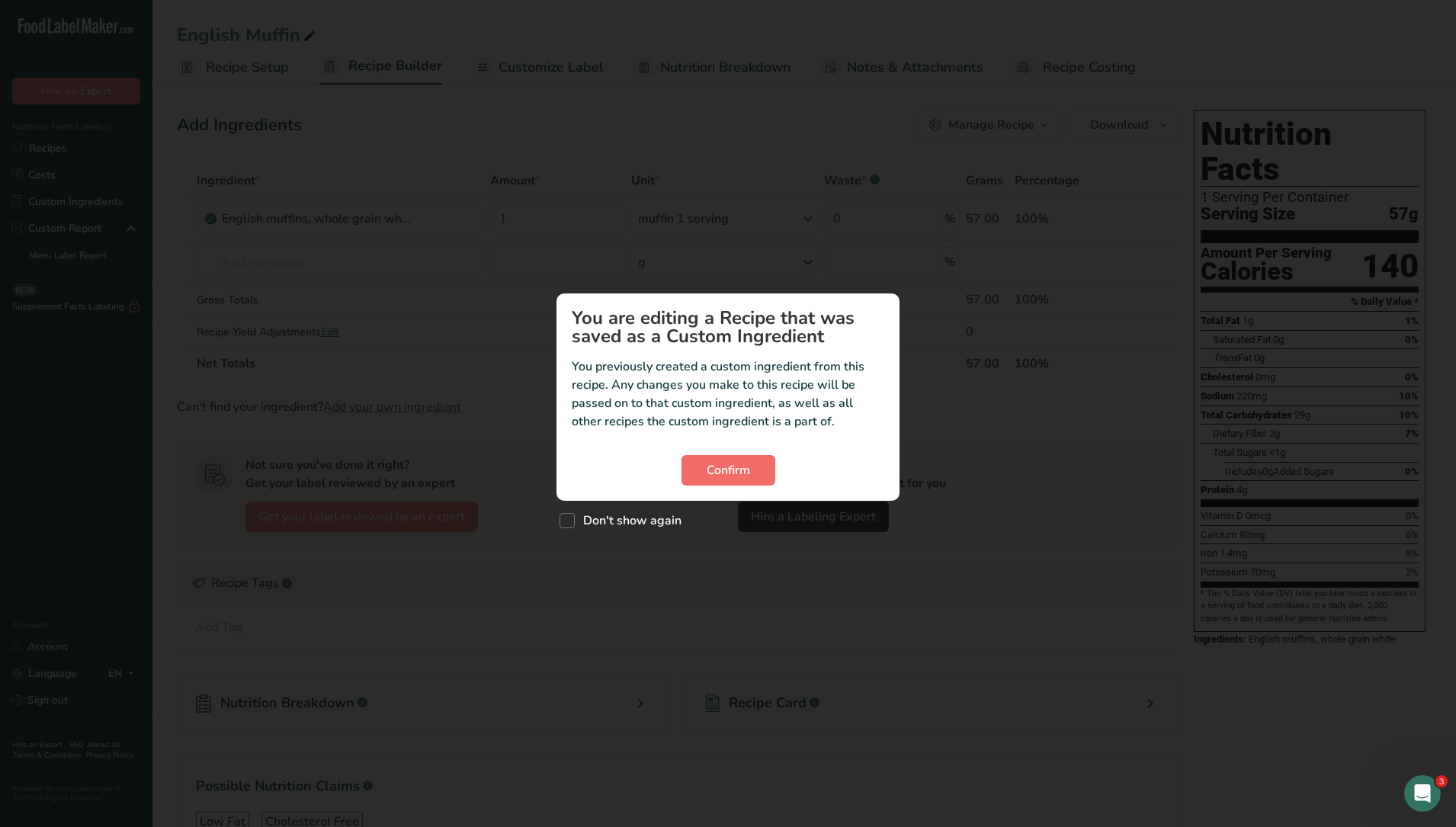 drag, startPoint x: 720, startPoint y: 452, endPoint x: 724, endPoint y: 459, distance: 8.062258 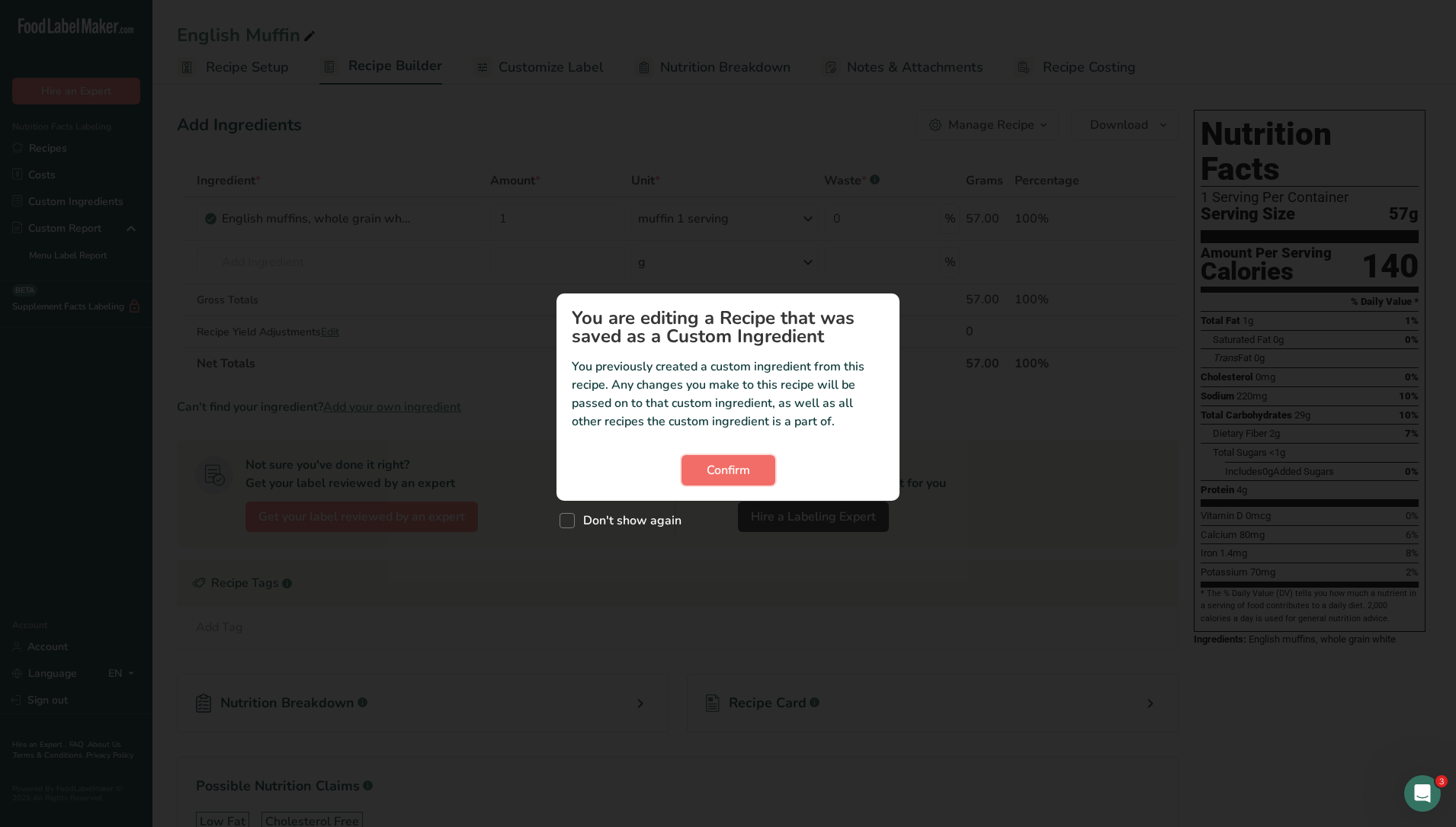 click on "Confirm" at bounding box center [728, 470] 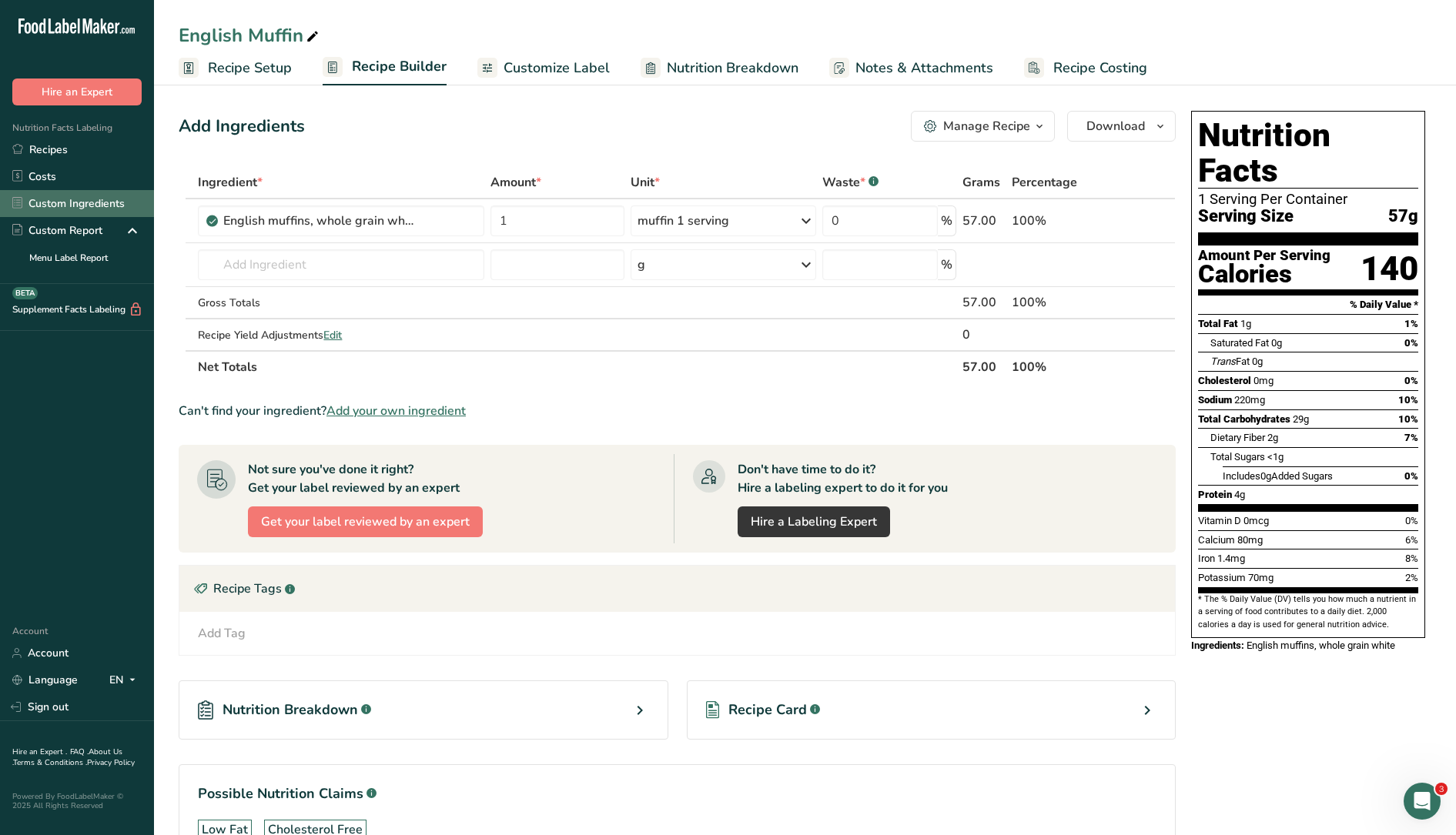 click on "Custom Ingredients" at bounding box center [77, 203] 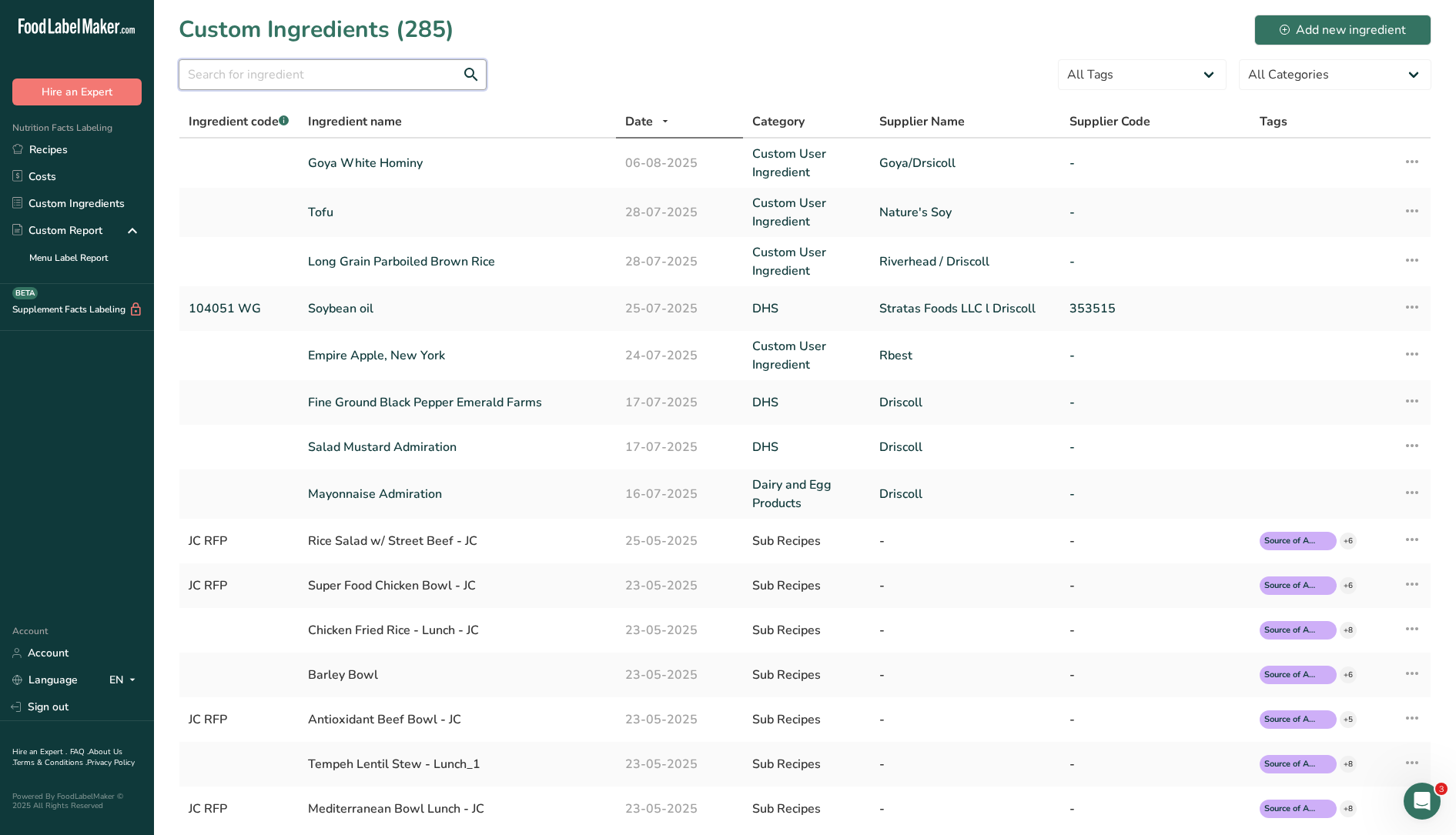 click at bounding box center [333, 75] 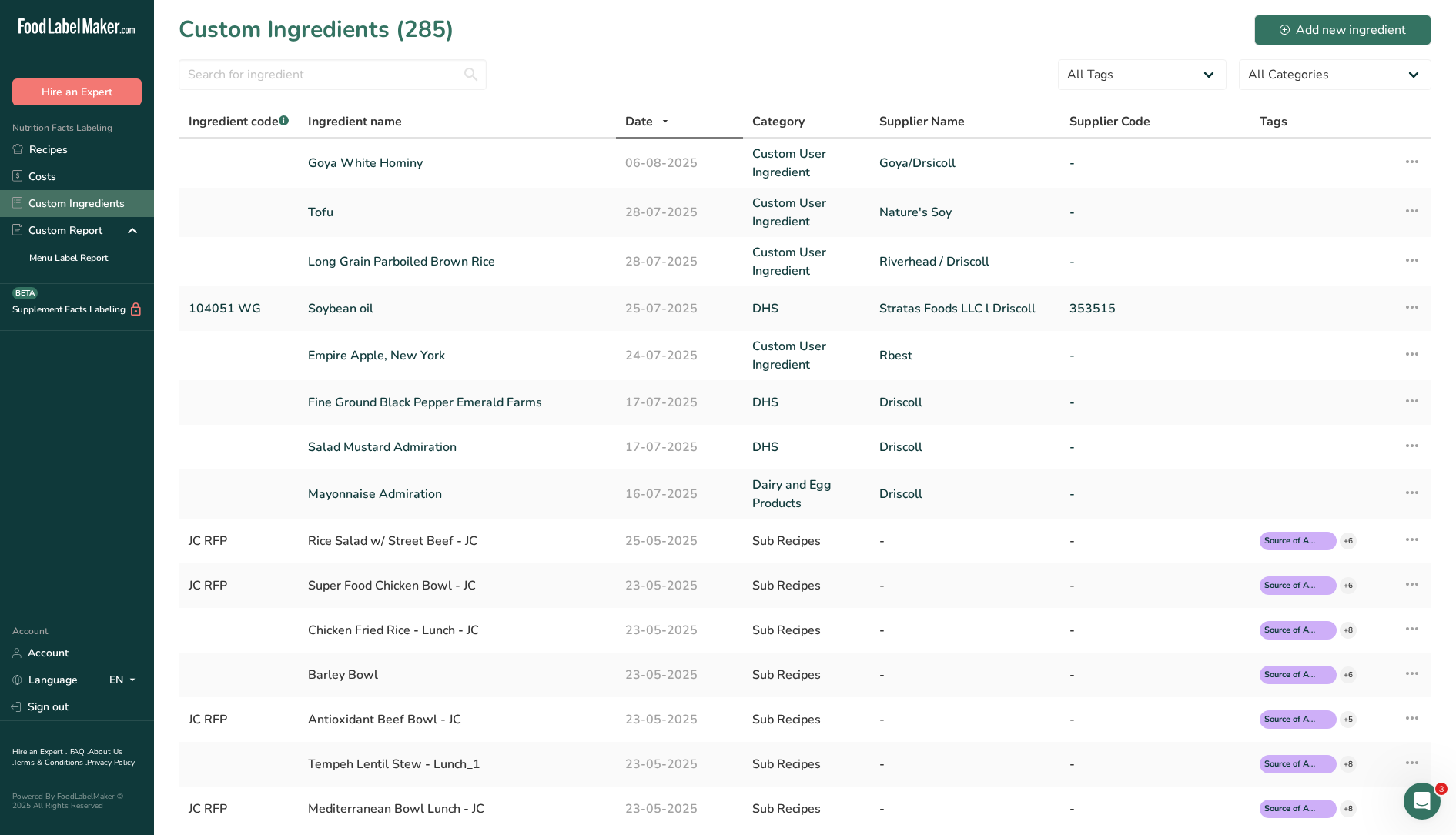 click on "Custom Ingredients" at bounding box center (77, 203) 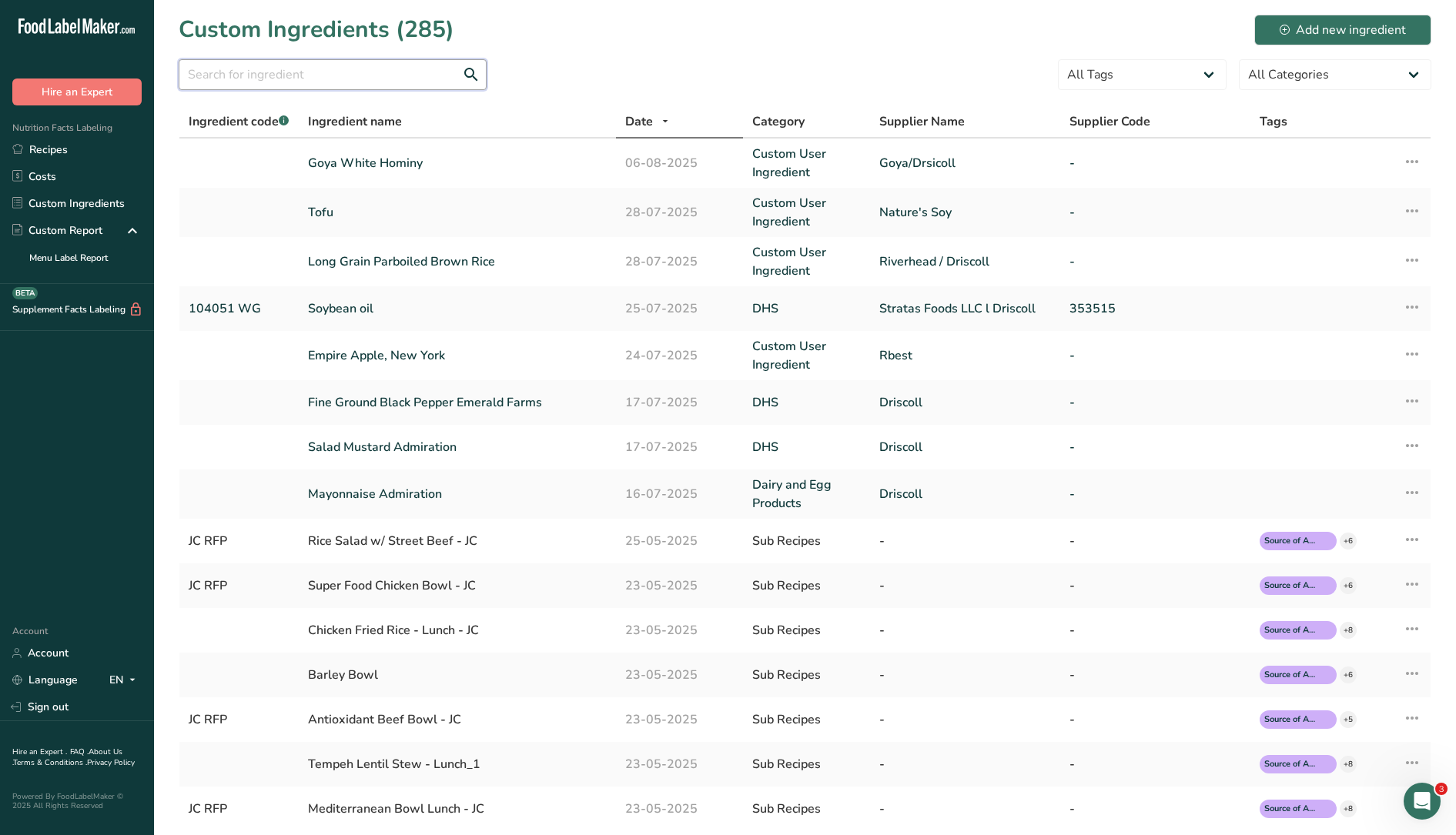 click at bounding box center [333, 75] 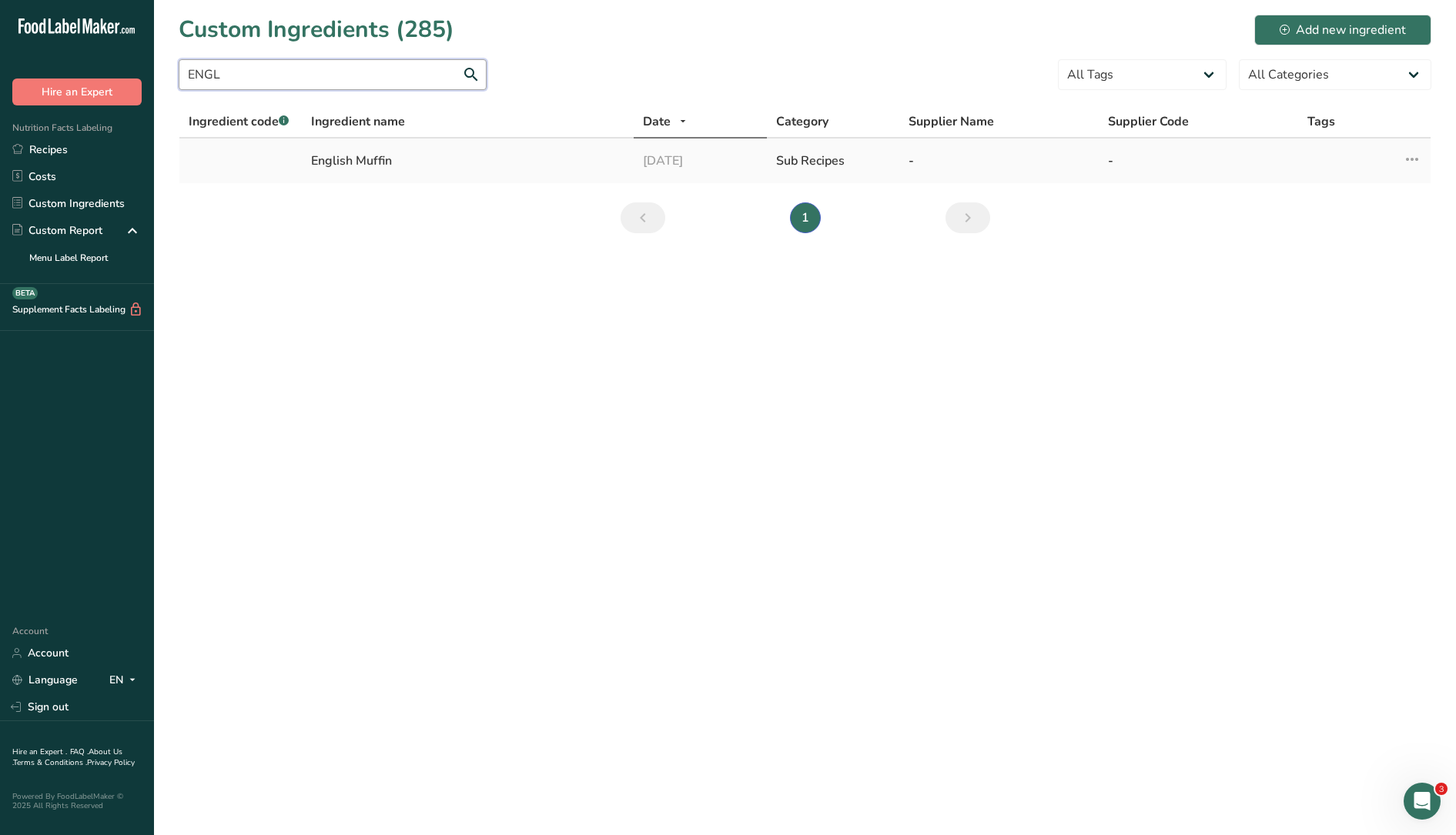 type on "ENGL" 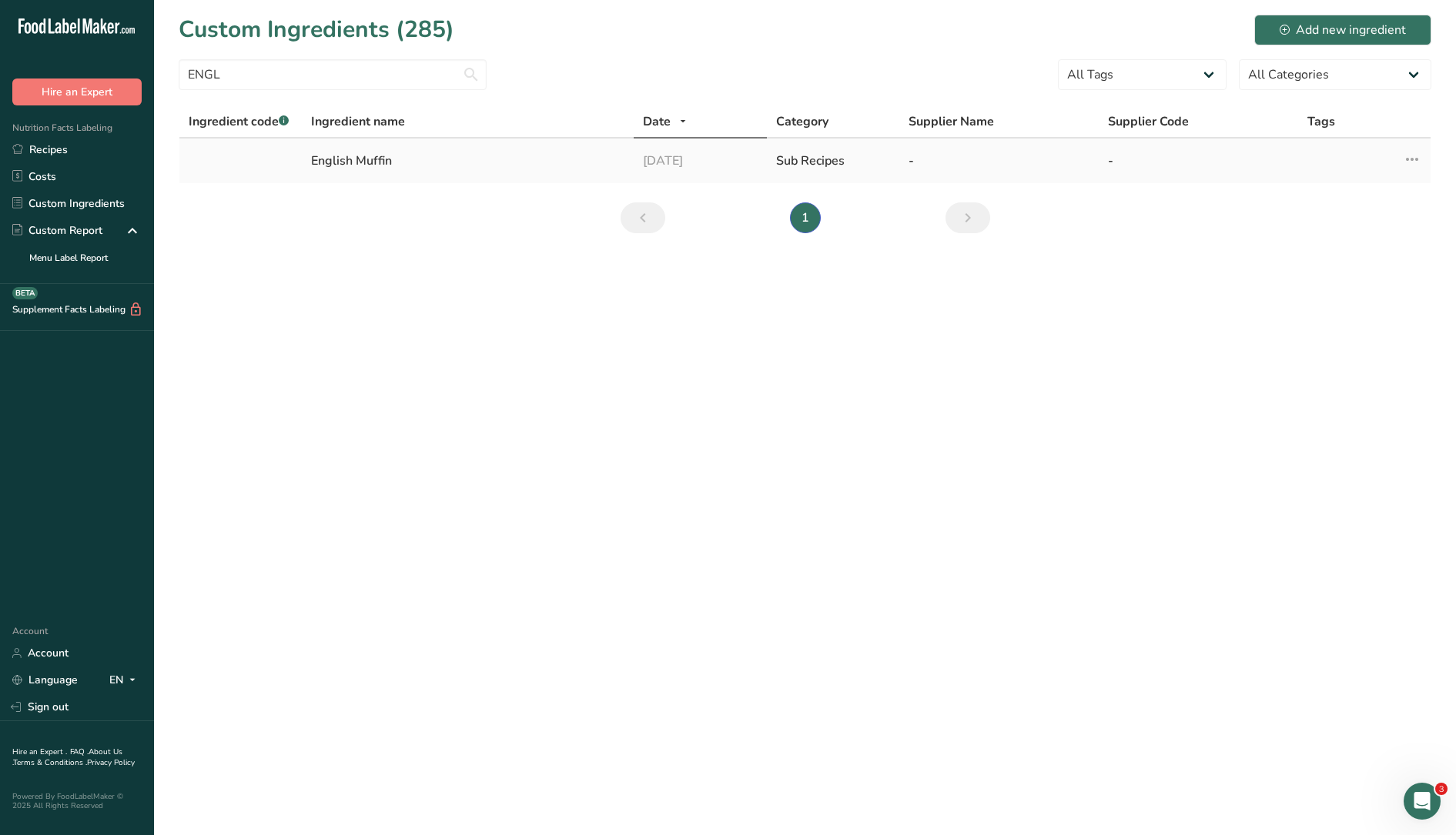 click at bounding box center (1412, 159) 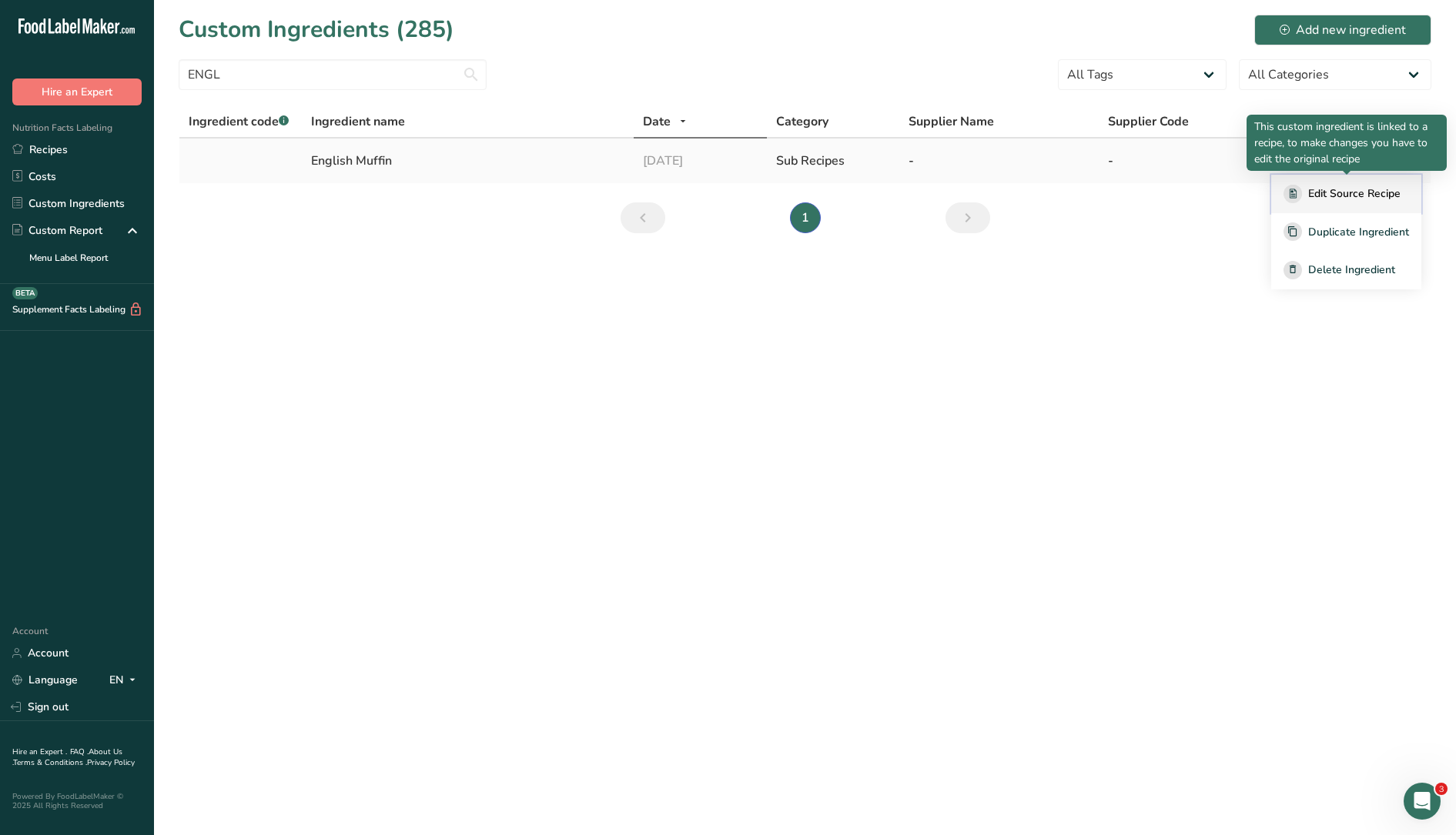 click on "Edit Source Recipe" at bounding box center (1354, 193) 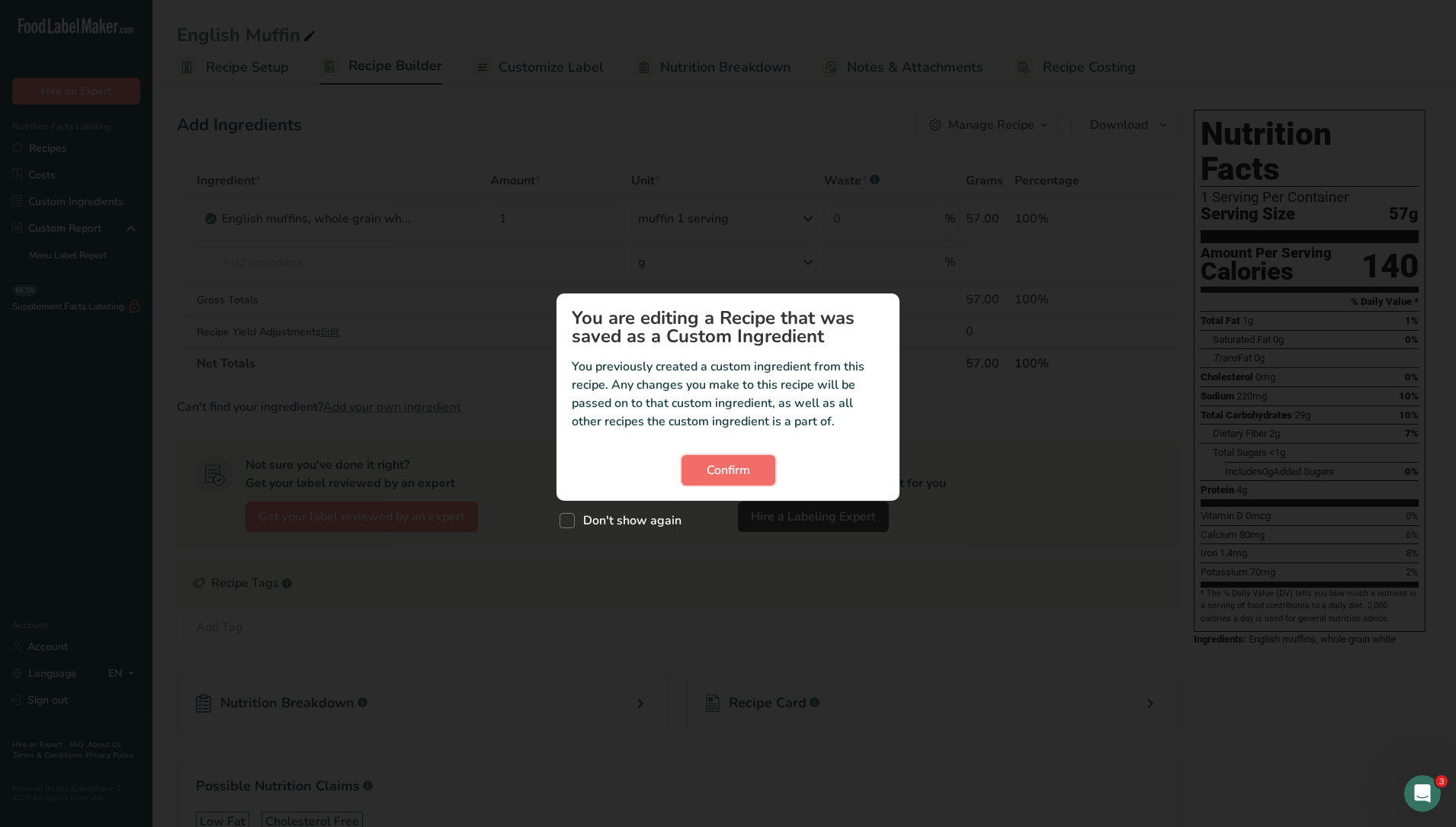 click on "Confirm" at bounding box center (728, 470) 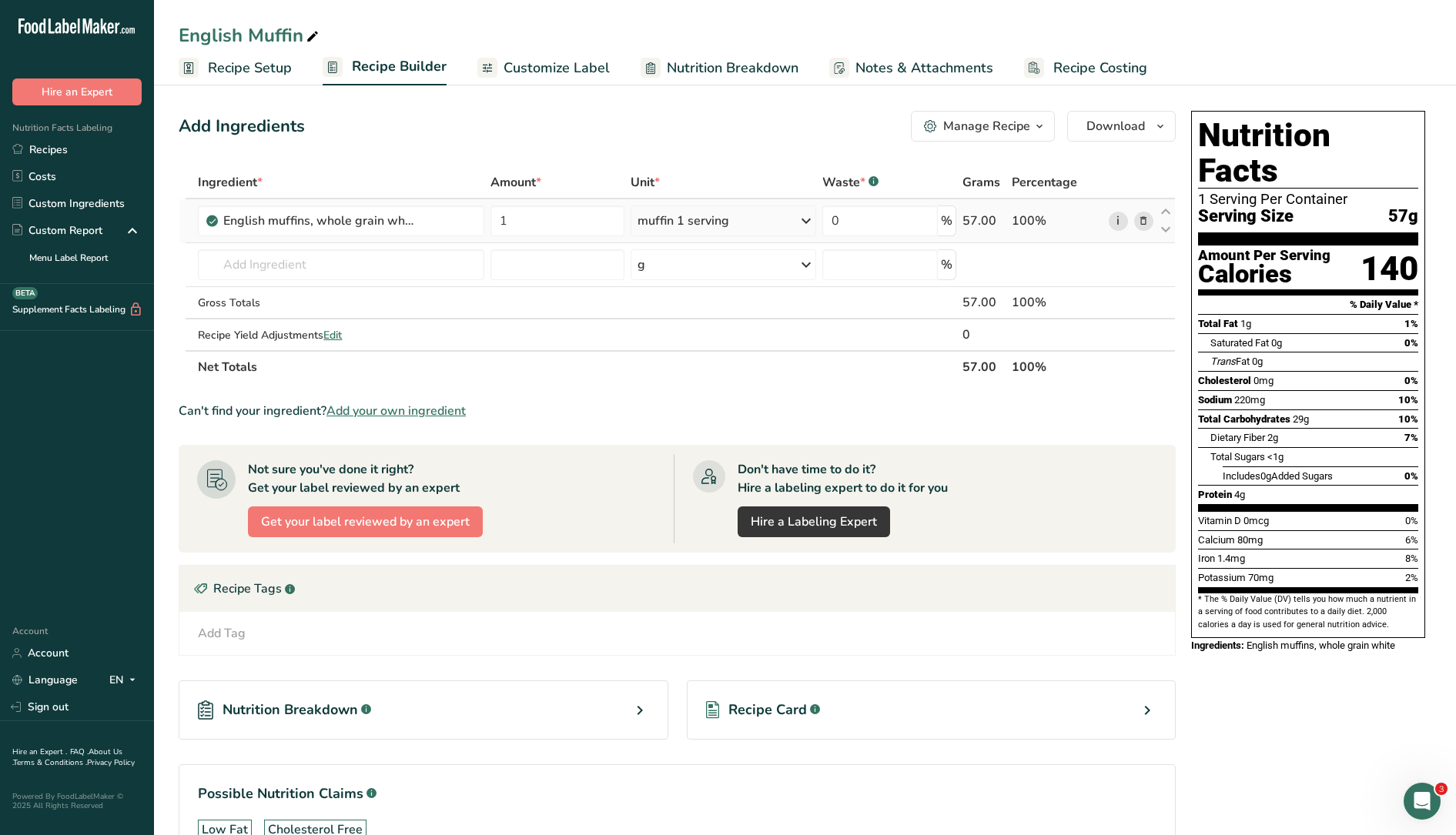 click on "i" at bounding box center [1118, 221] 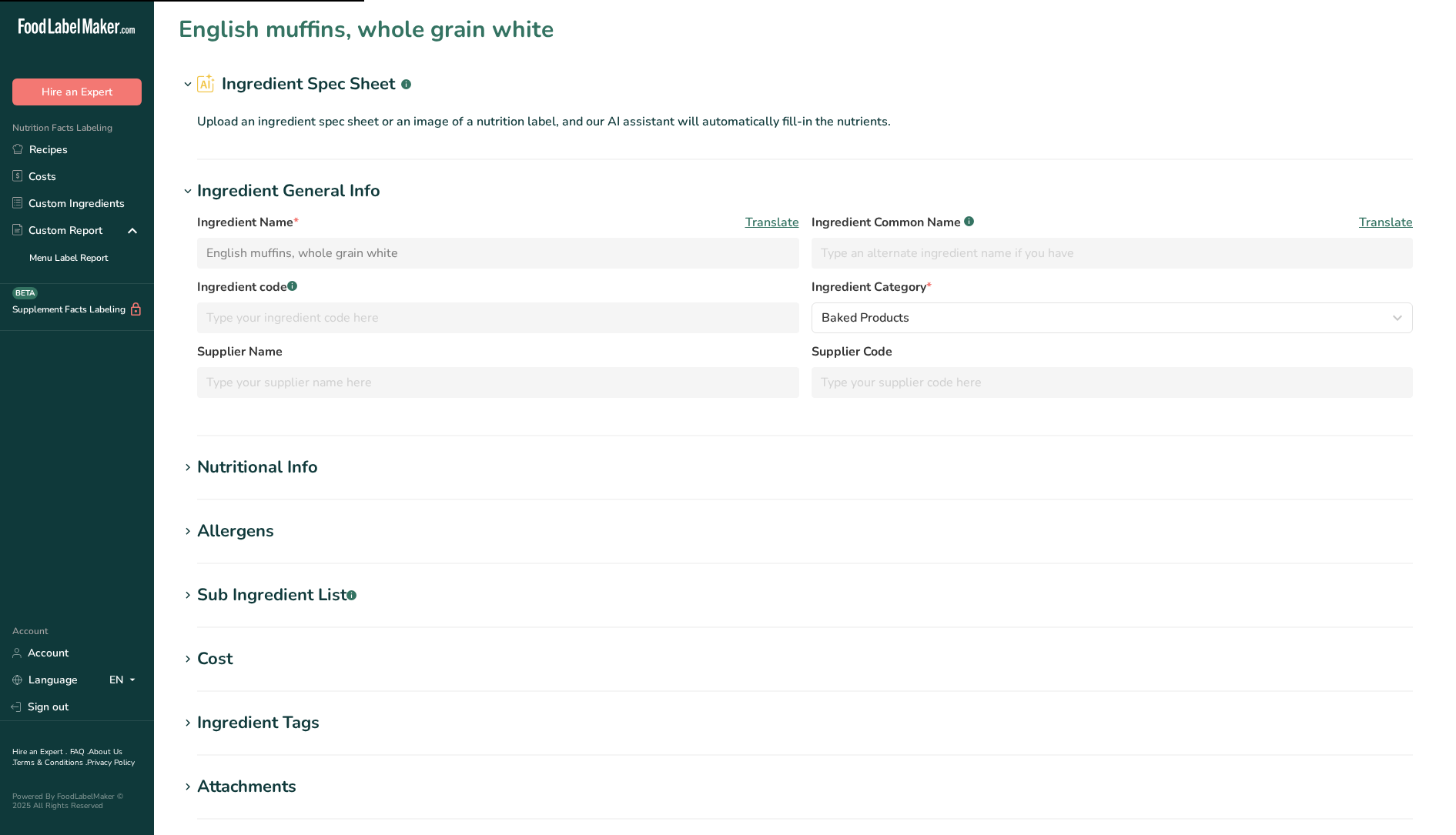 scroll, scrollTop: 0, scrollLeft: 0, axis: both 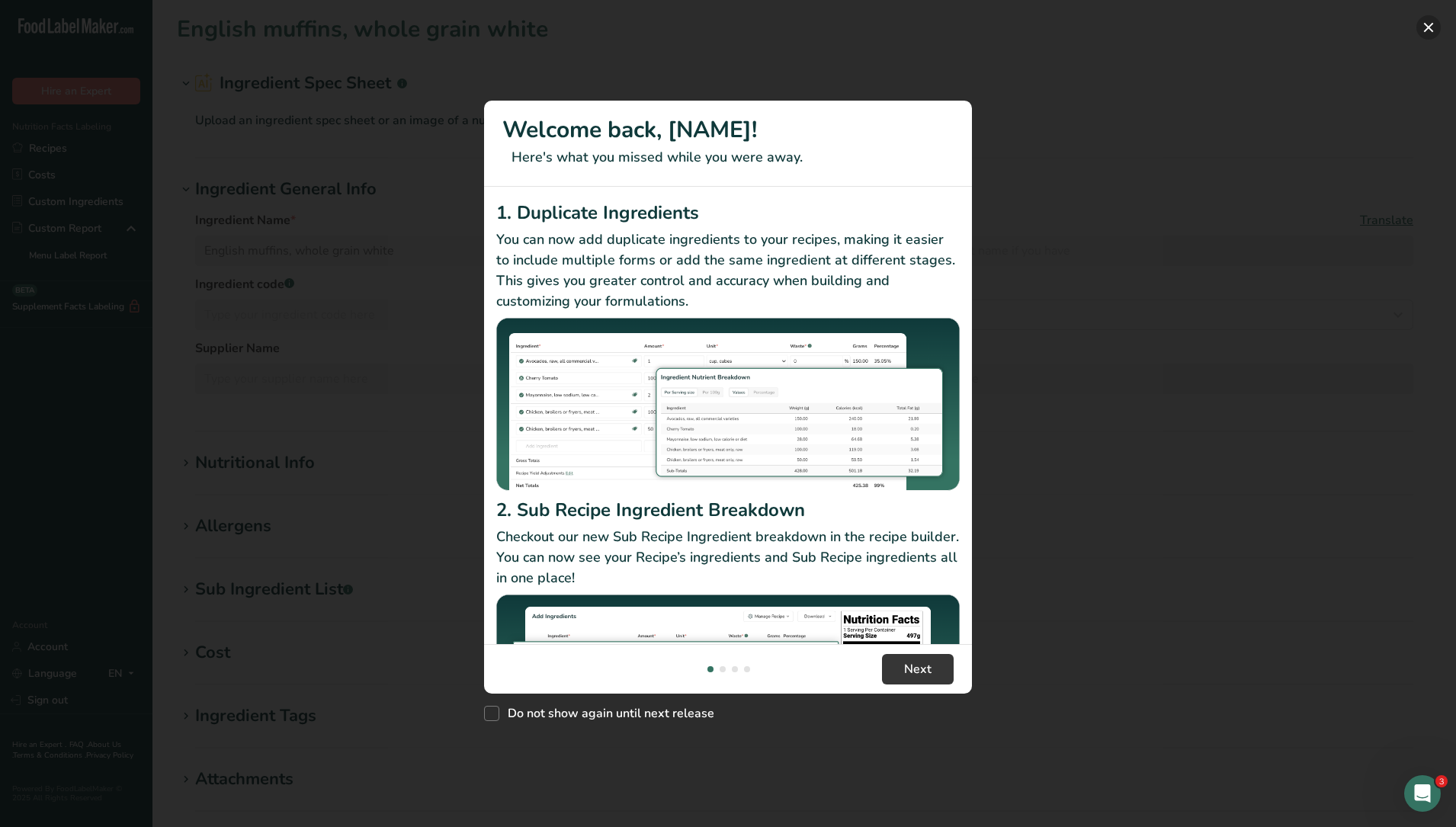 click at bounding box center (1429, 27) 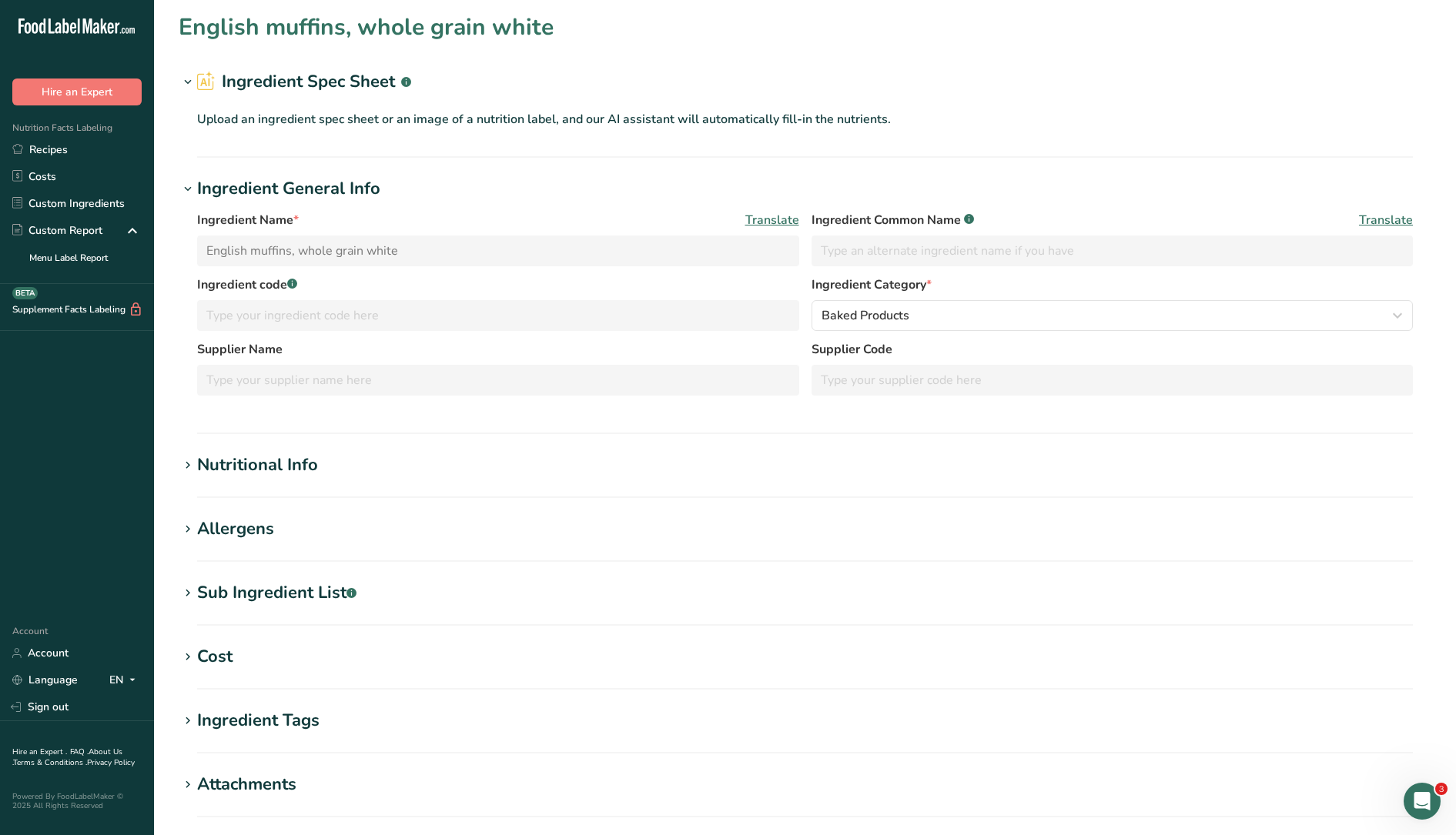scroll, scrollTop: 0, scrollLeft: 0, axis: both 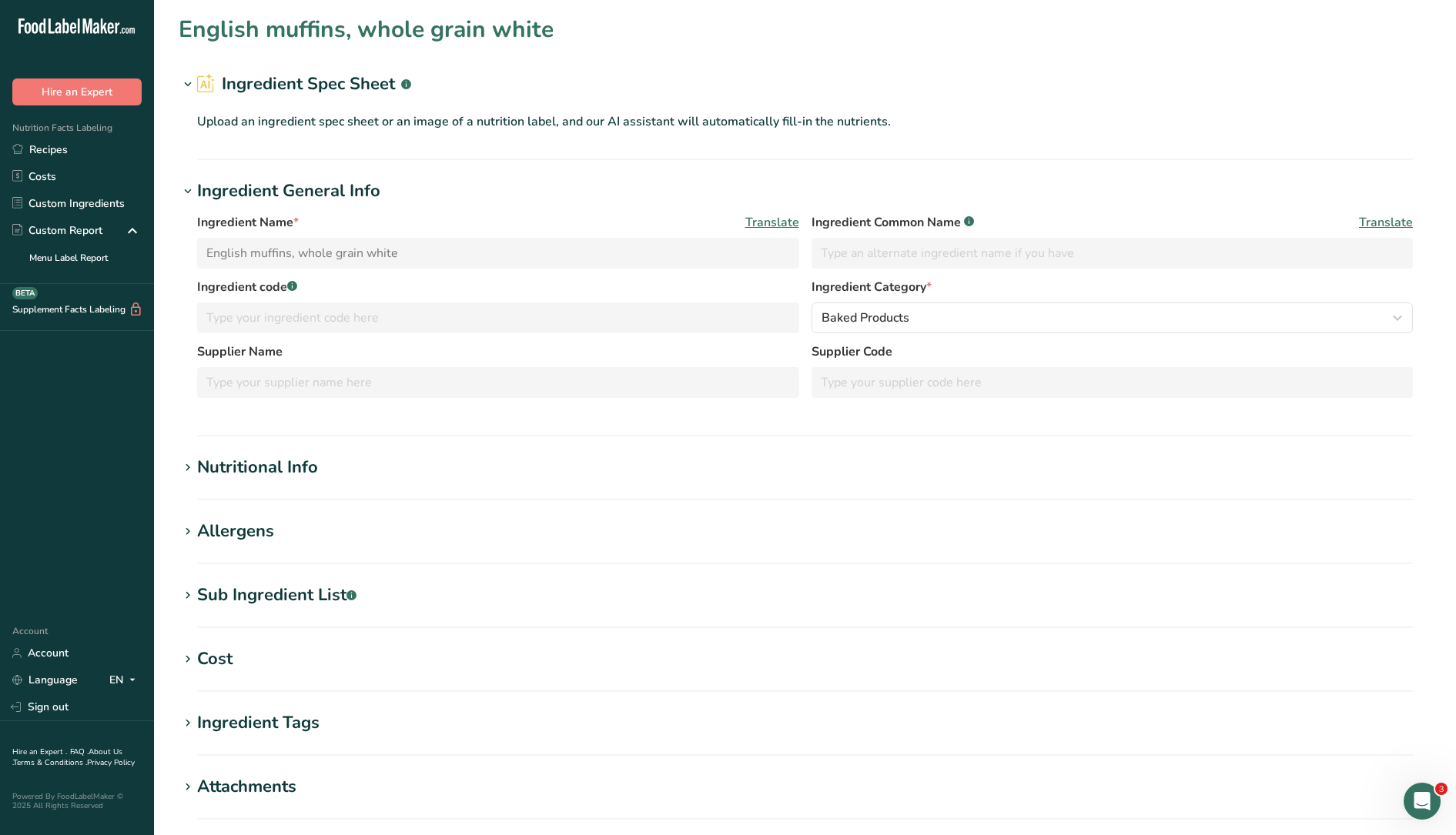 click on "Nutritional Info" at bounding box center [257, 467] 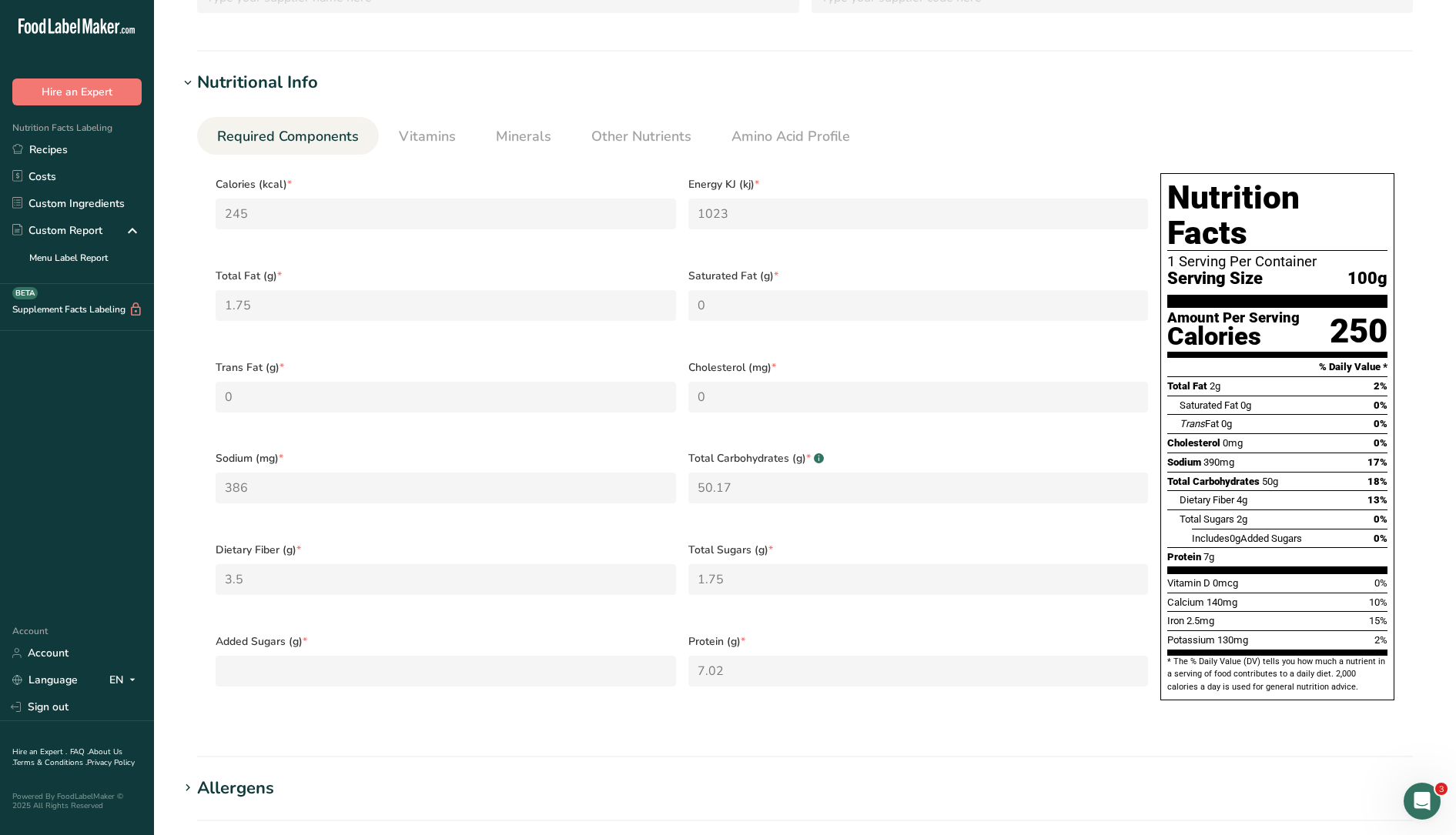 scroll, scrollTop: 673, scrollLeft: 0, axis: vertical 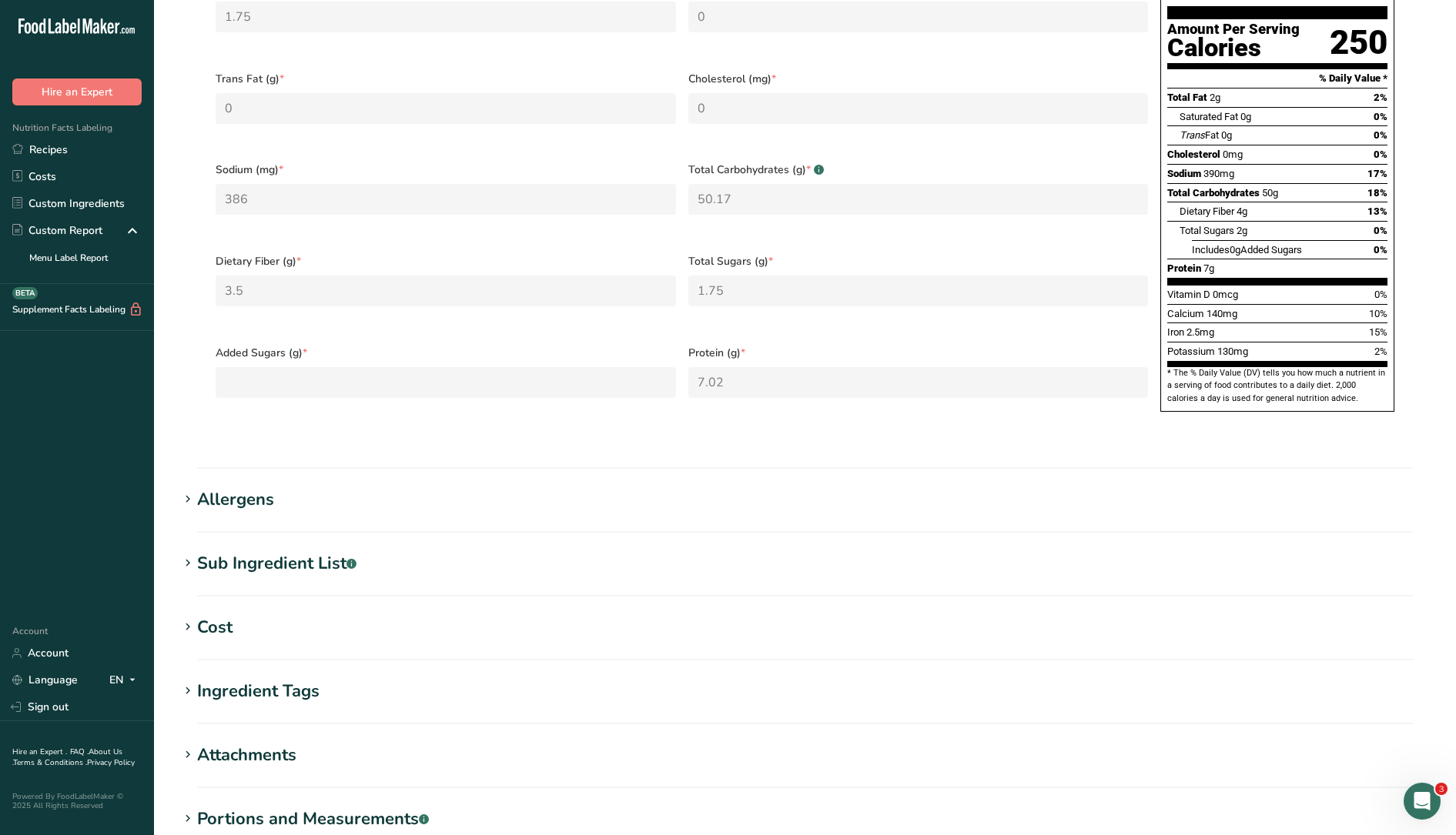 click on "Allergens" at bounding box center [236, 499] 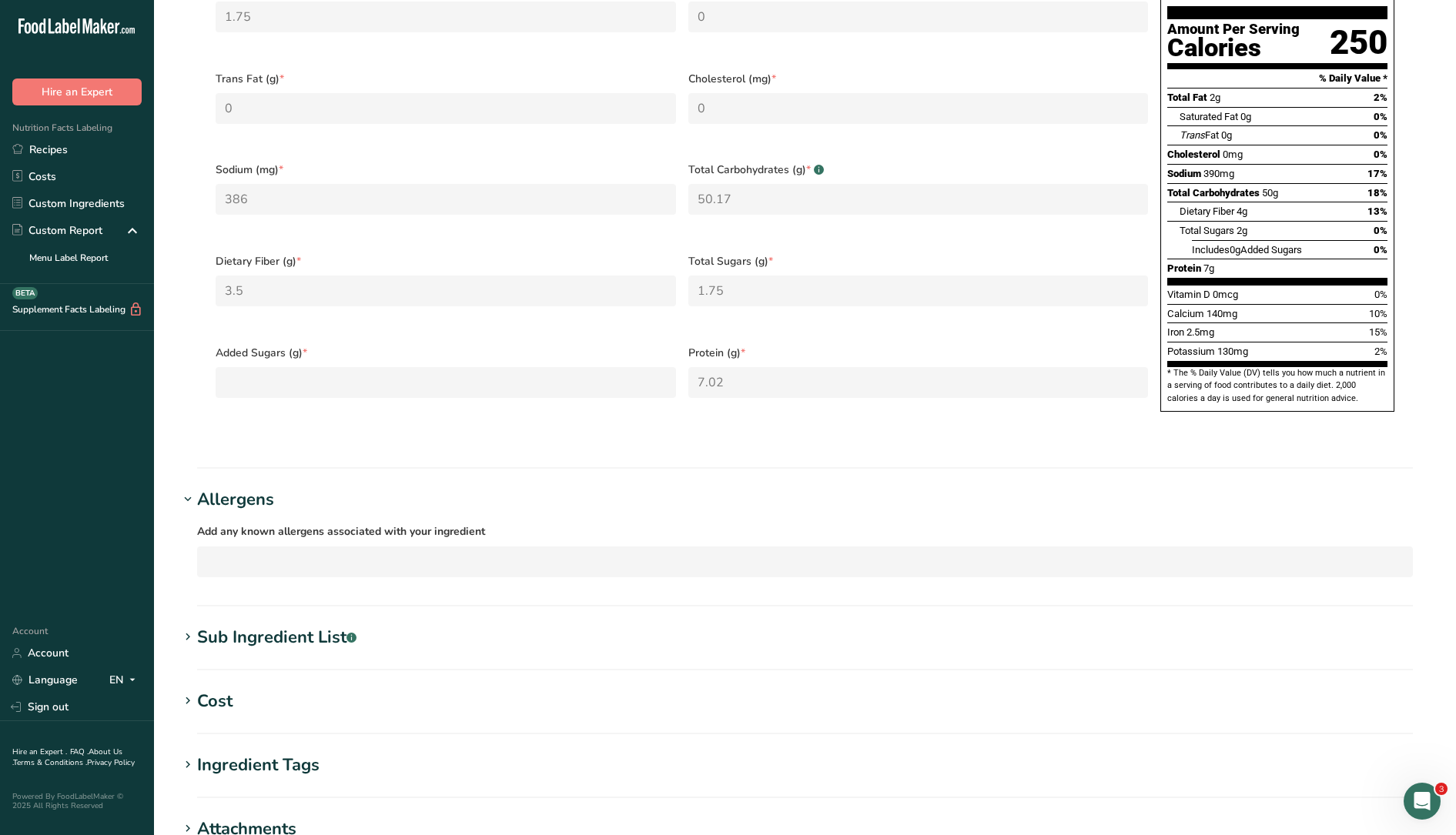 click on "Sub Ingredient List
.a-a{fill:#347362;}.b-a{fill:#fff;}
Translate" at bounding box center (805, 647) 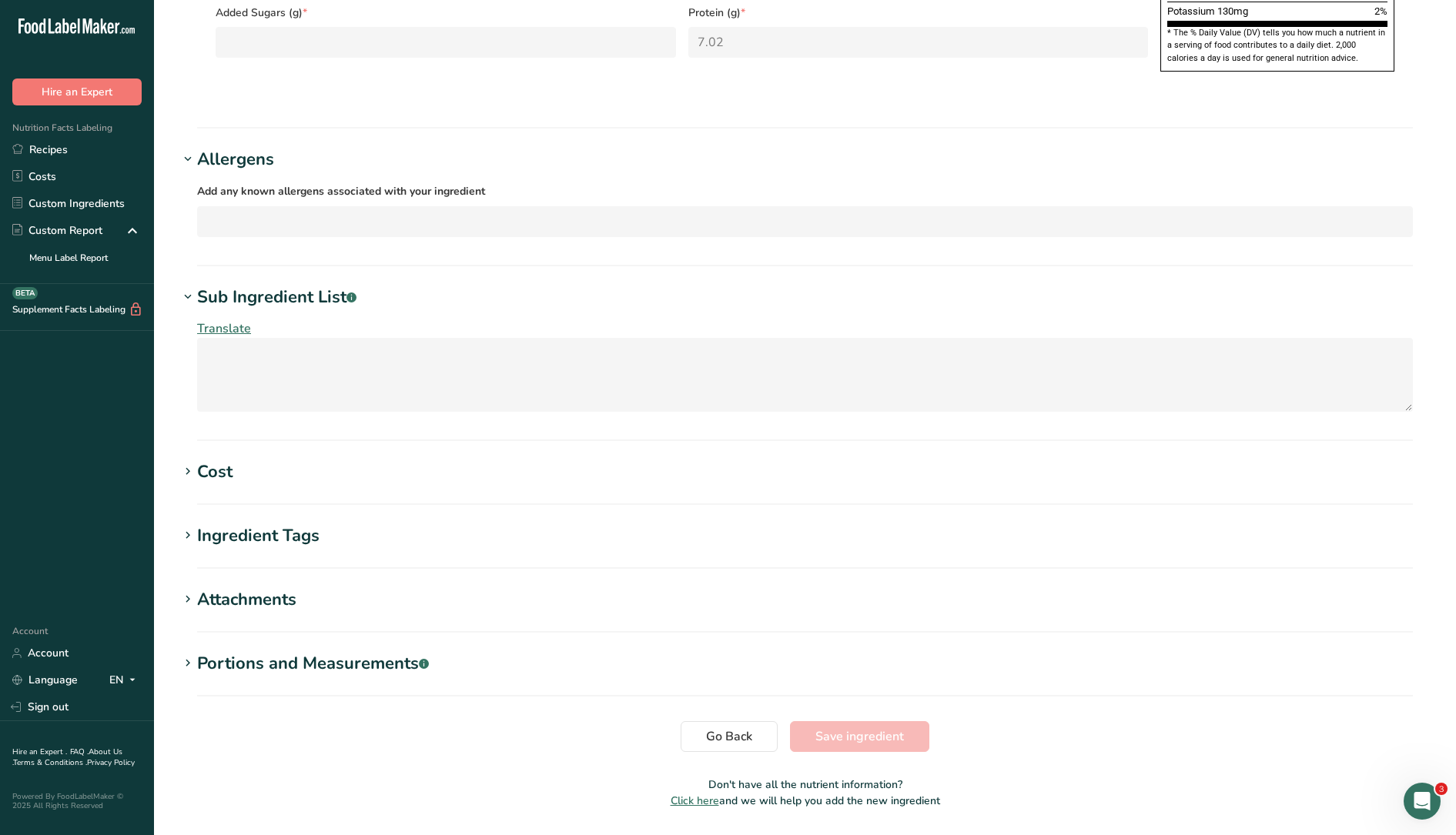 scroll, scrollTop: 1026, scrollLeft: 0, axis: vertical 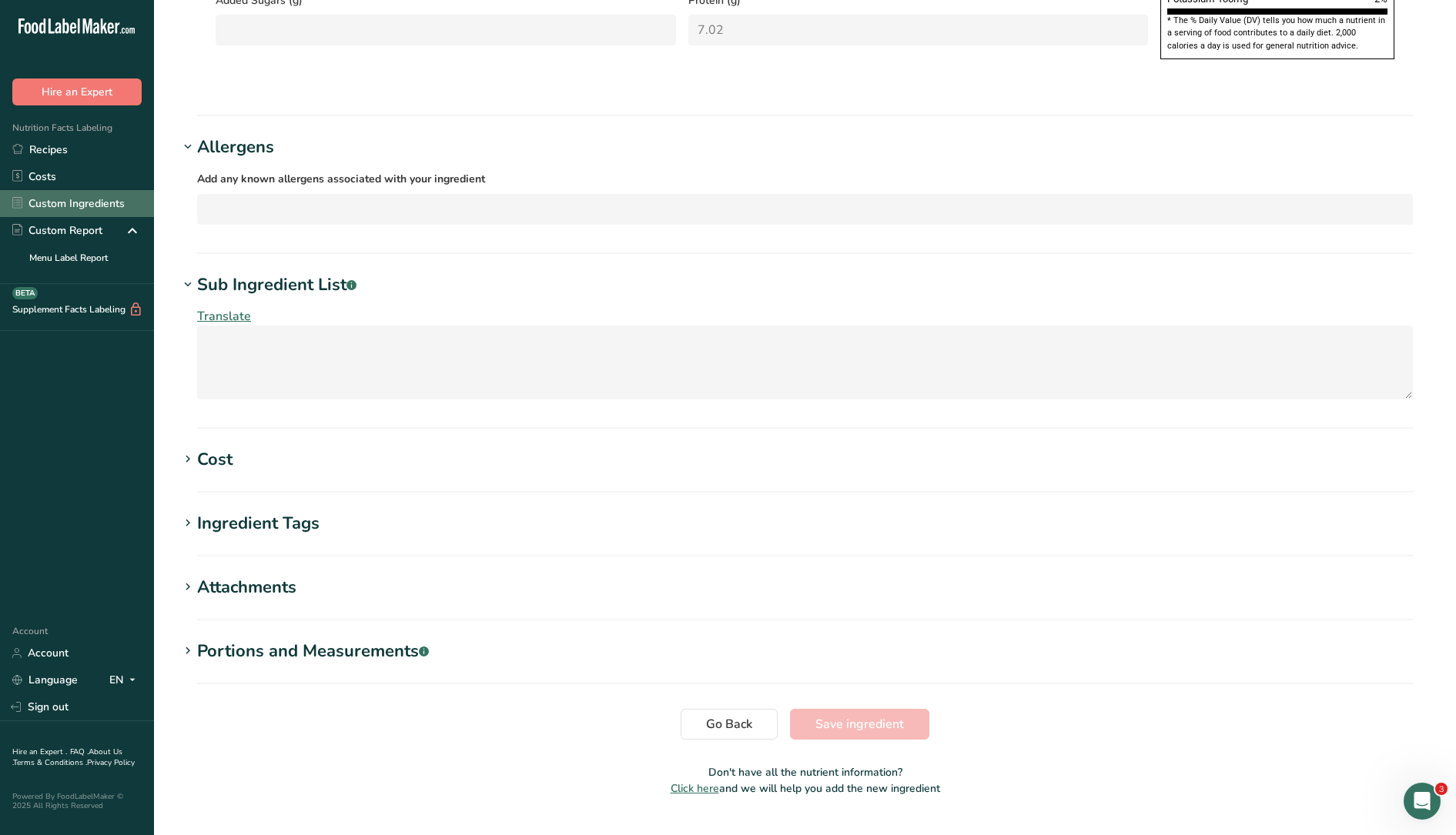 click on "Custom Ingredients" at bounding box center (77, 203) 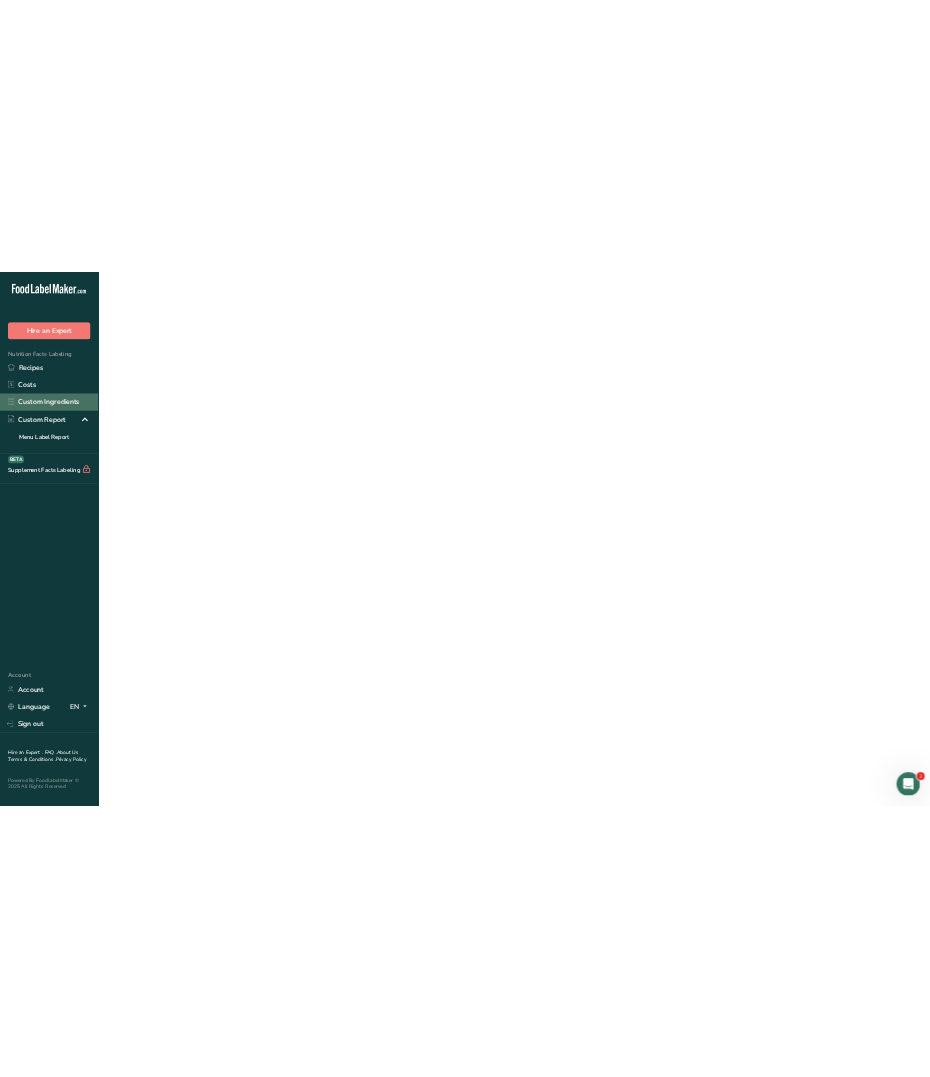 scroll, scrollTop: 0, scrollLeft: 0, axis: both 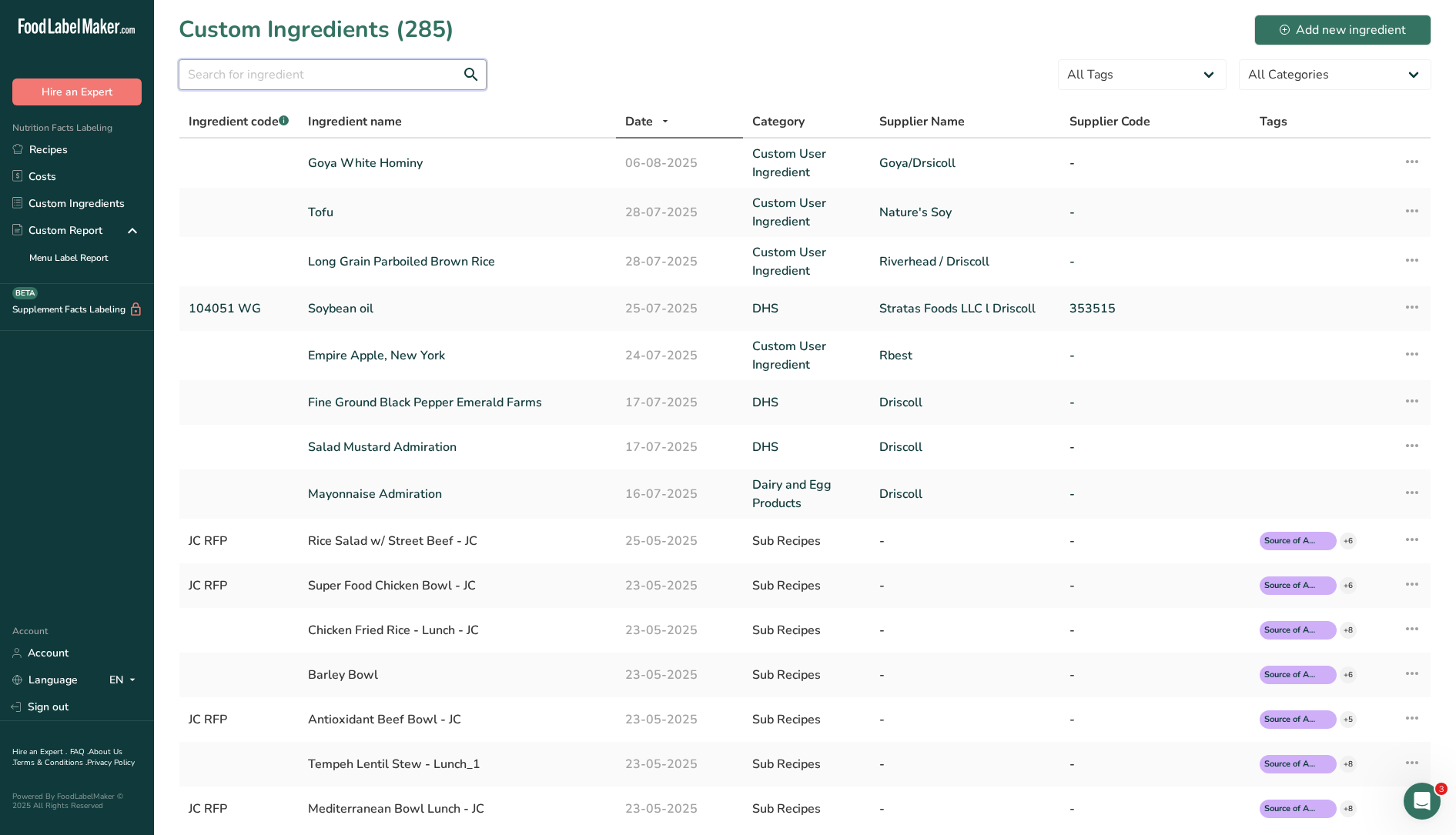 click at bounding box center (333, 75) 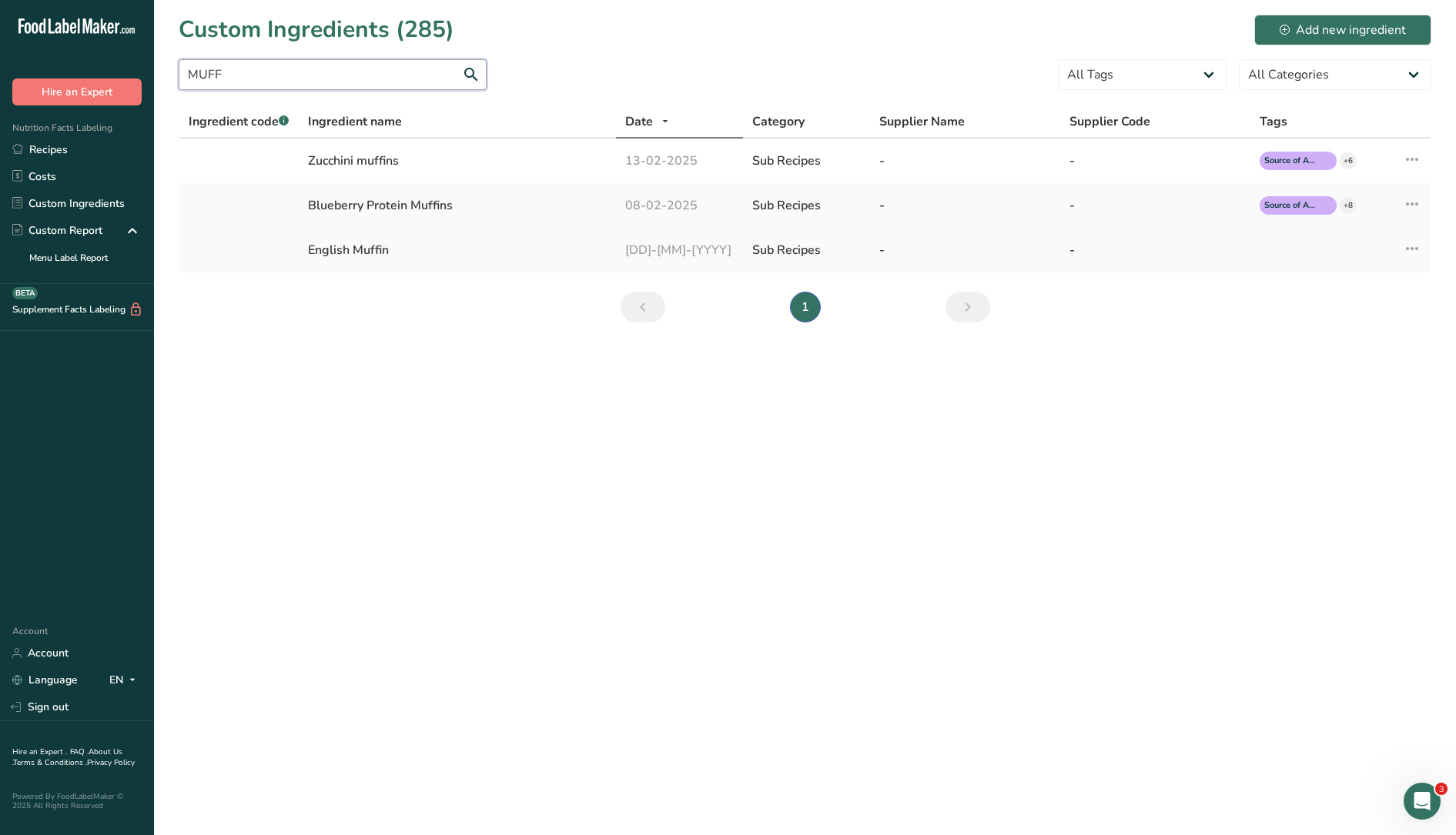 type on "MUFF" 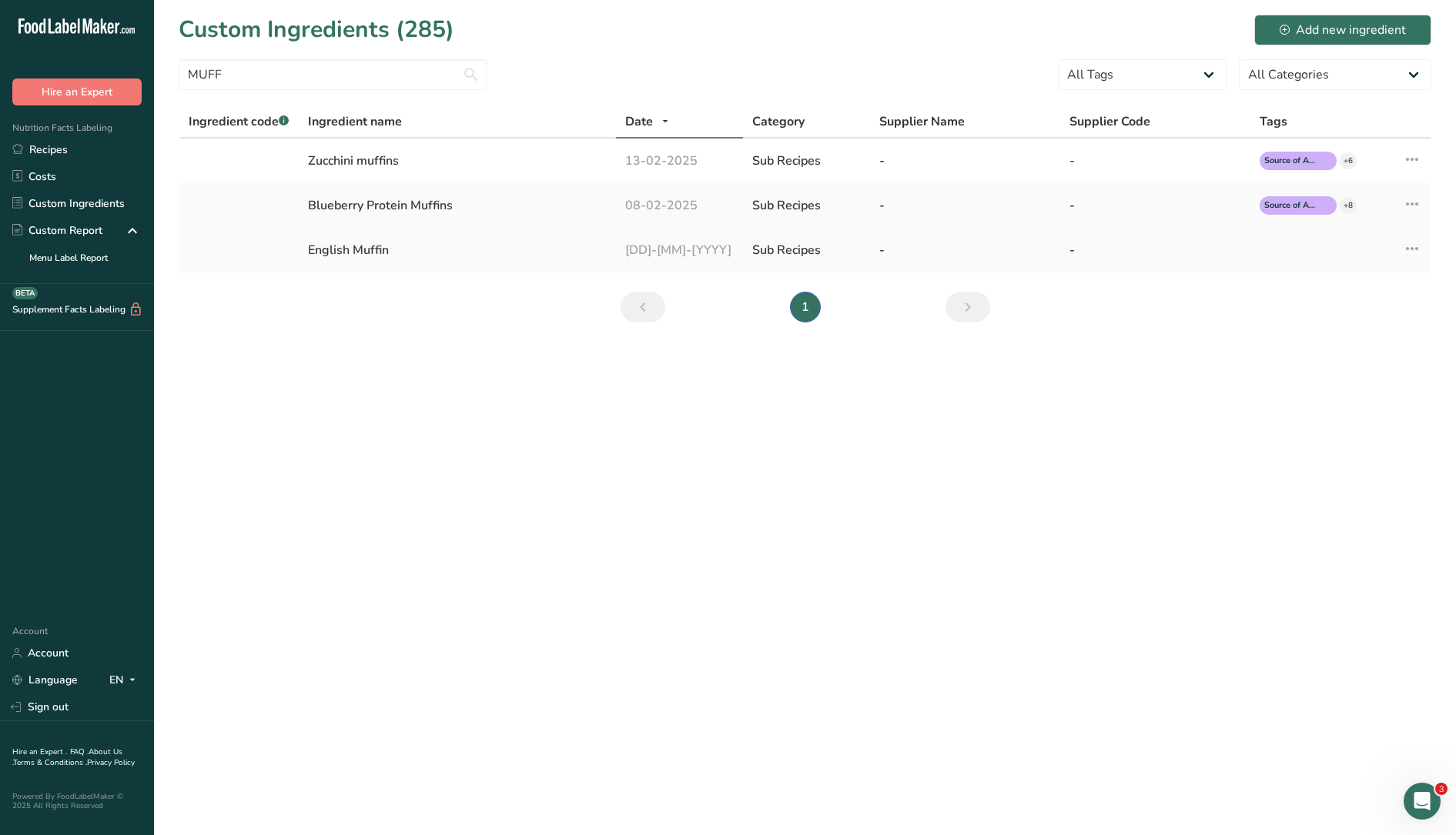 click at bounding box center [1412, 249] 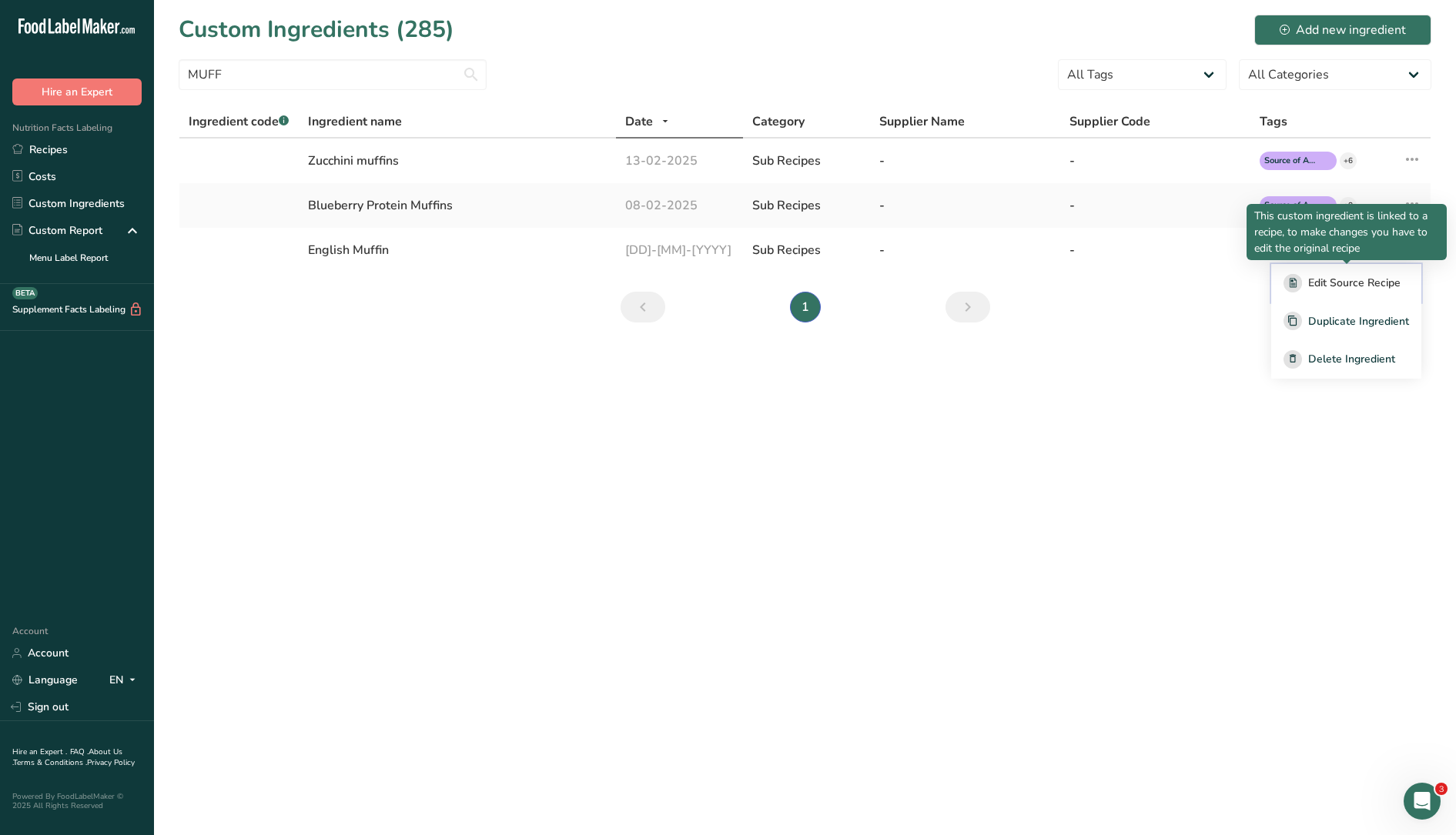 drag, startPoint x: 1294, startPoint y: 287, endPoint x: 1146, endPoint y: 349, distance: 160 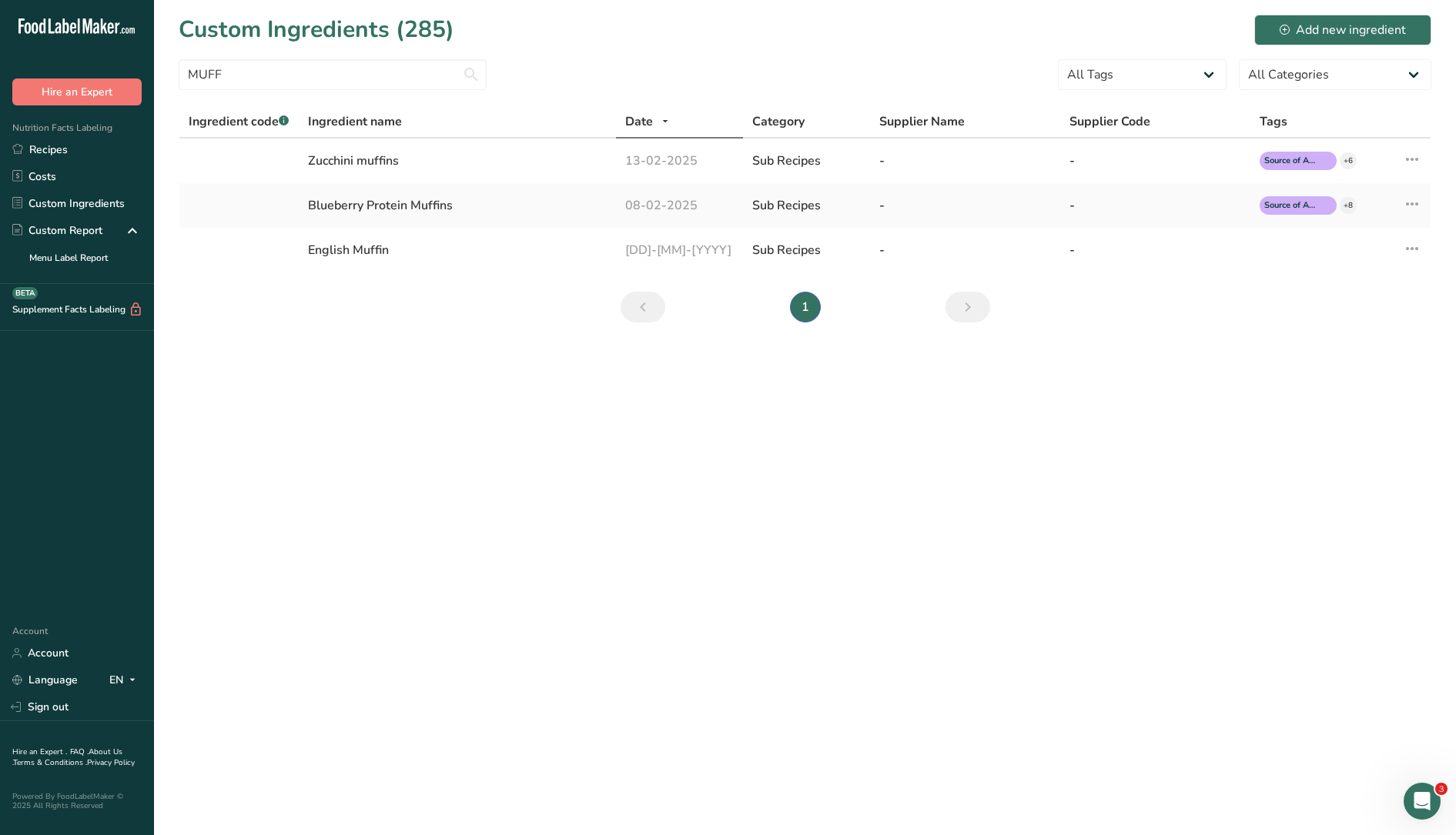 click on "Custom Ingredients
(285)
Add new ingredient
MUFF
All Tags
Source of Antioxidants
Prebiotic Effect
Source of Omega 3
Plant-based Protein
Dairy free
Gluten free
Vegan
Vegetarian
Soy free
Source of Healthy Fats
Source of B-Vitamins
Organic
Organic Certified
Non-GMO
Kosher Pareve
Kosher Dairy
Halal
No Synthetic Additives
Clean Label
Bio-Engineered
DHS" at bounding box center [728, 417] 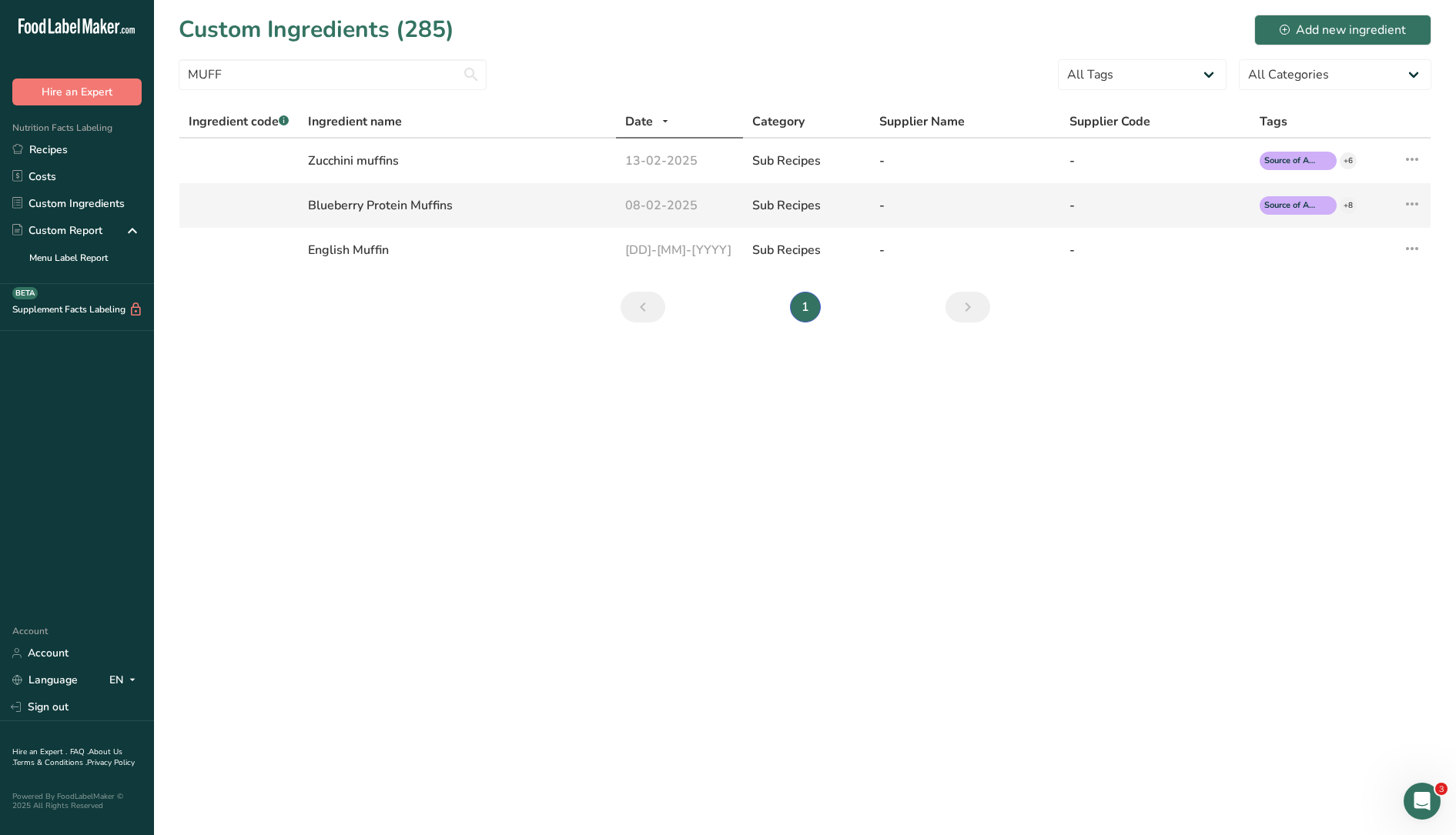 click on "Edit Source Recipe         Duplicate Ingredient     Delete Ingredient" at bounding box center (1399, 205) 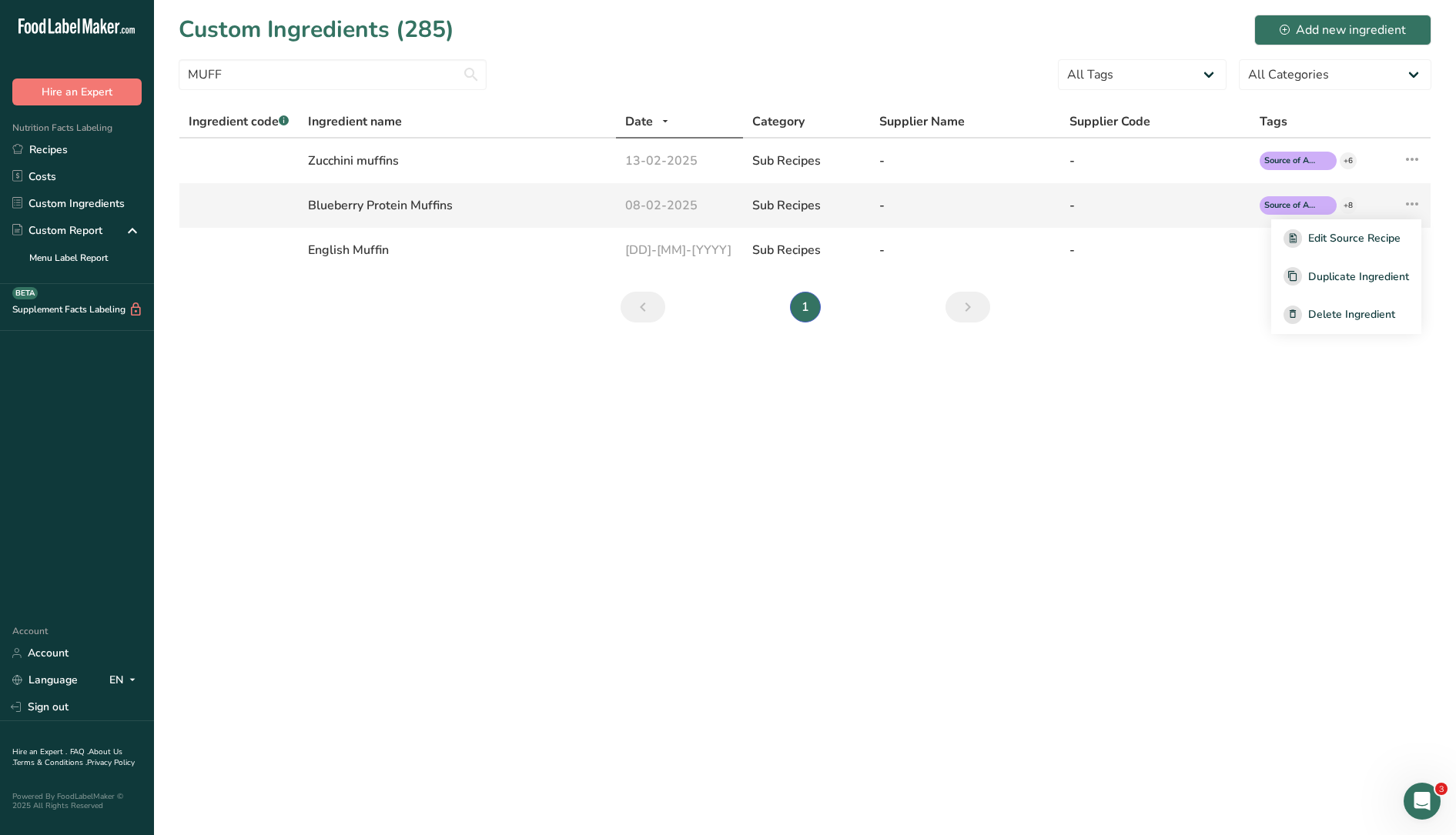 click at bounding box center [1412, 204] 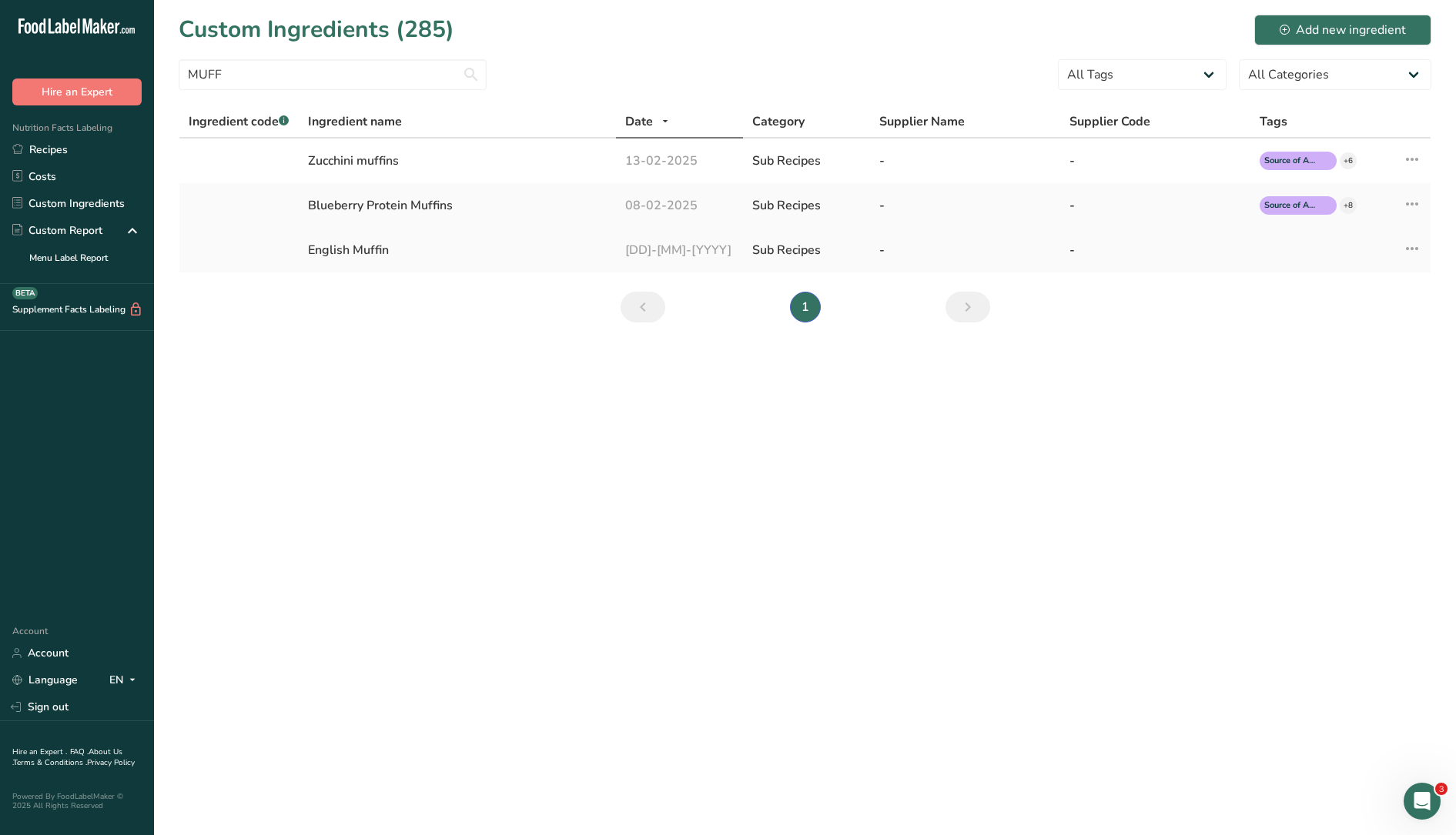 click at bounding box center [1412, 249] 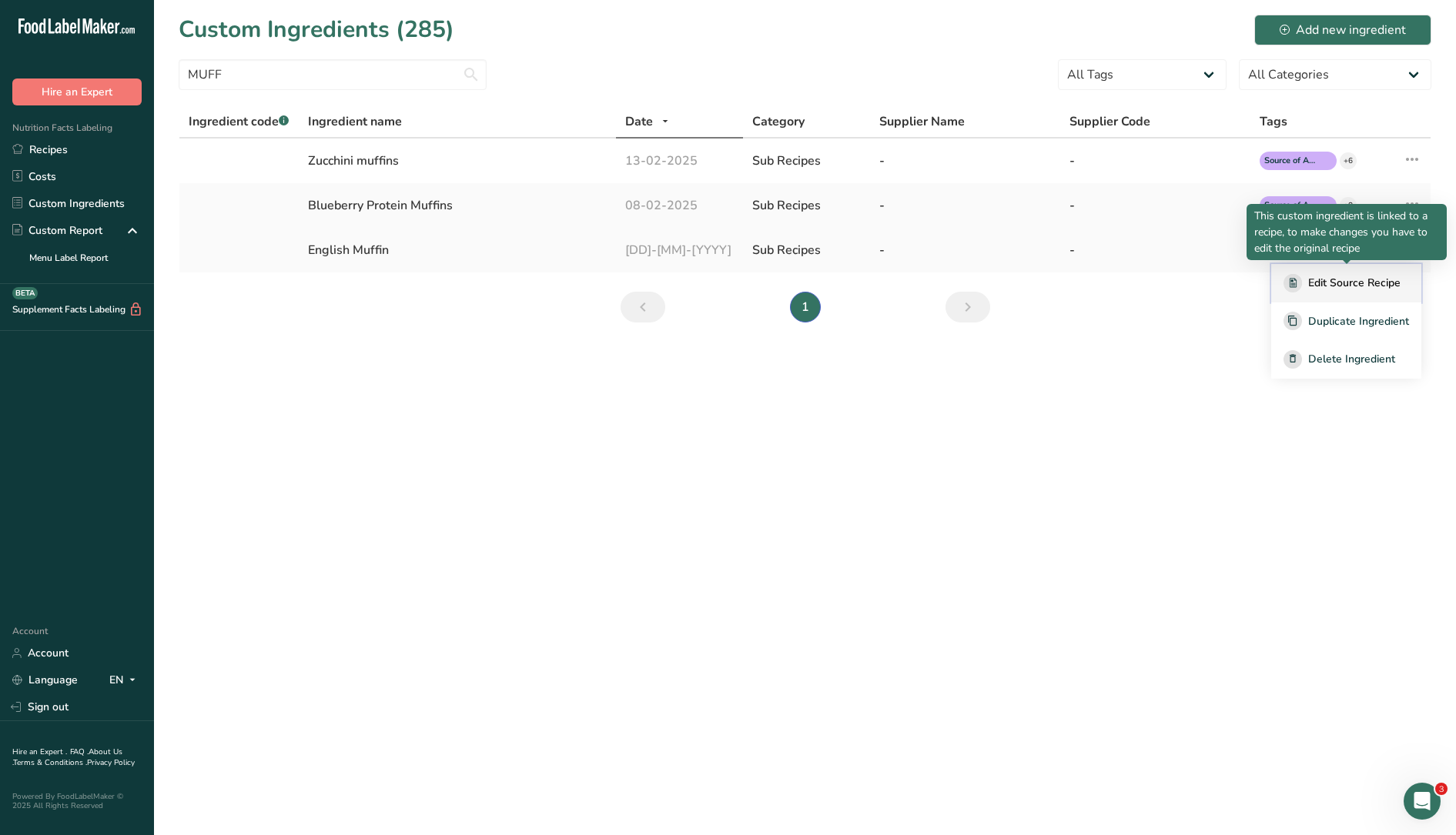 click 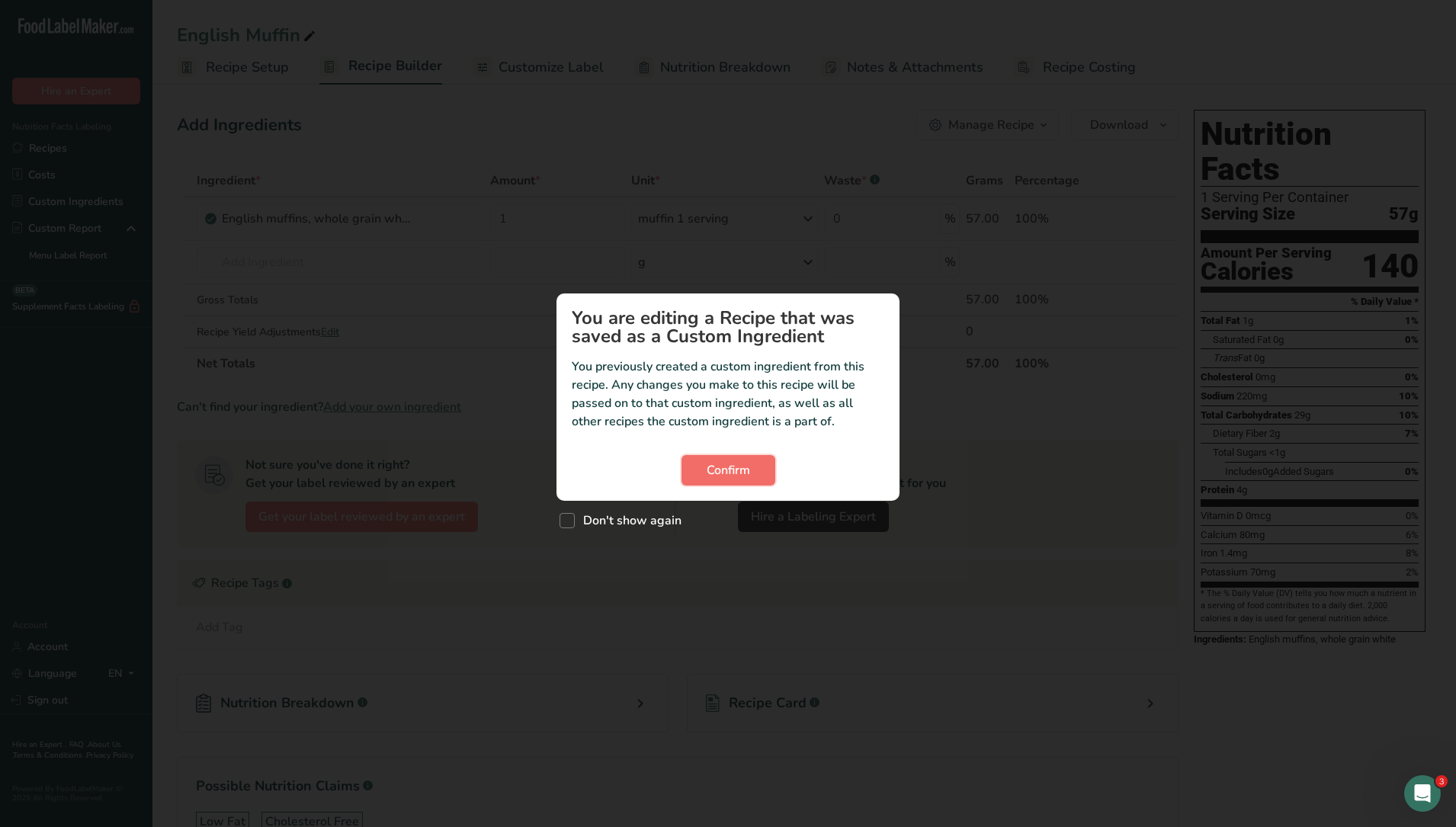 click on "Confirm" at bounding box center [728, 470] 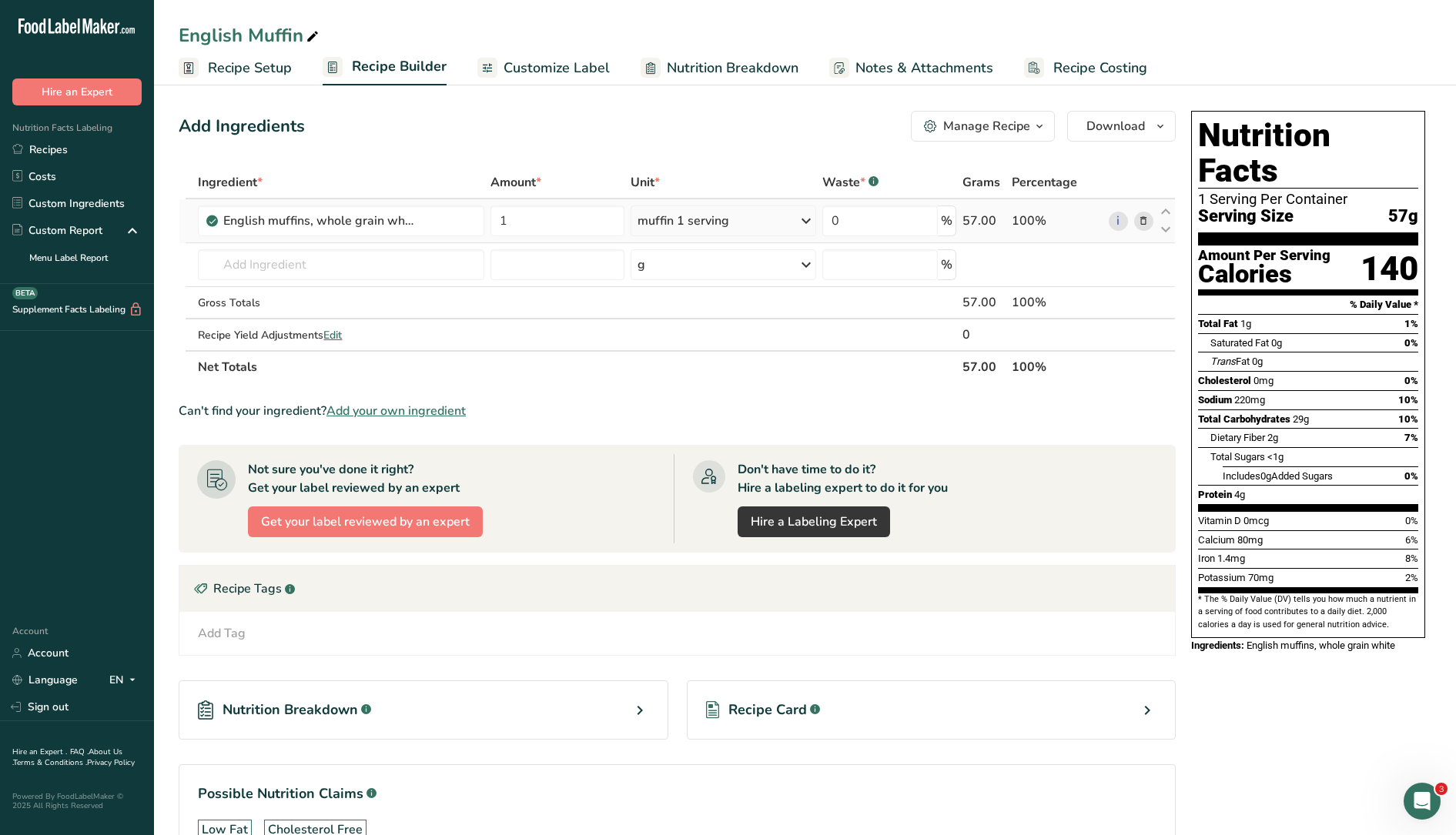 click on "muffin 1 serving" at bounding box center [683, 221] 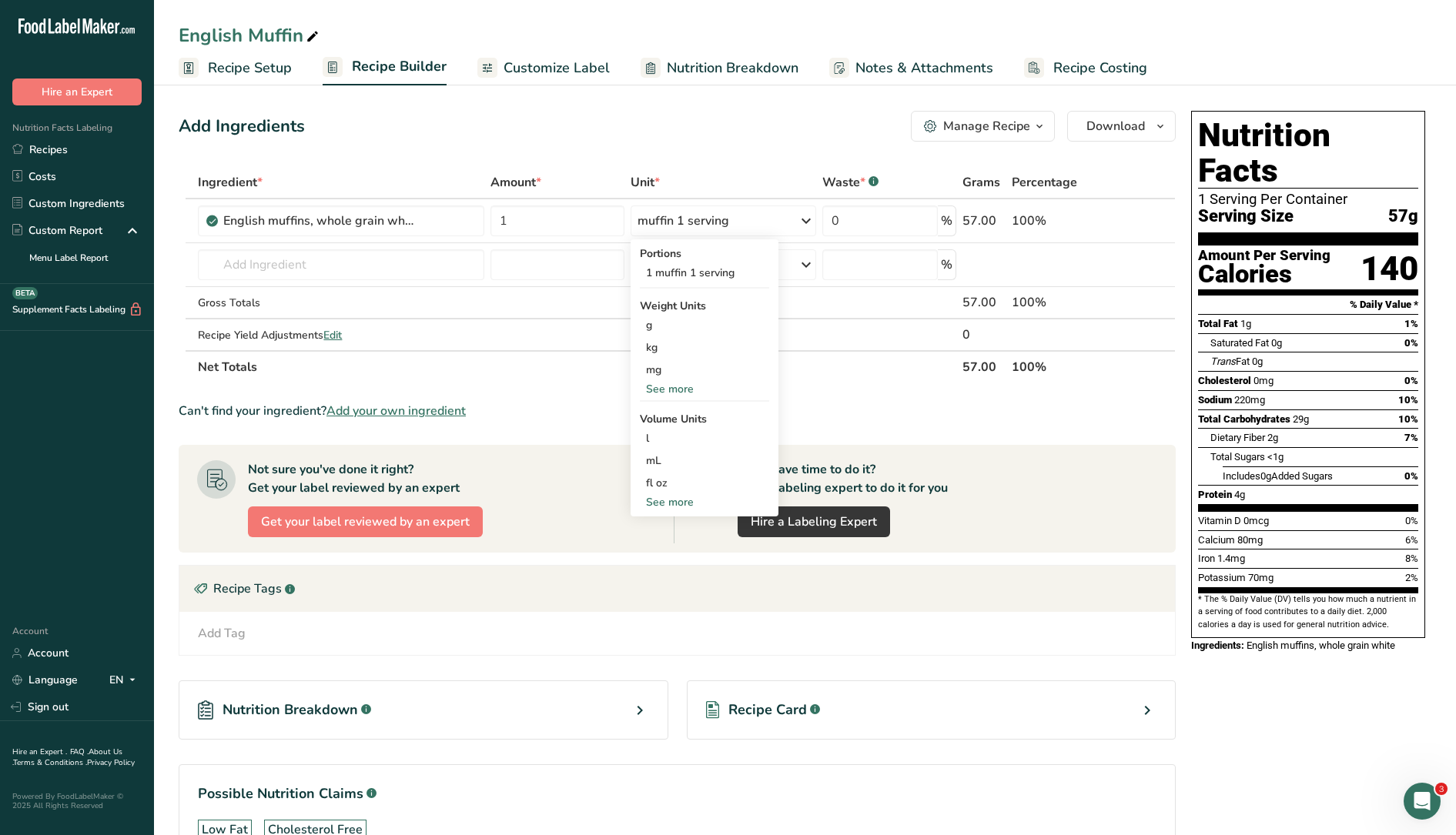 click on "Add Ingredients
Manage Recipe         Delete Recipe           Duplicate Recipe             Scale Recipe             Save as Sub-Recipe   .a-a{fill:#347362;}.b-a{fill:#fff;}                               Nutrition Breakdown                 Recipe Card
NEW
Amino Acids Pattern Report           Activity History
Download
Choose your preferred label style
Standard FDA label
Standard FDA label
The most common format for nutrition facts labels in compliance with the FDA's typeface, style and requirements
Tabular FDA label
A label format compliant with the FDA regulations presented in a tabular (horizontal) display.
Linear FDA label
A simple linear display for small sized packages.
Simplified FDA label" at bounding box center [681, 509] 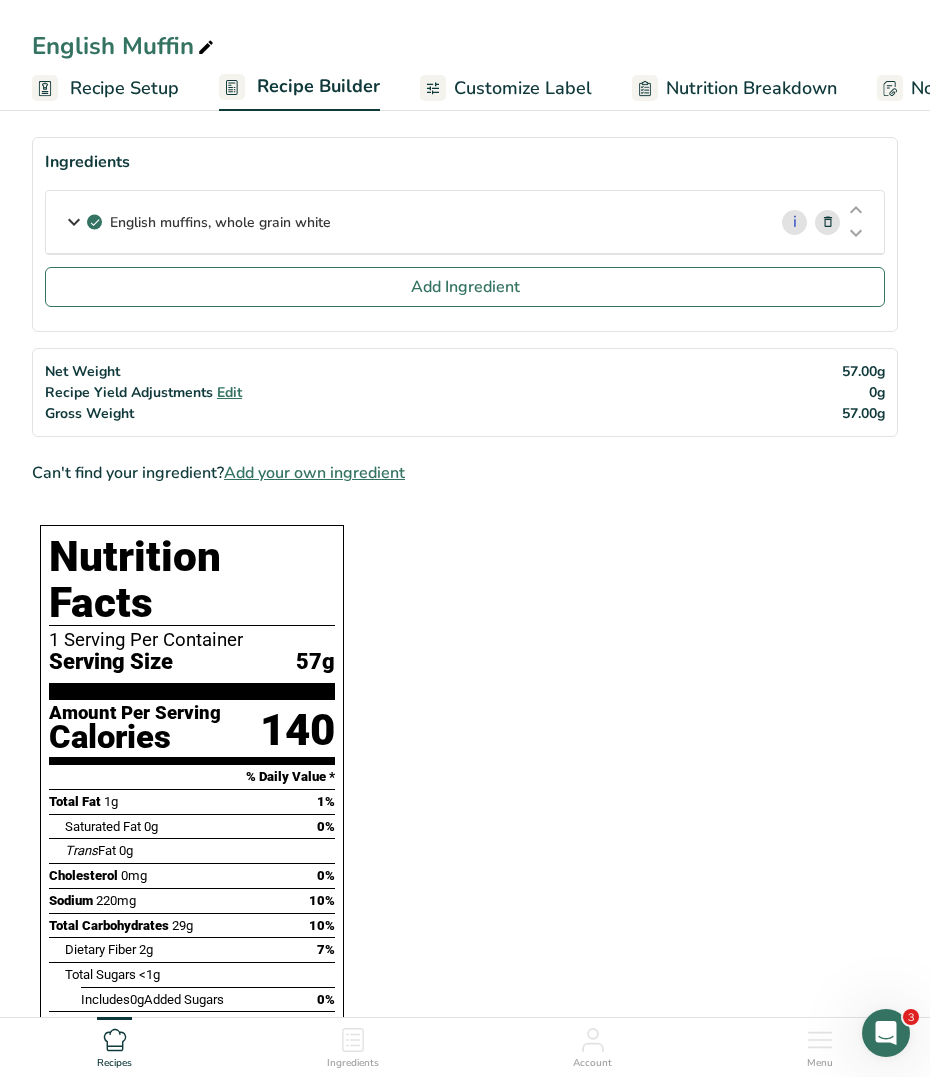 scroll, scrollTop: 0, scrollLeft: 0, axis: both 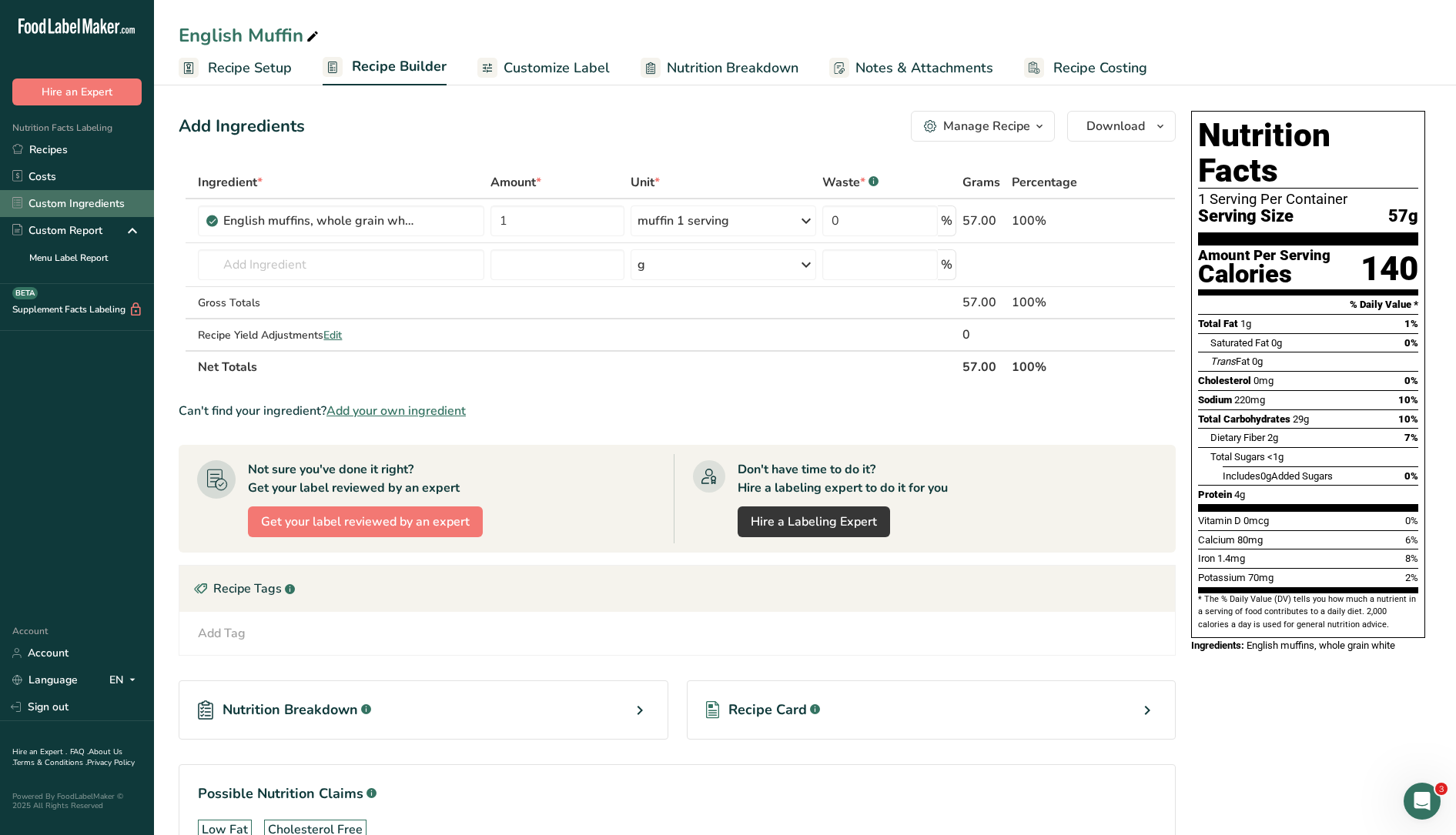 click on "Custom Ingredients" at bounding box center (77, 203) 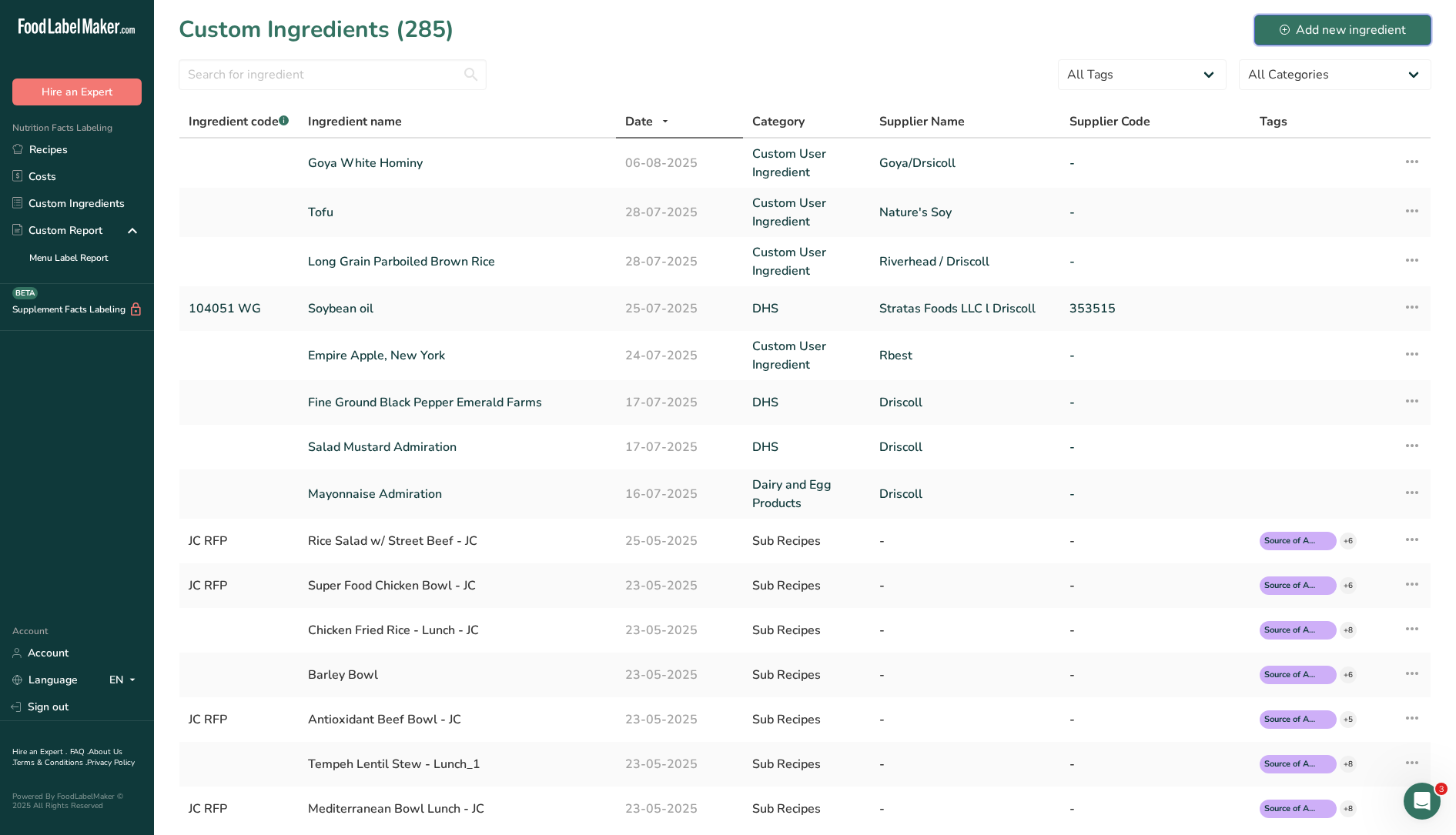 click on "Add new ingredient" at bounding box center (1343, 30) 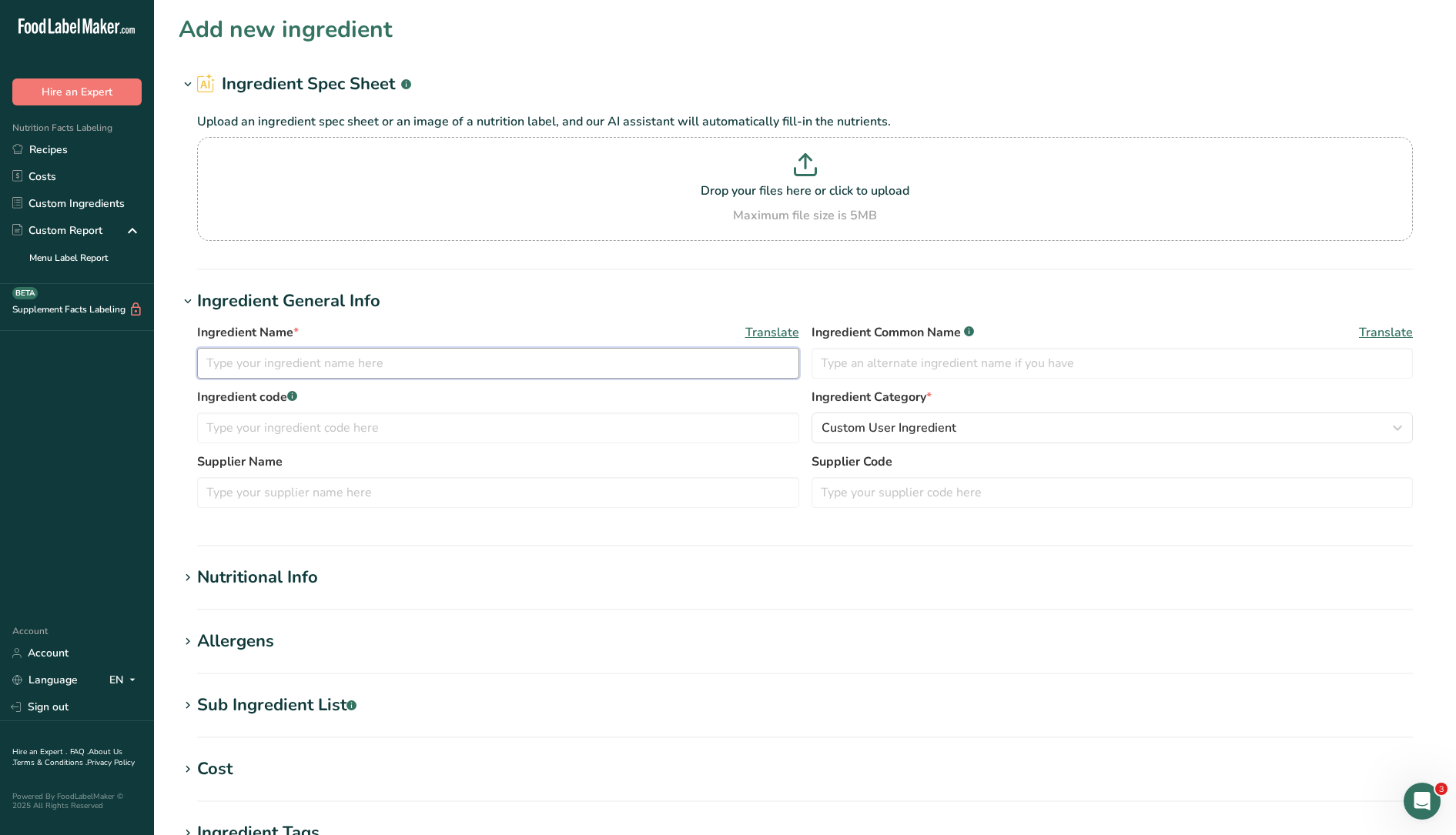 click at bounding box center [498, 363] 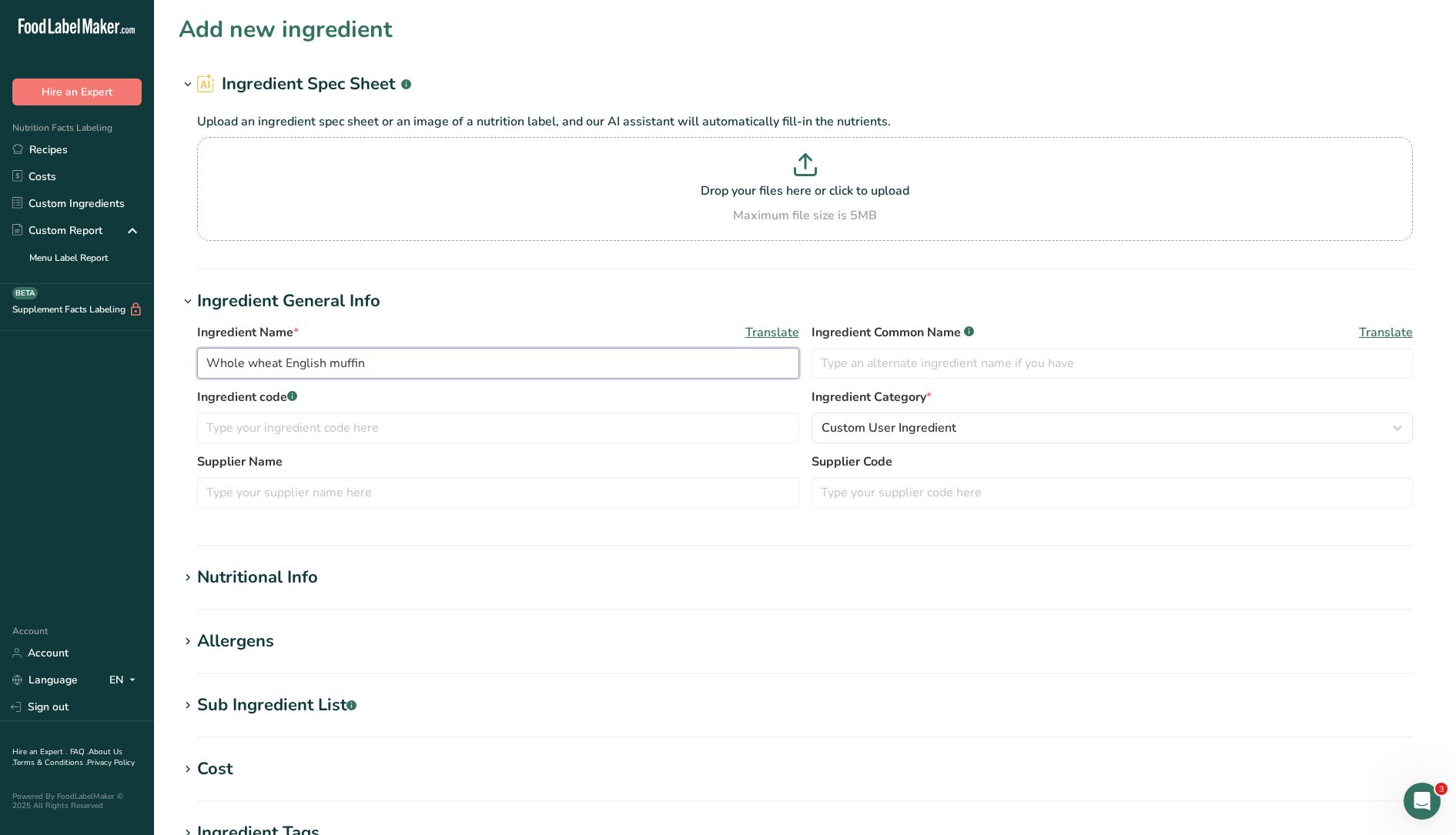 click on "Whole wheat English muffin" at bounding box center [498, 363] 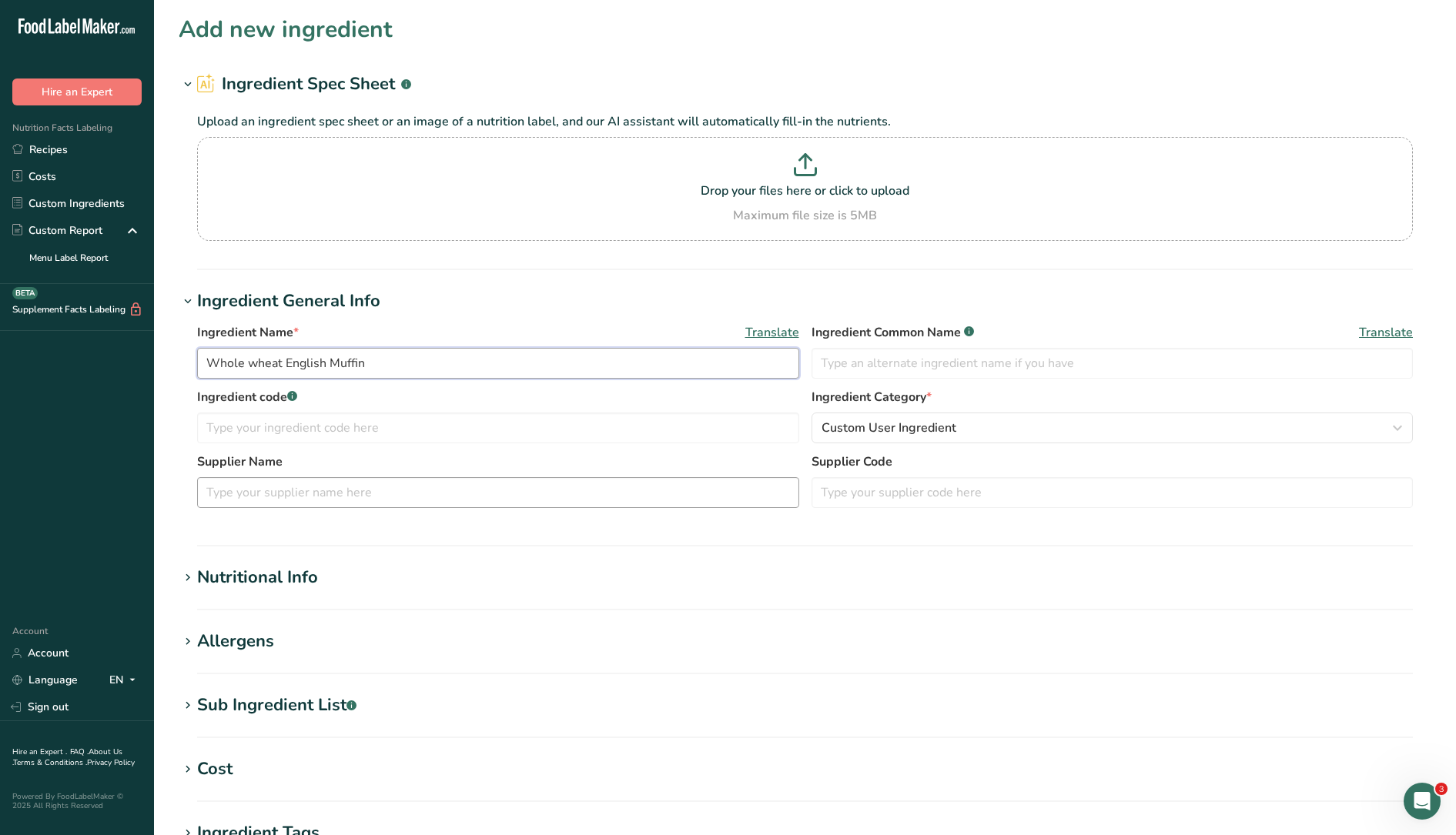 type on "Whole wheat English Muffin" 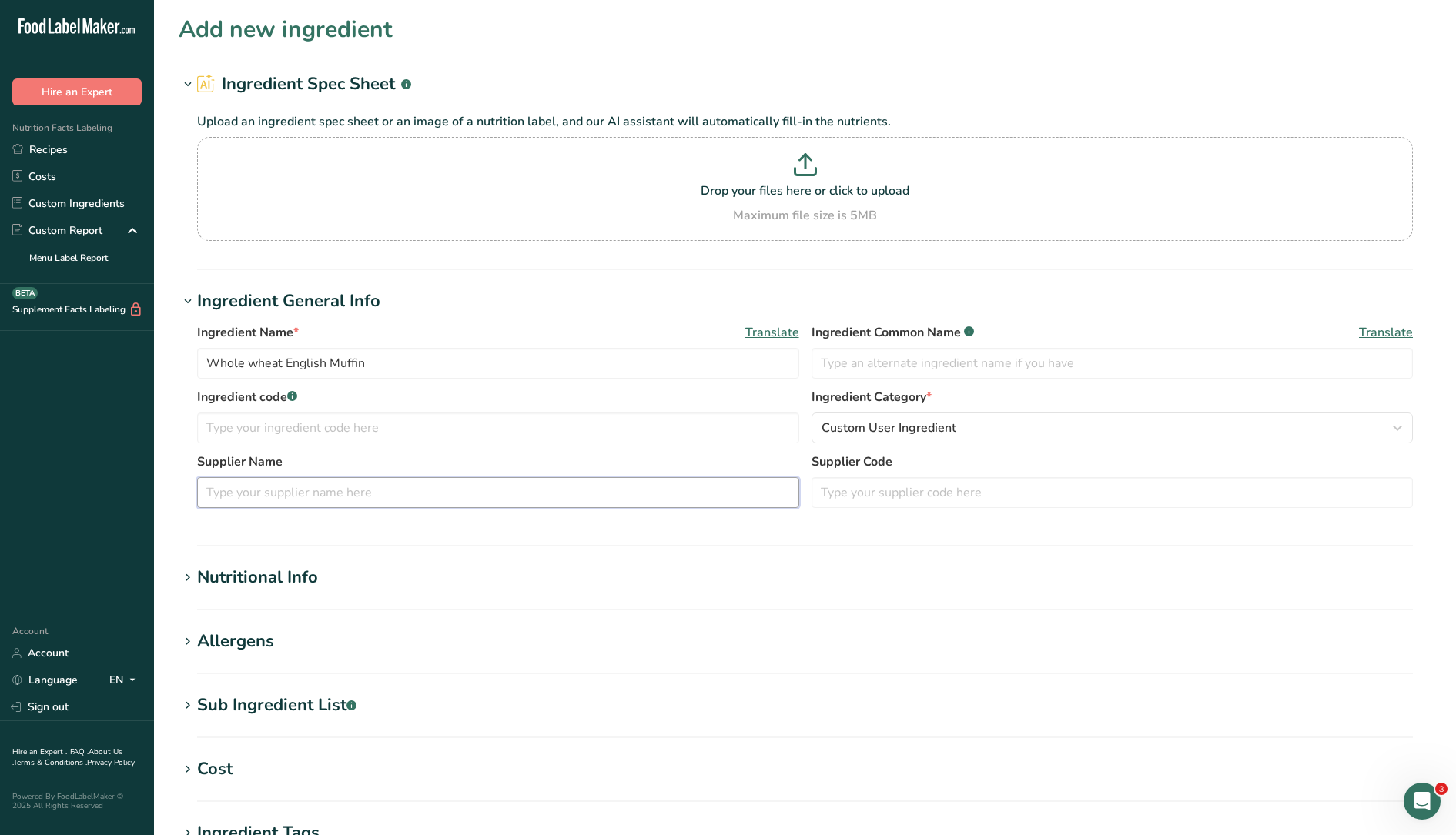 click at bounding box center (498, 493) 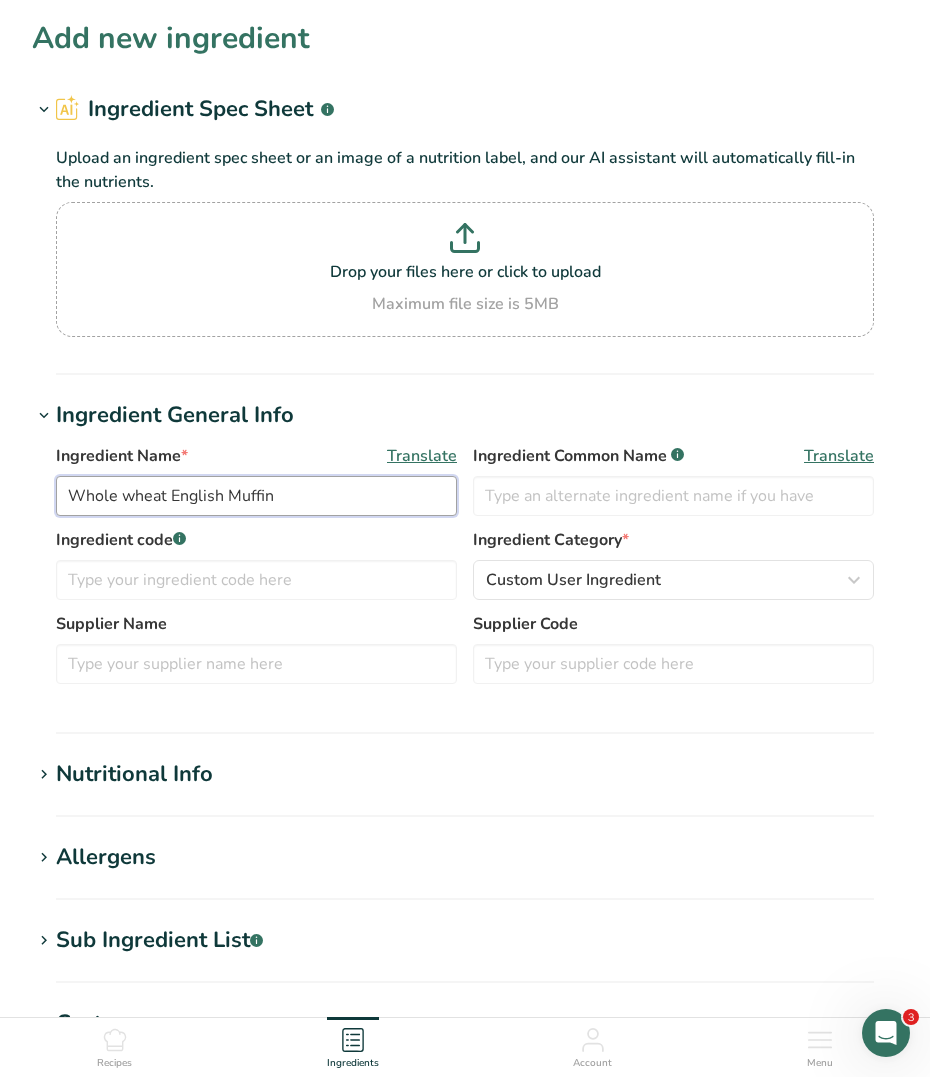 drag, startPoint x: 329, startPoint y: 492, endPoint x: 33, endPoint y: 491, distance: 296.00168 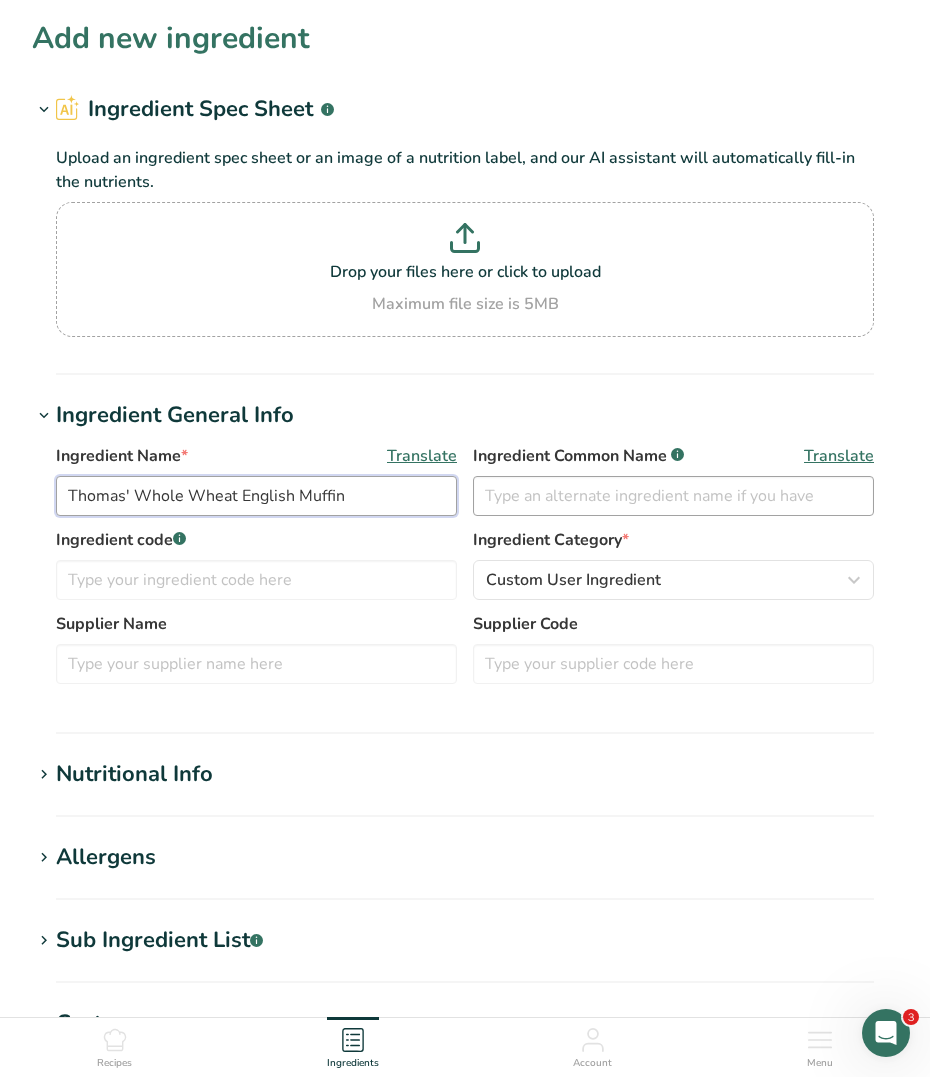 type on "Thomas' Whole Wheat English Muffin" 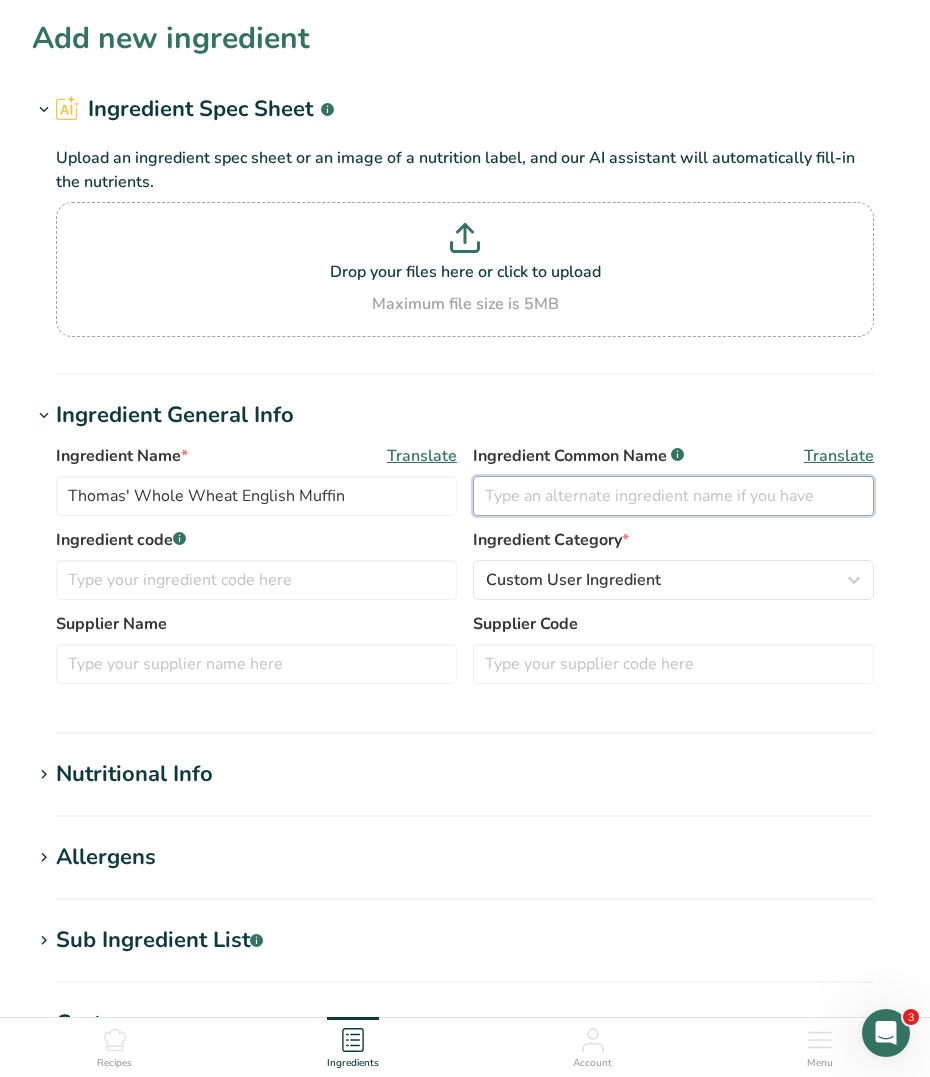 click at bounding box center [673, 496] 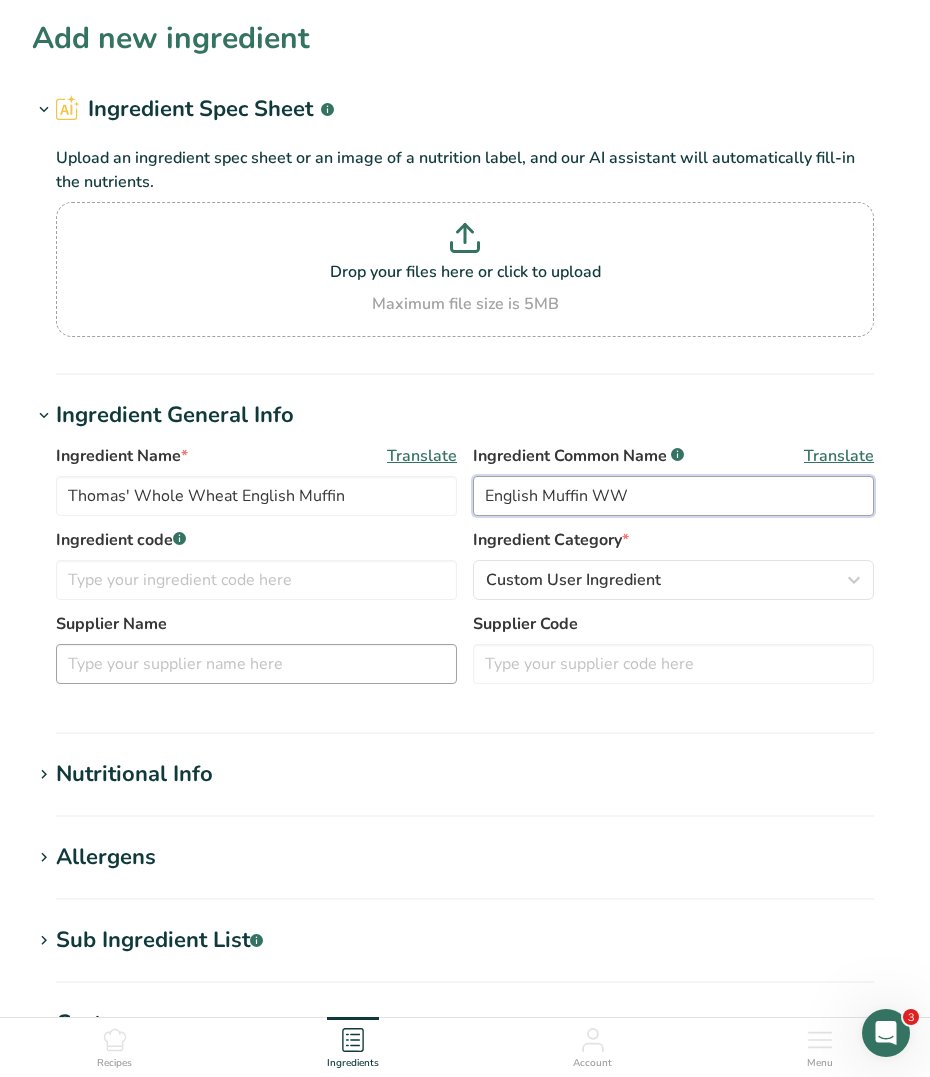 type on "English Muffin WW" 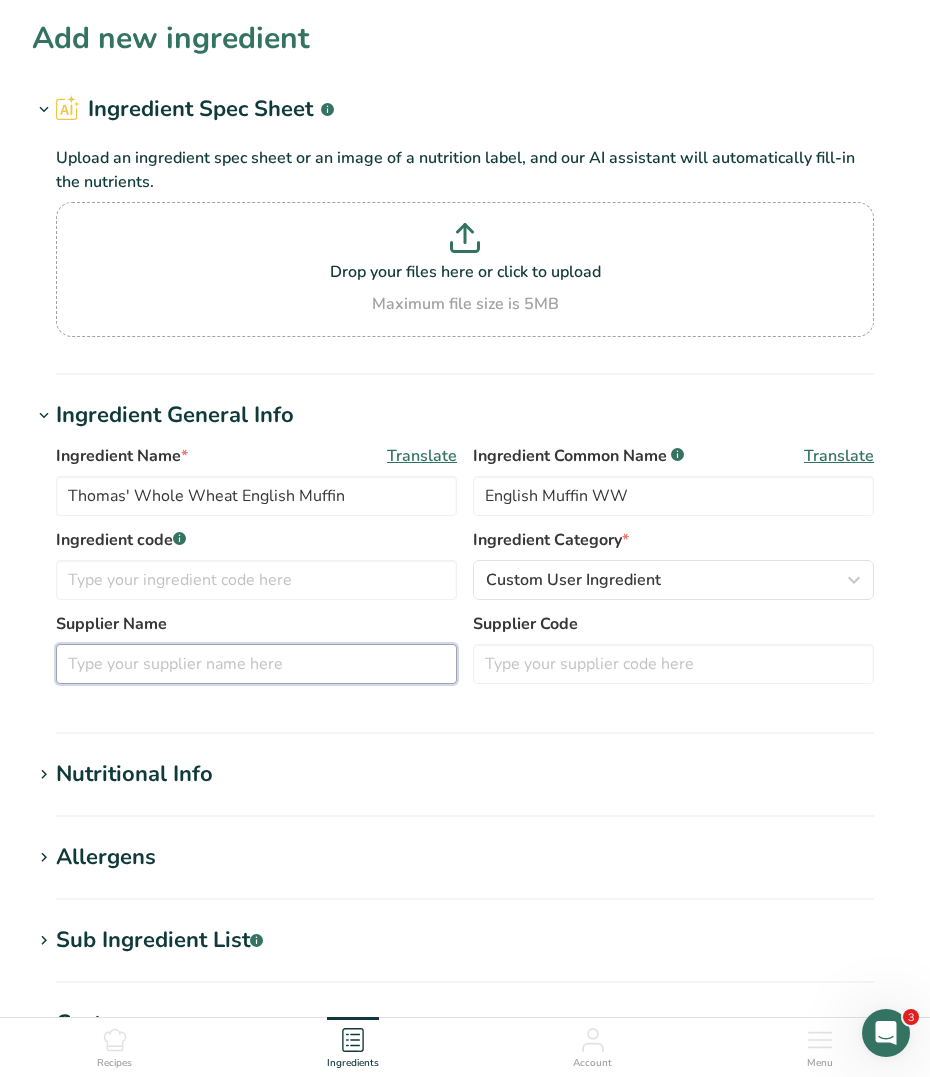 click at bounding box center [256, 664] 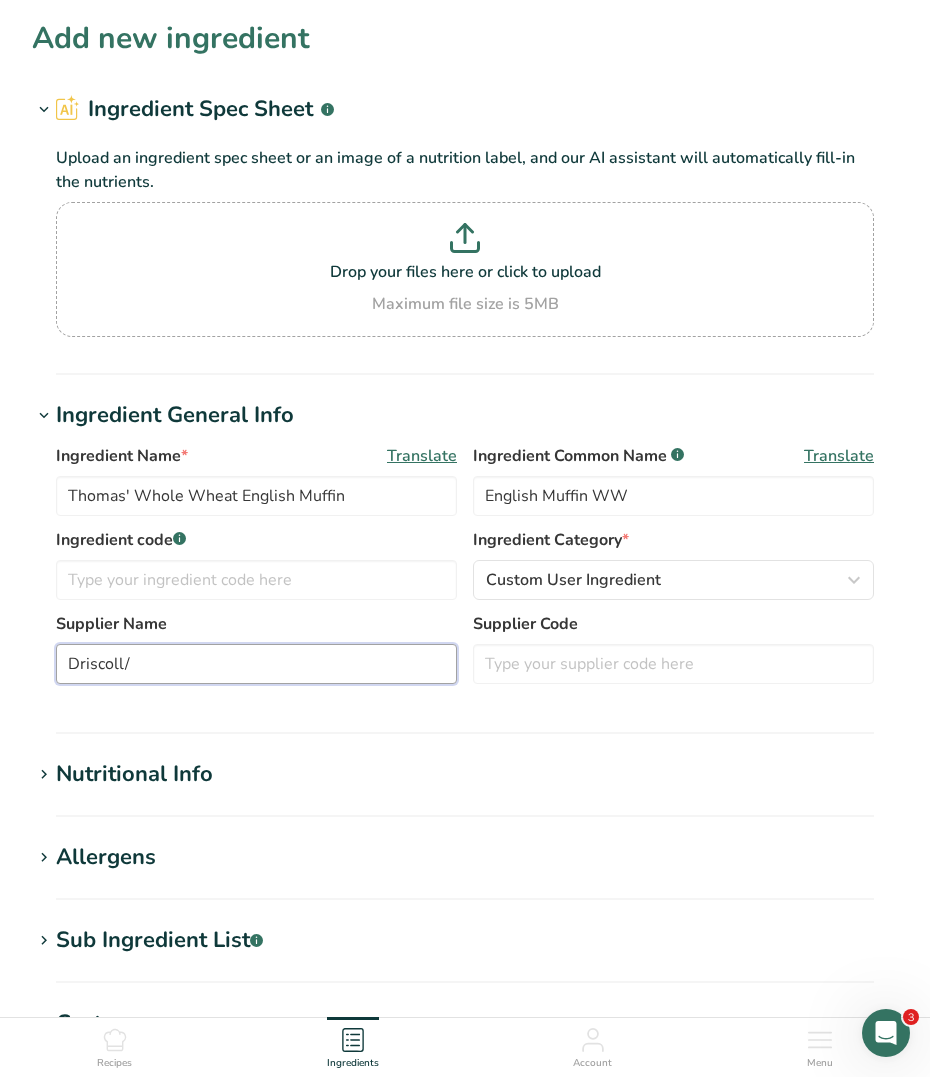 paste on "Thomas' Whole Wheat English Muffin" 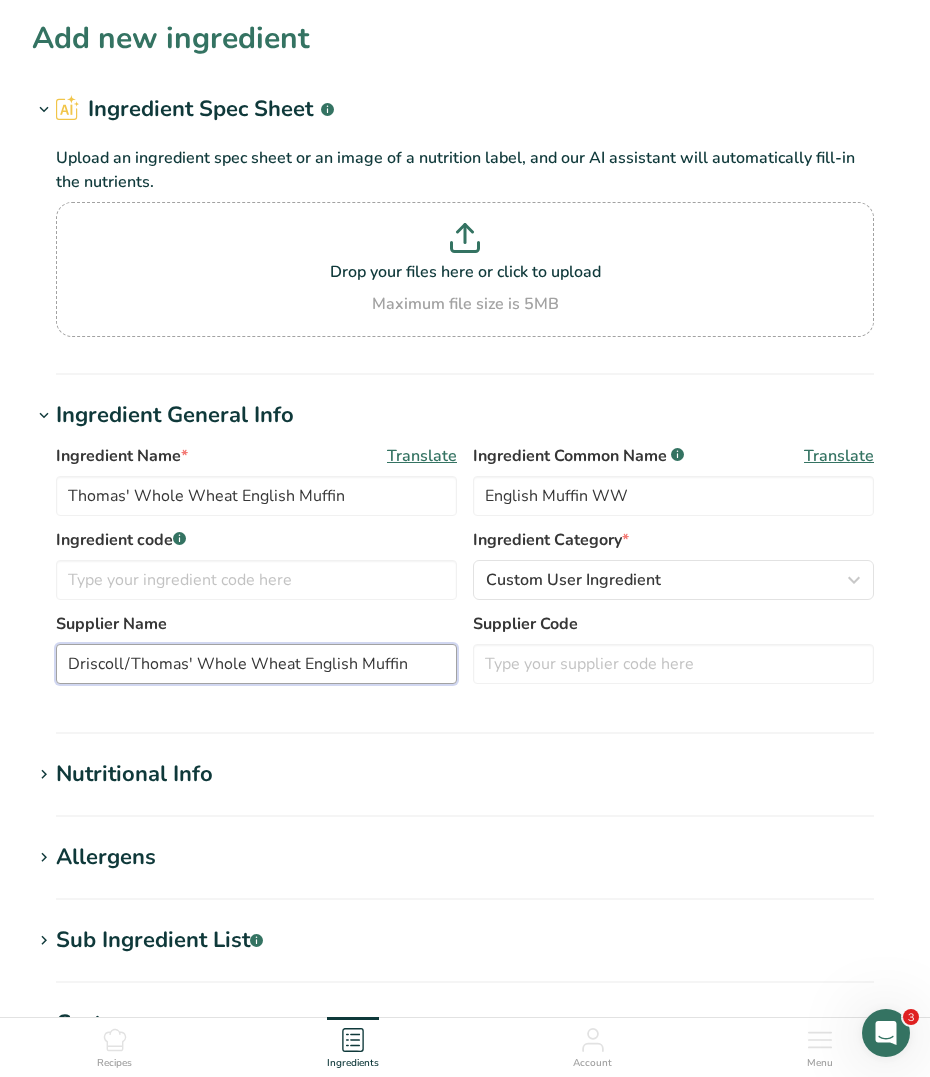 drag, startPoint x: 190, startPoint y: 667, endPoint x: 516, endPoint y: 692, distance: 326.95718 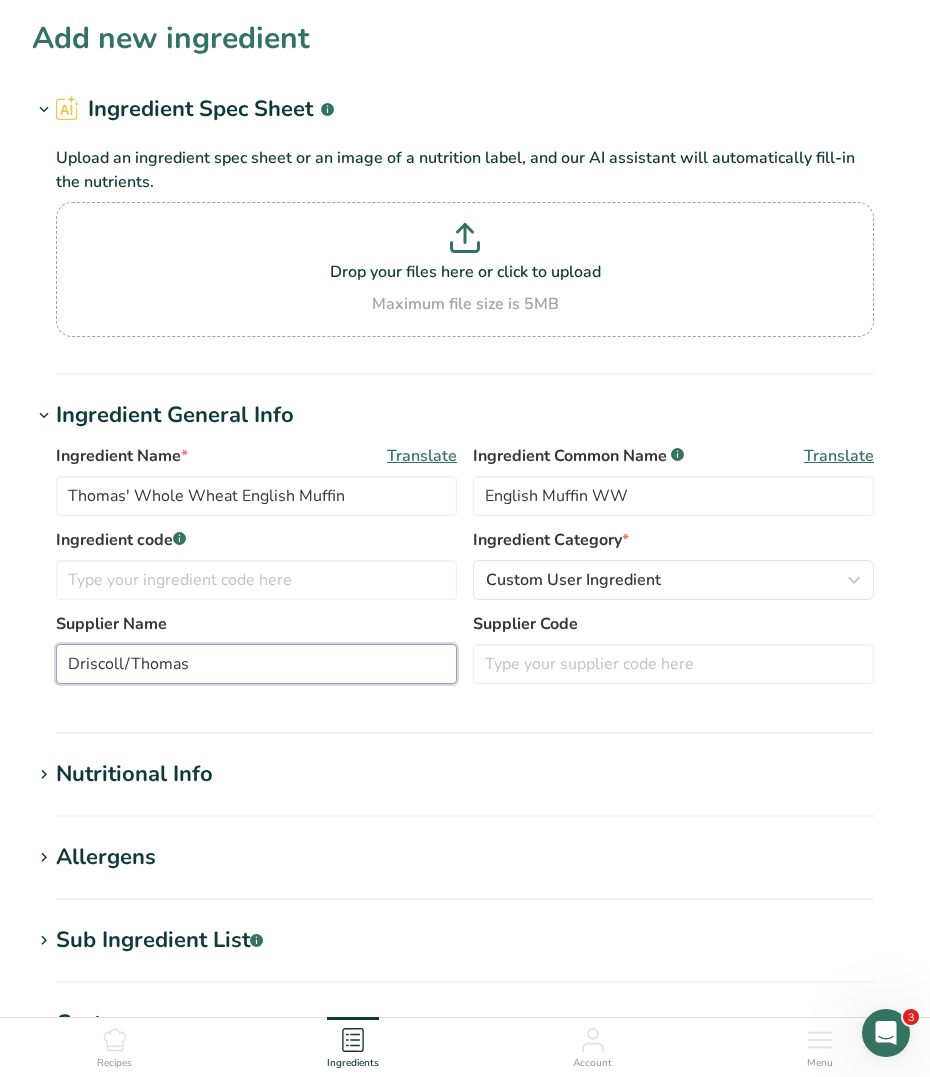type on "Driscoll/Thomas" 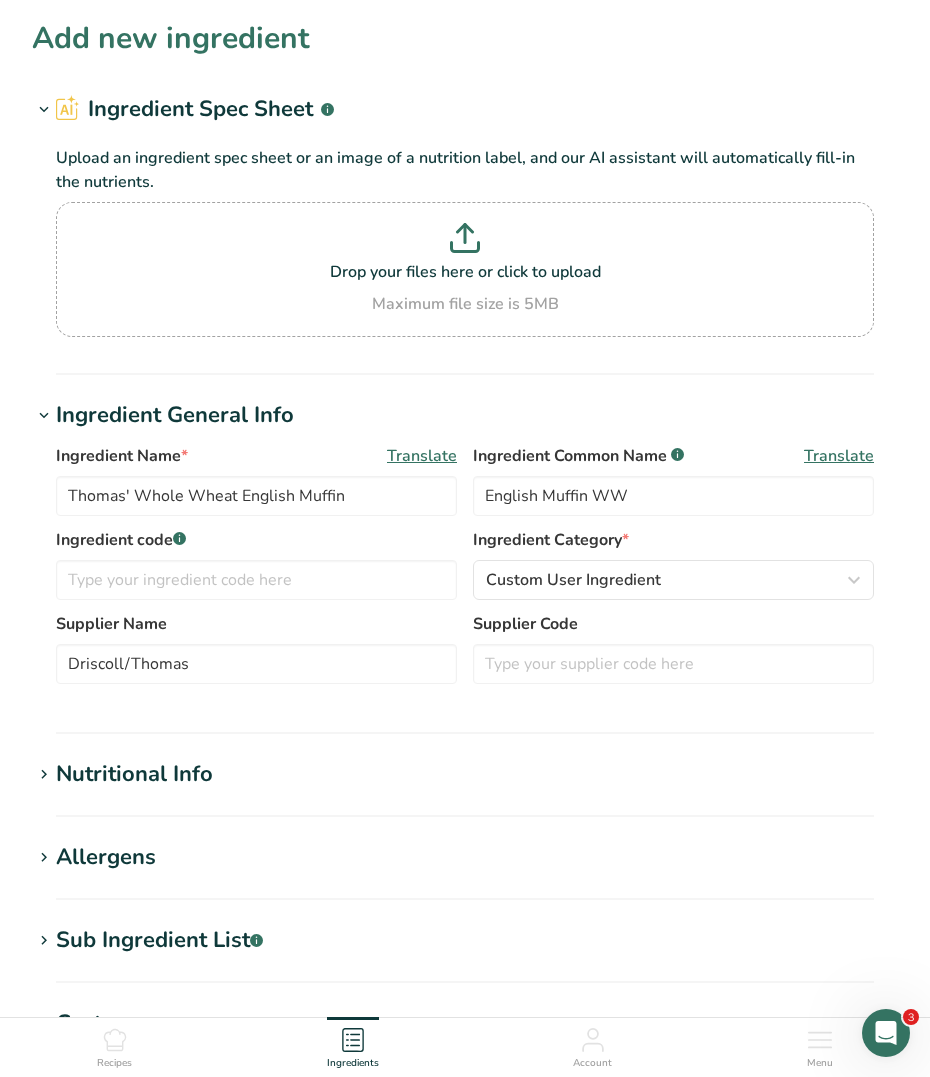click on "Nutritional Info" at bounding box center (465, 774) 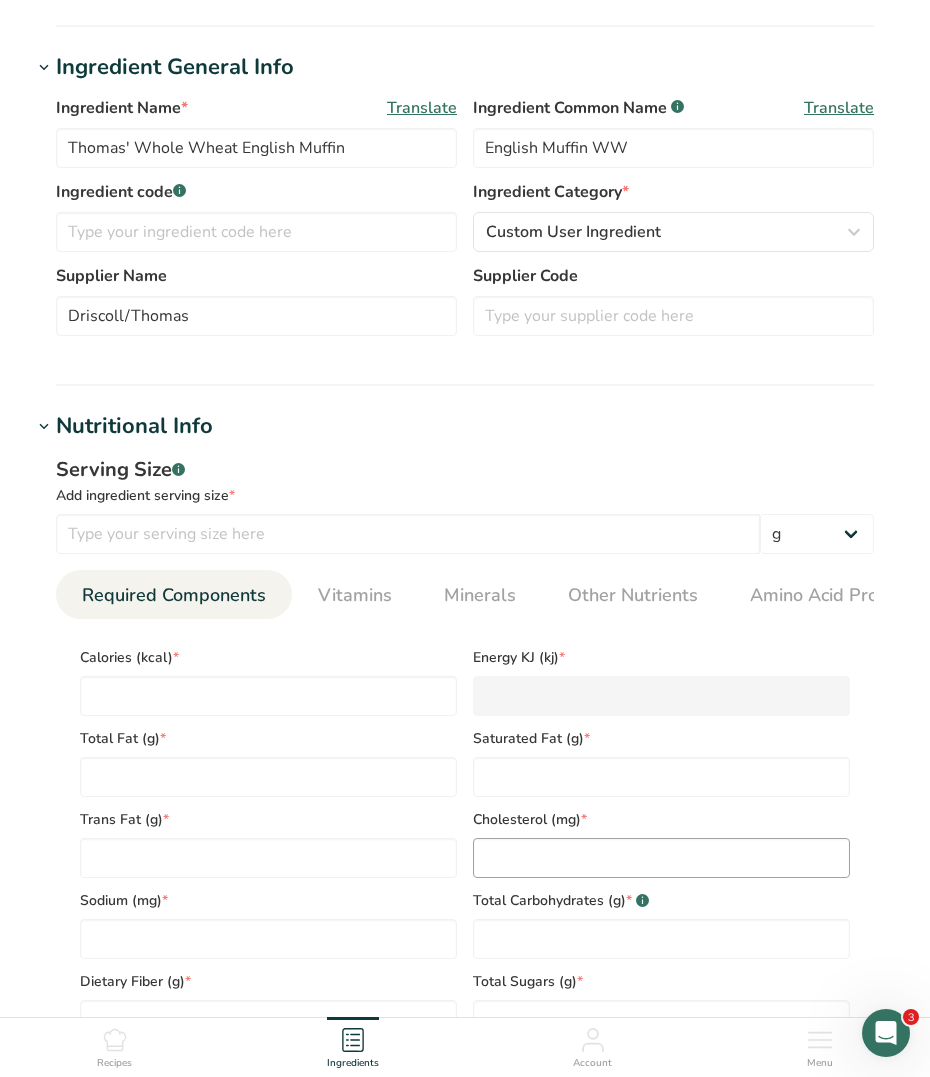 scroll, scrollTop: 500, scrollLeft: 0, axis: vertical 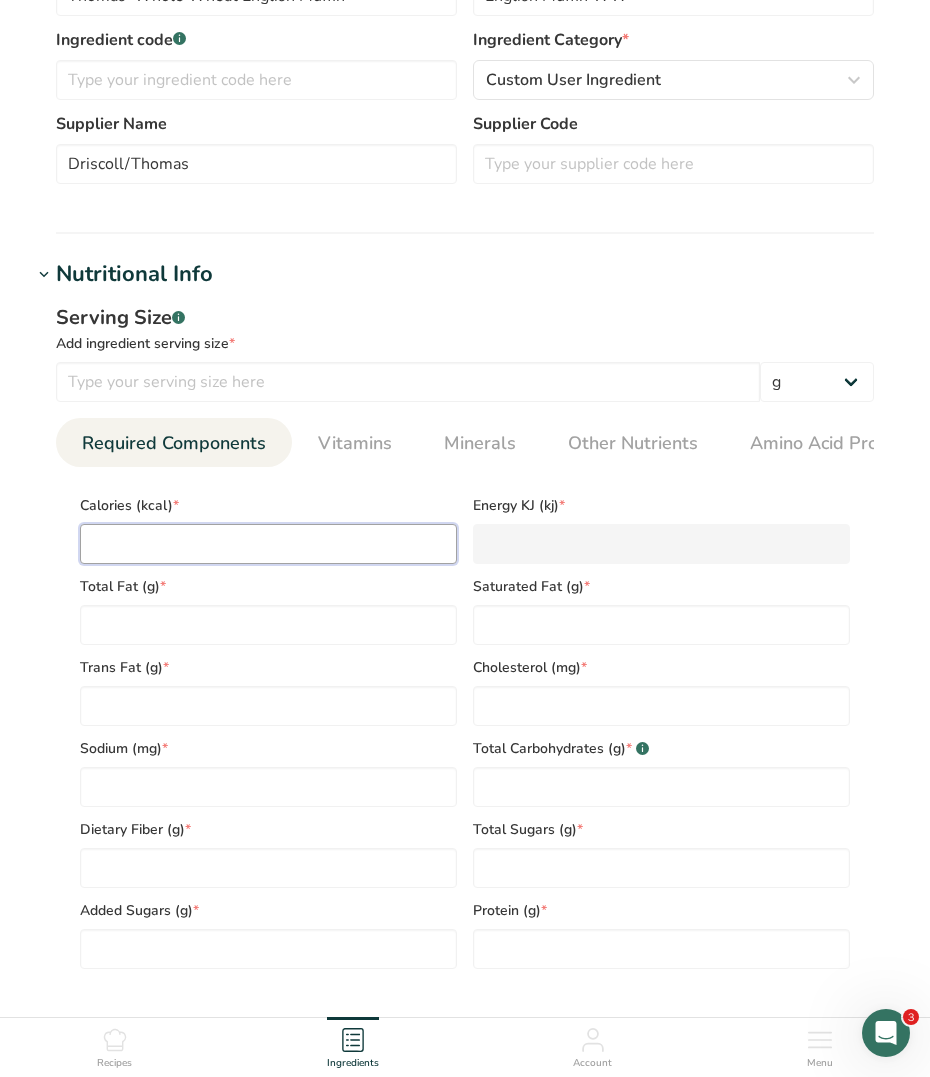click at bounding box center (268, 544) 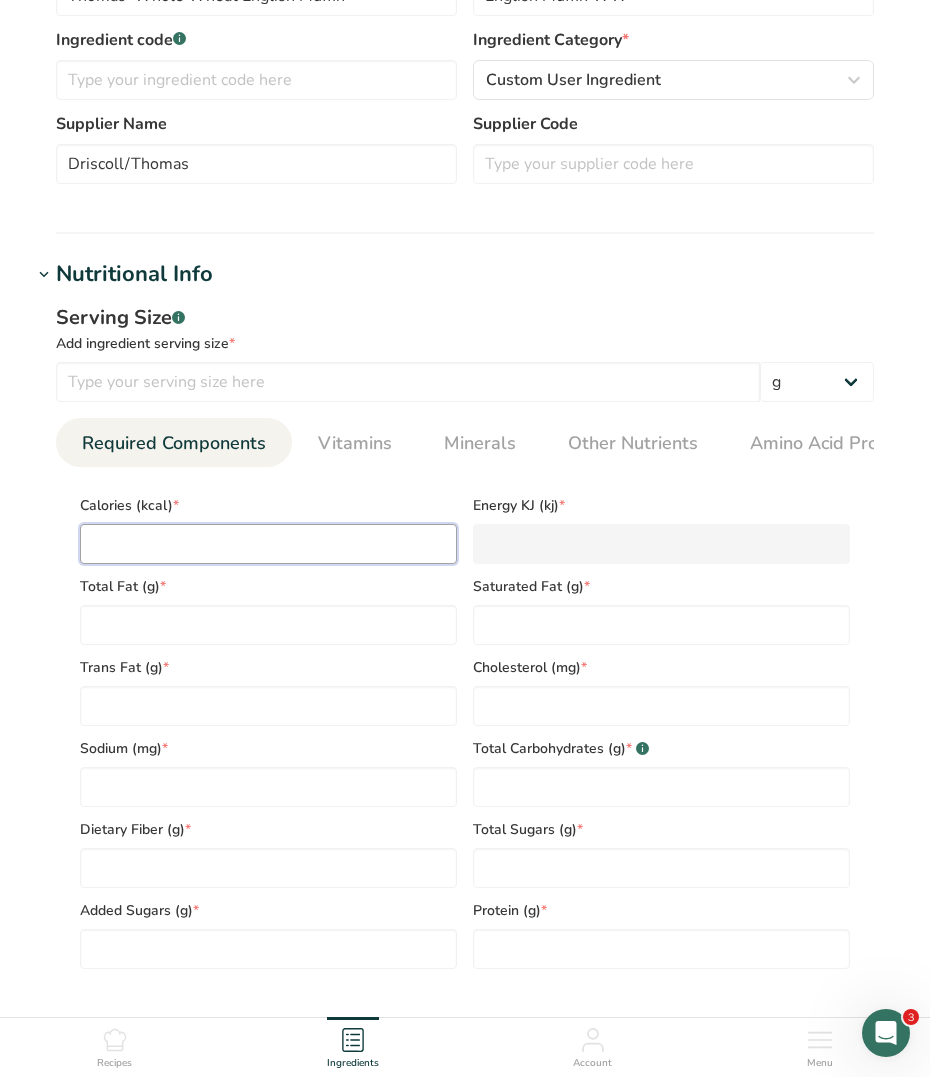 type on "1" 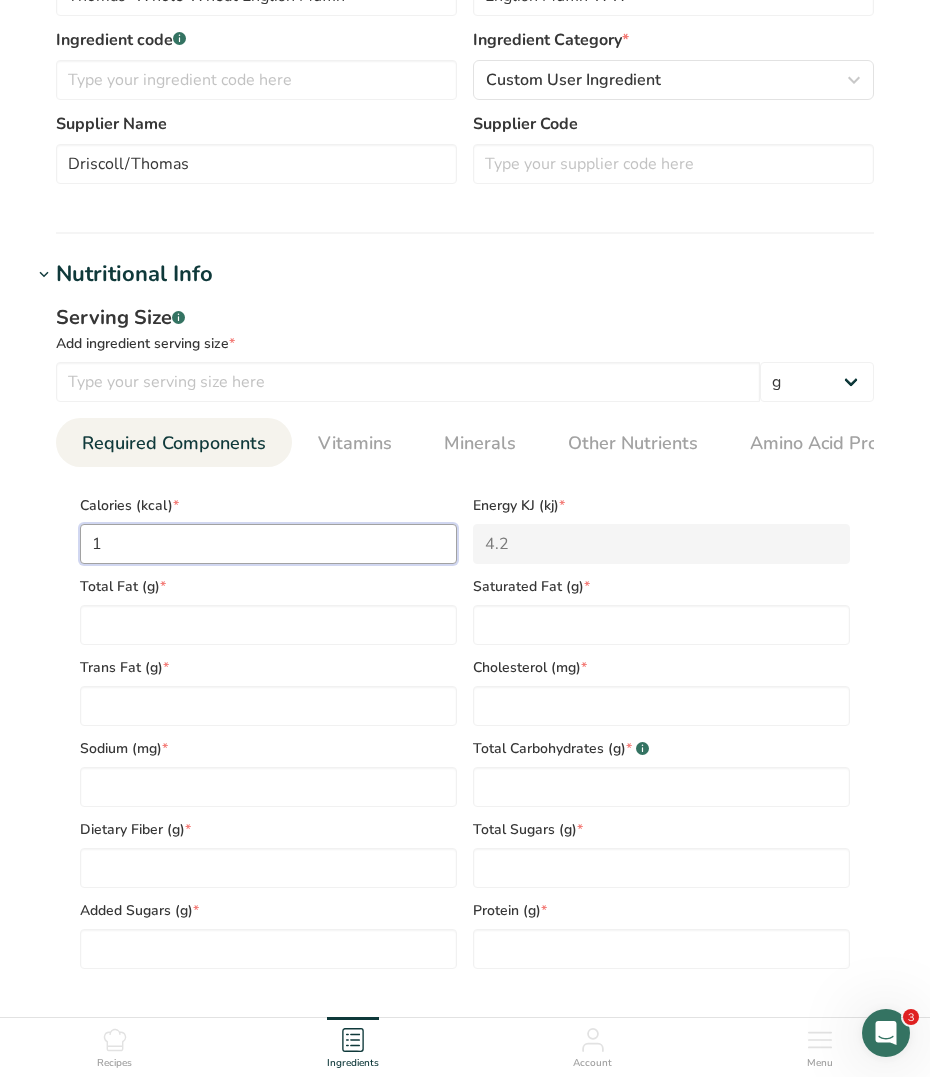 type on "12" 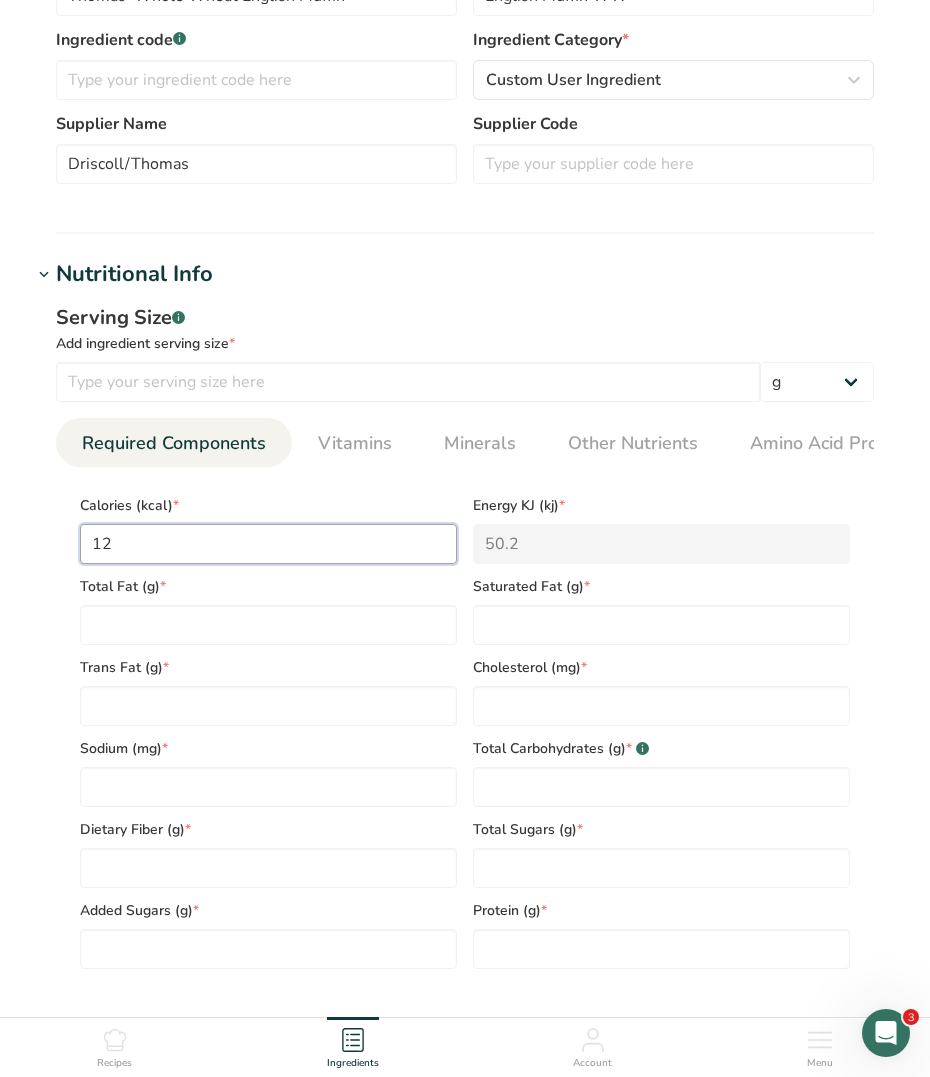 type on "120" 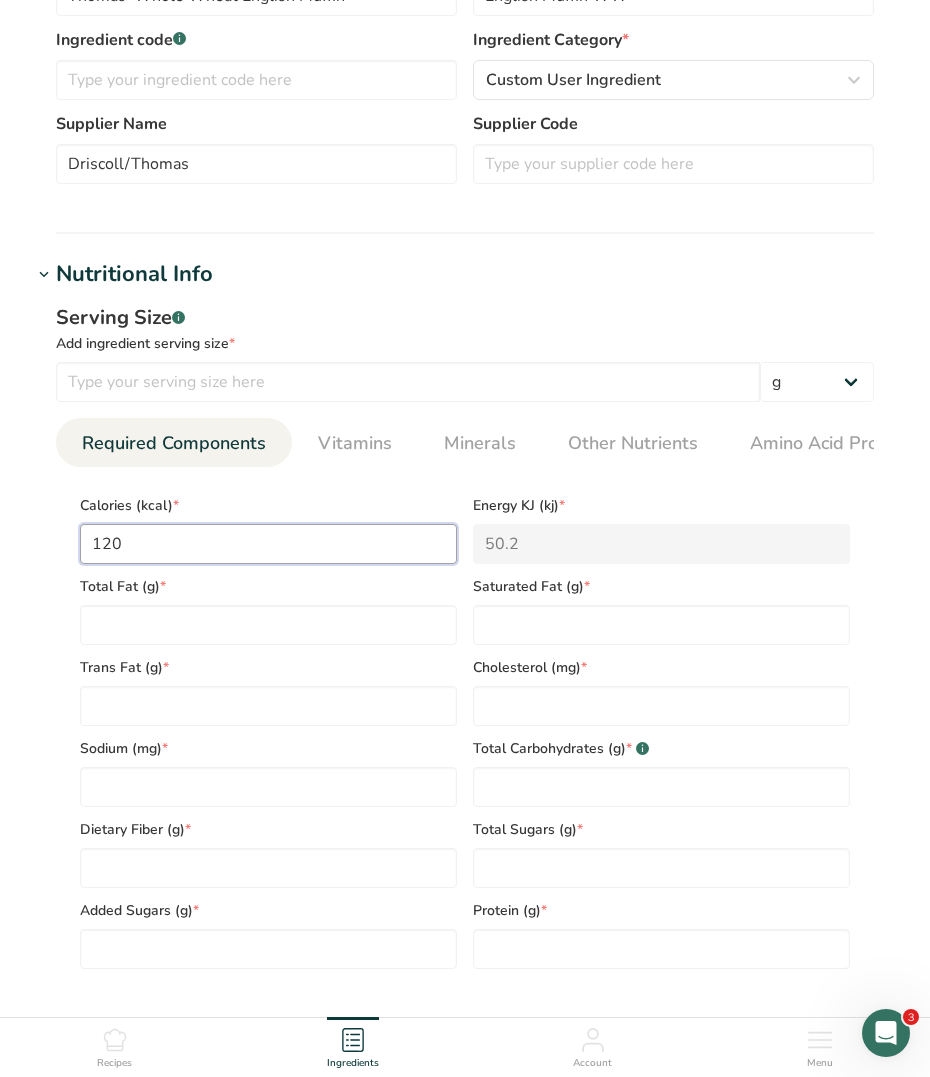 type on "502.1" 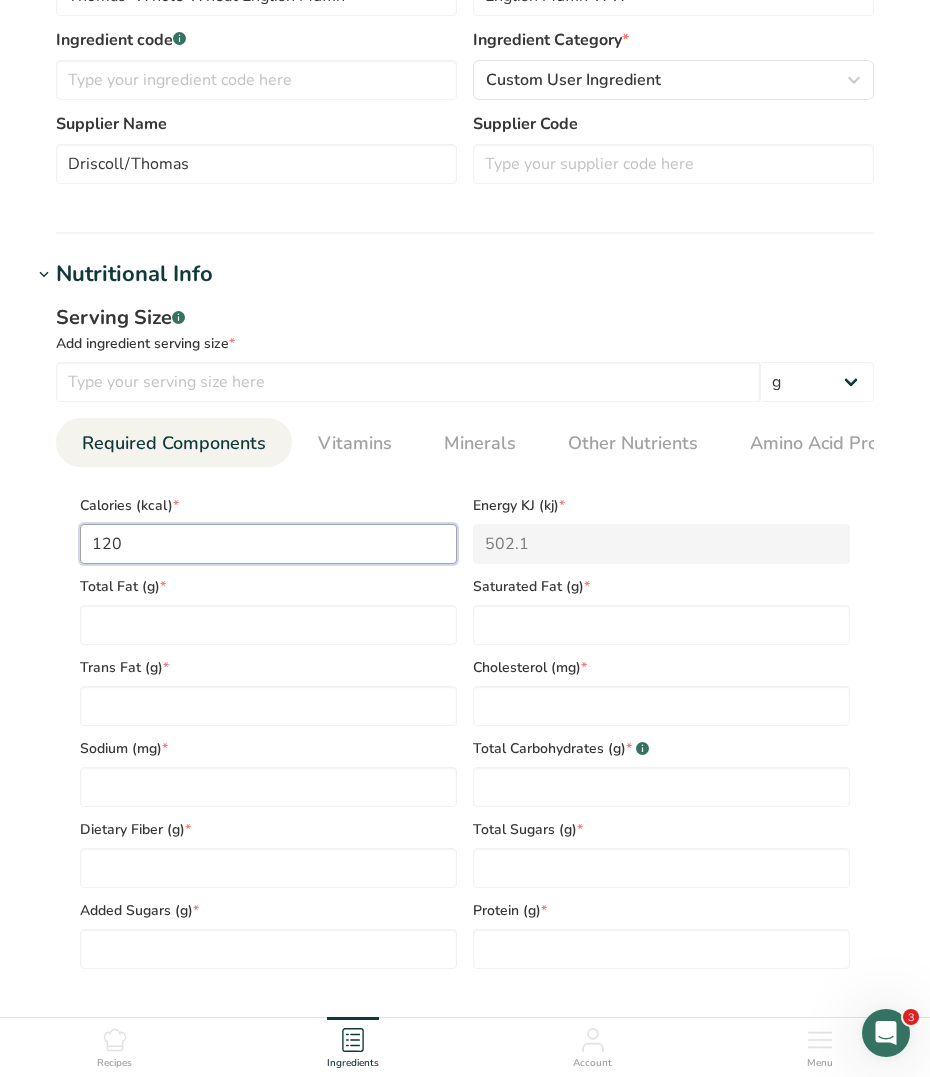 type on "120" 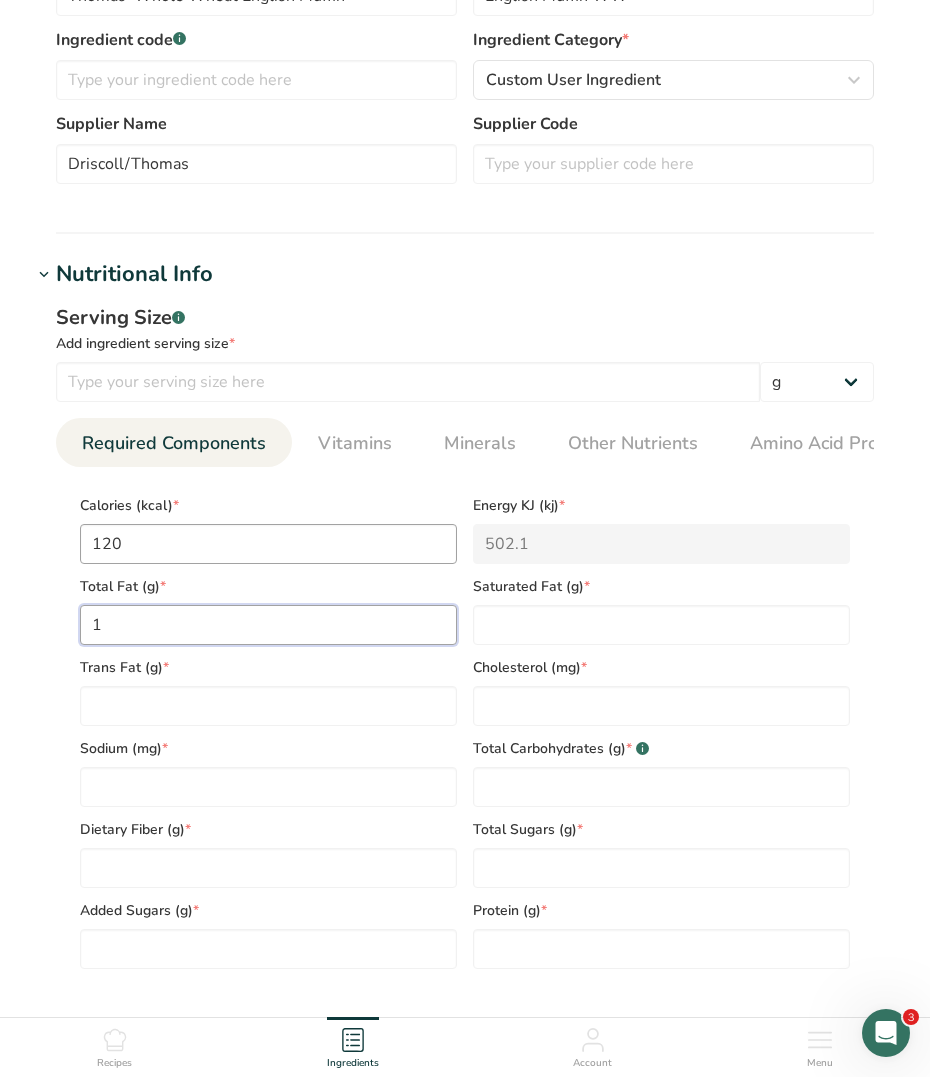 type on "1" 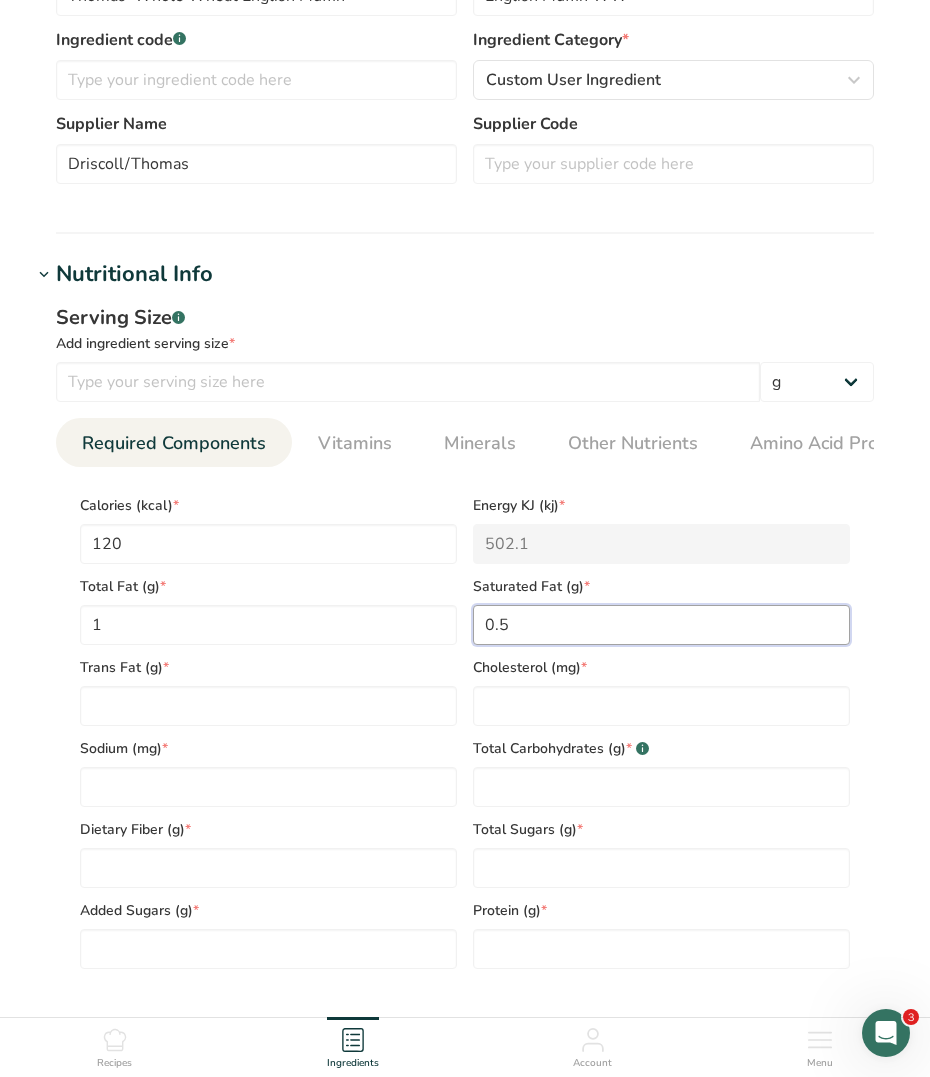 type on "0.5" 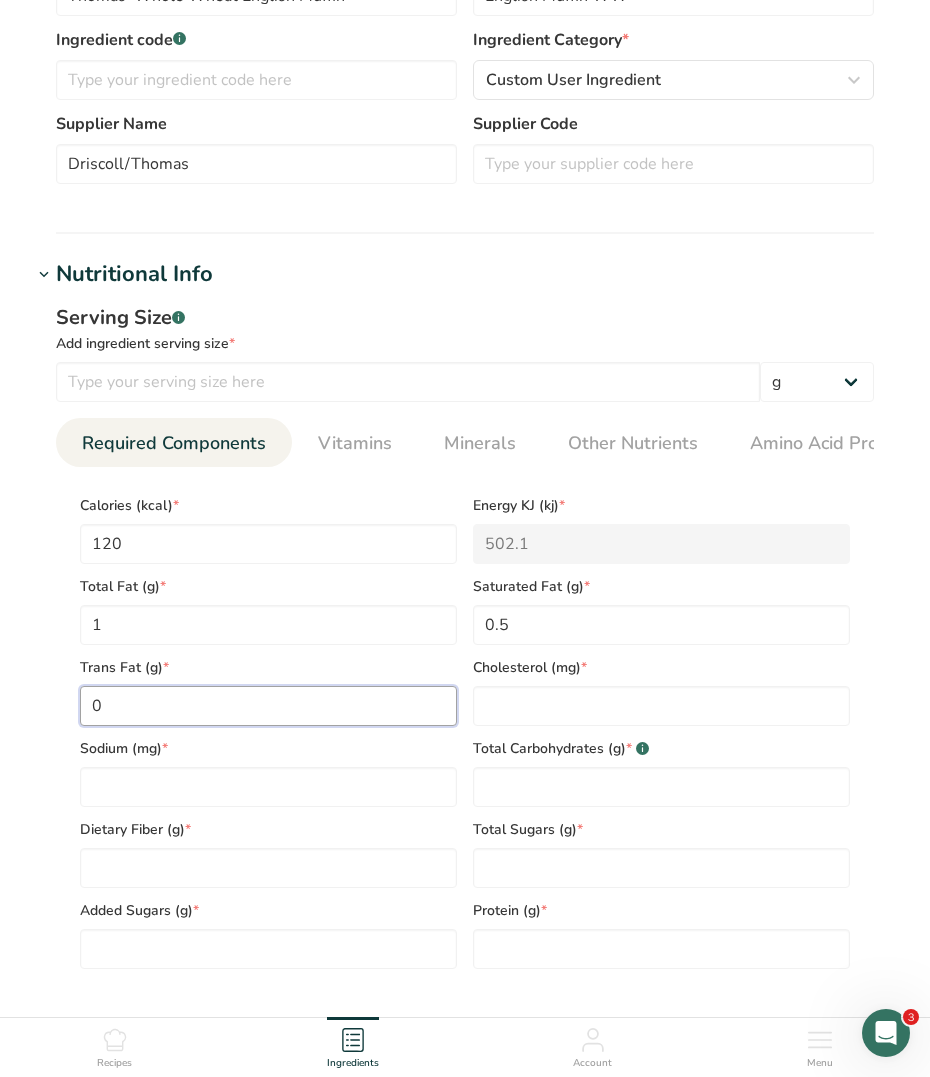 type on "0" 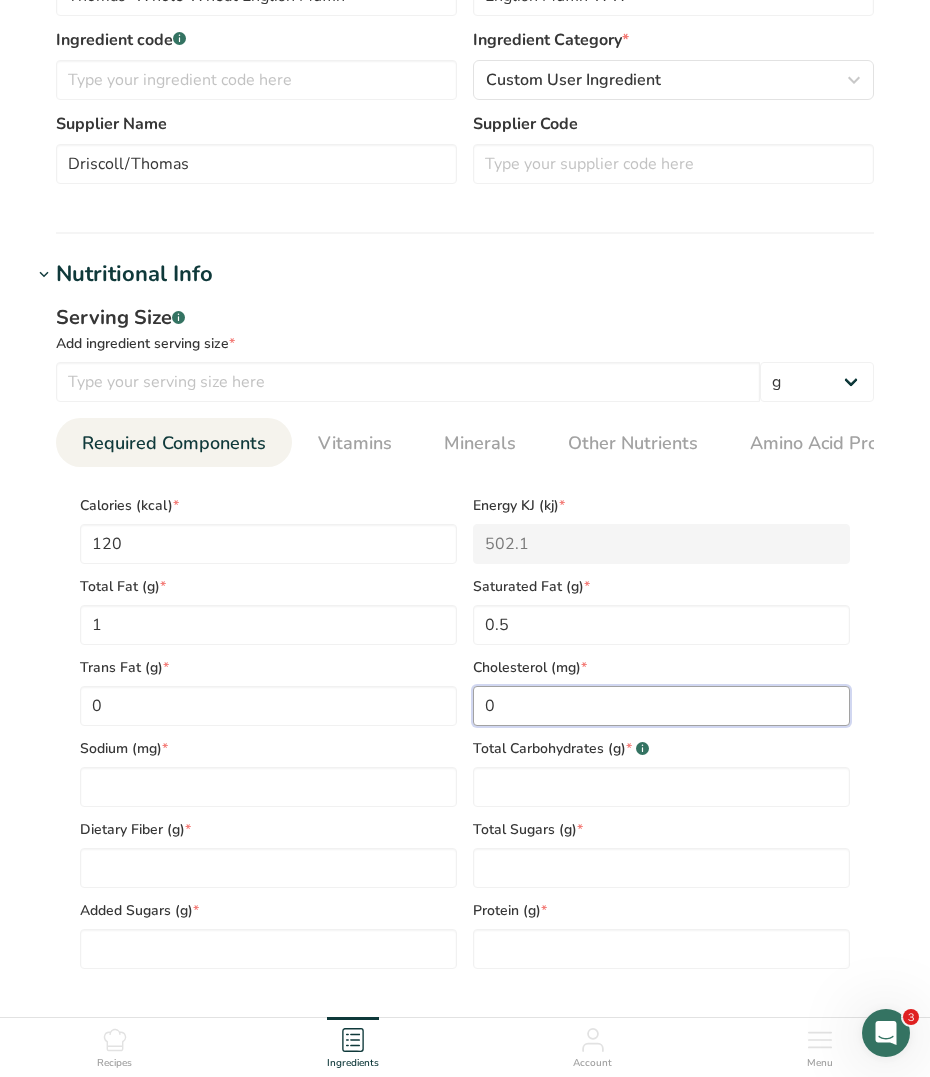 type on "0" 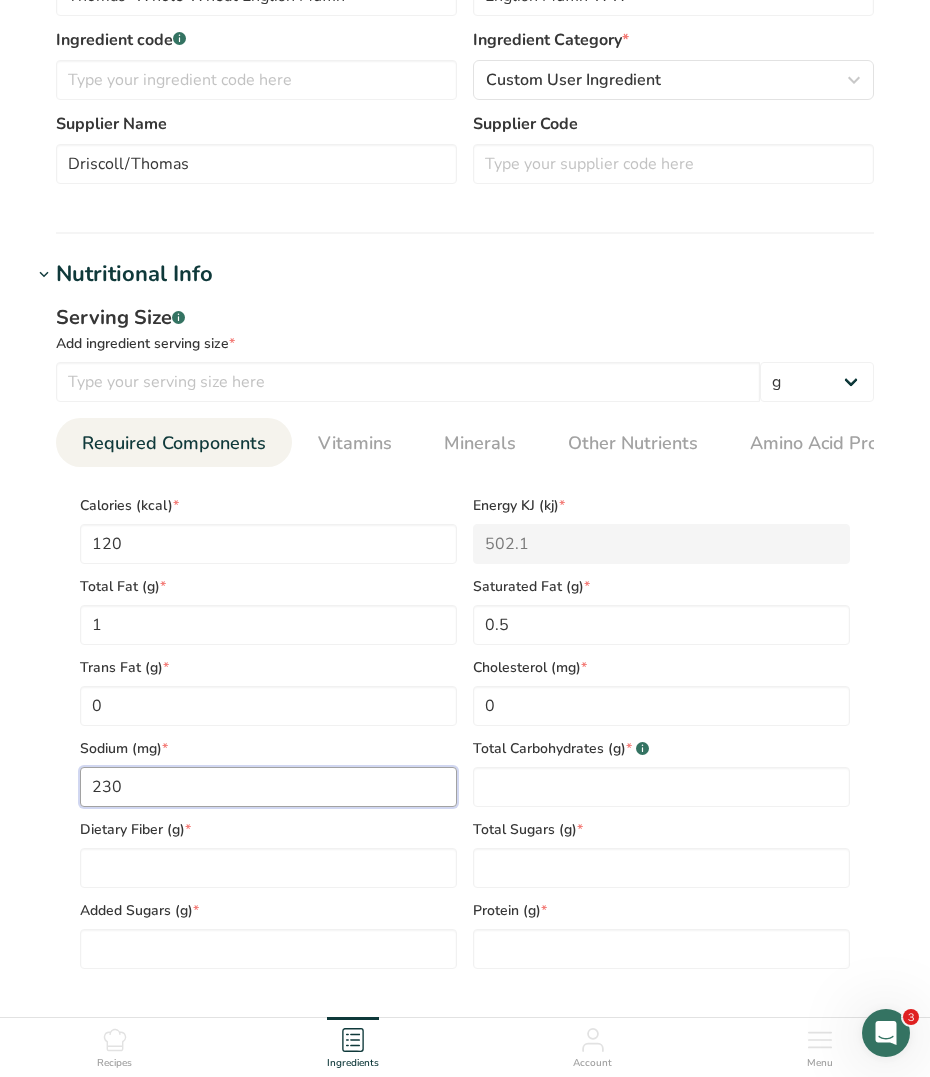 type on "230" 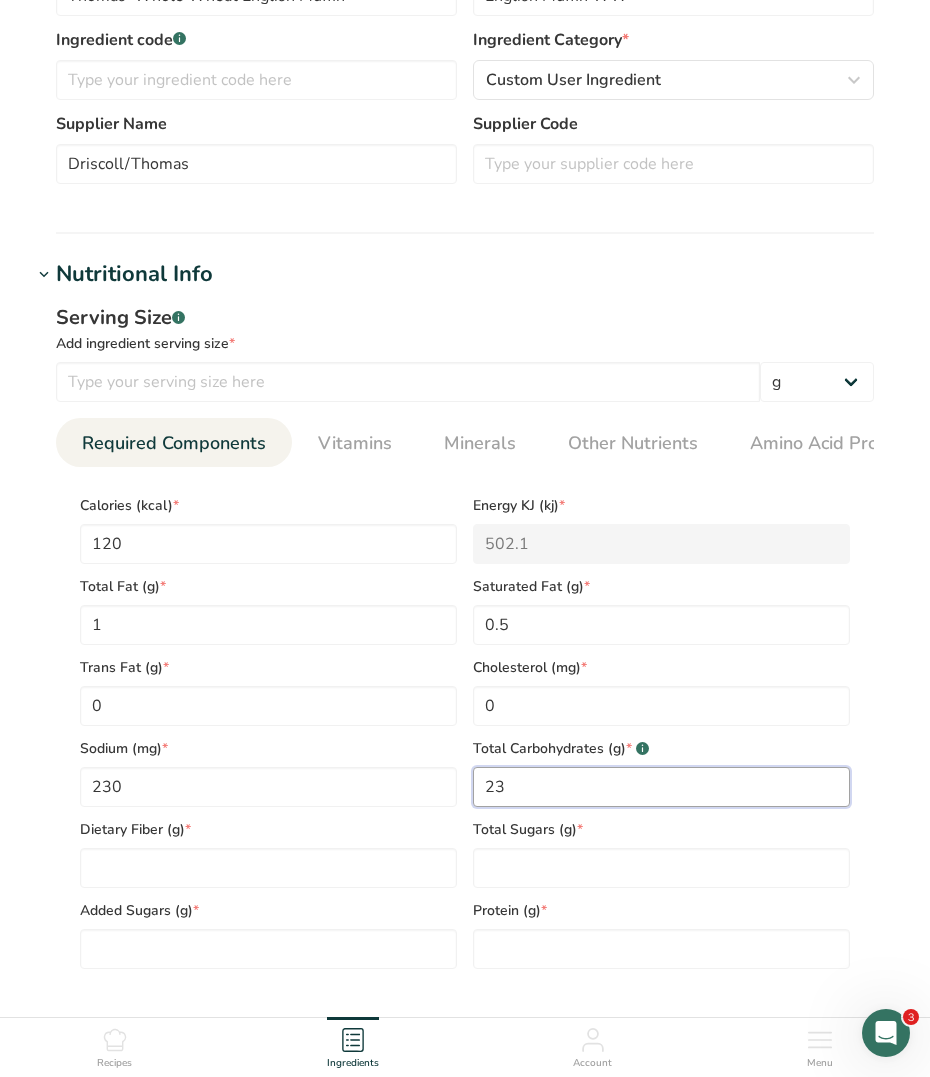 type on "23" 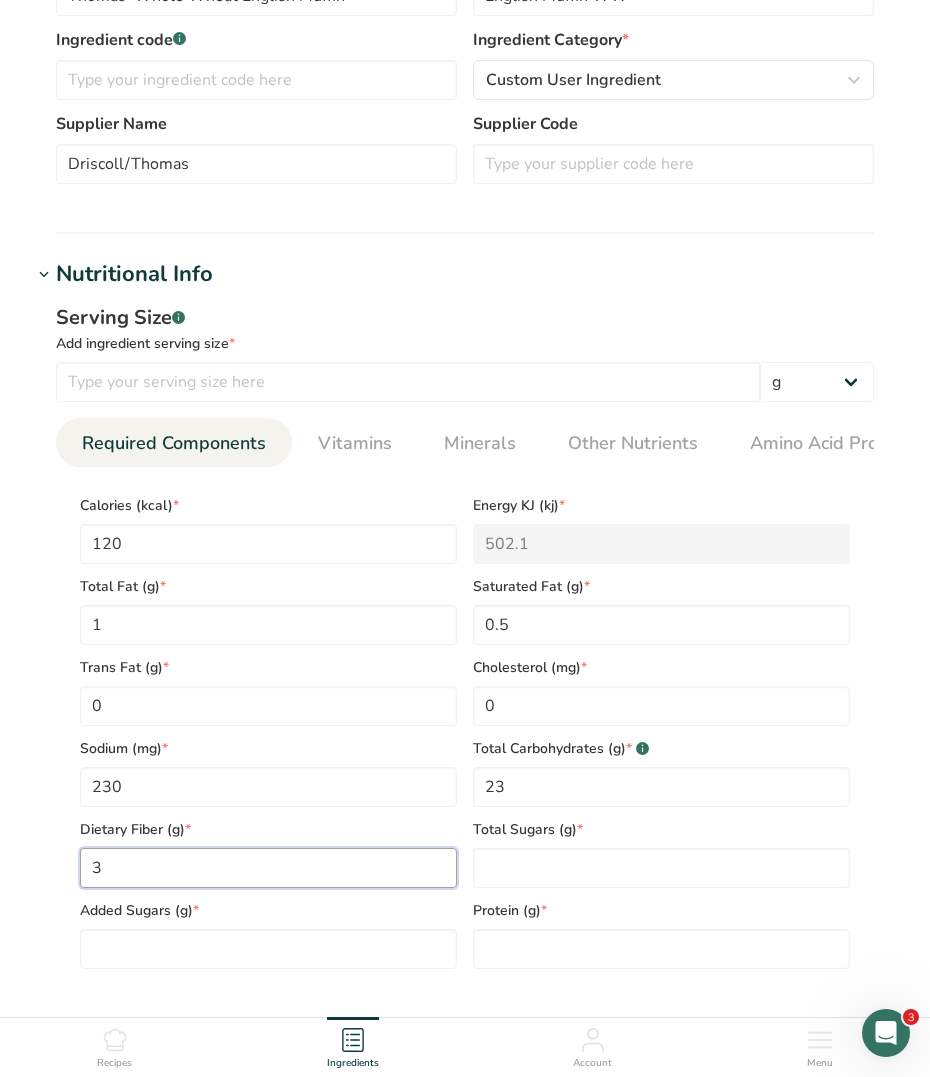type on "3" 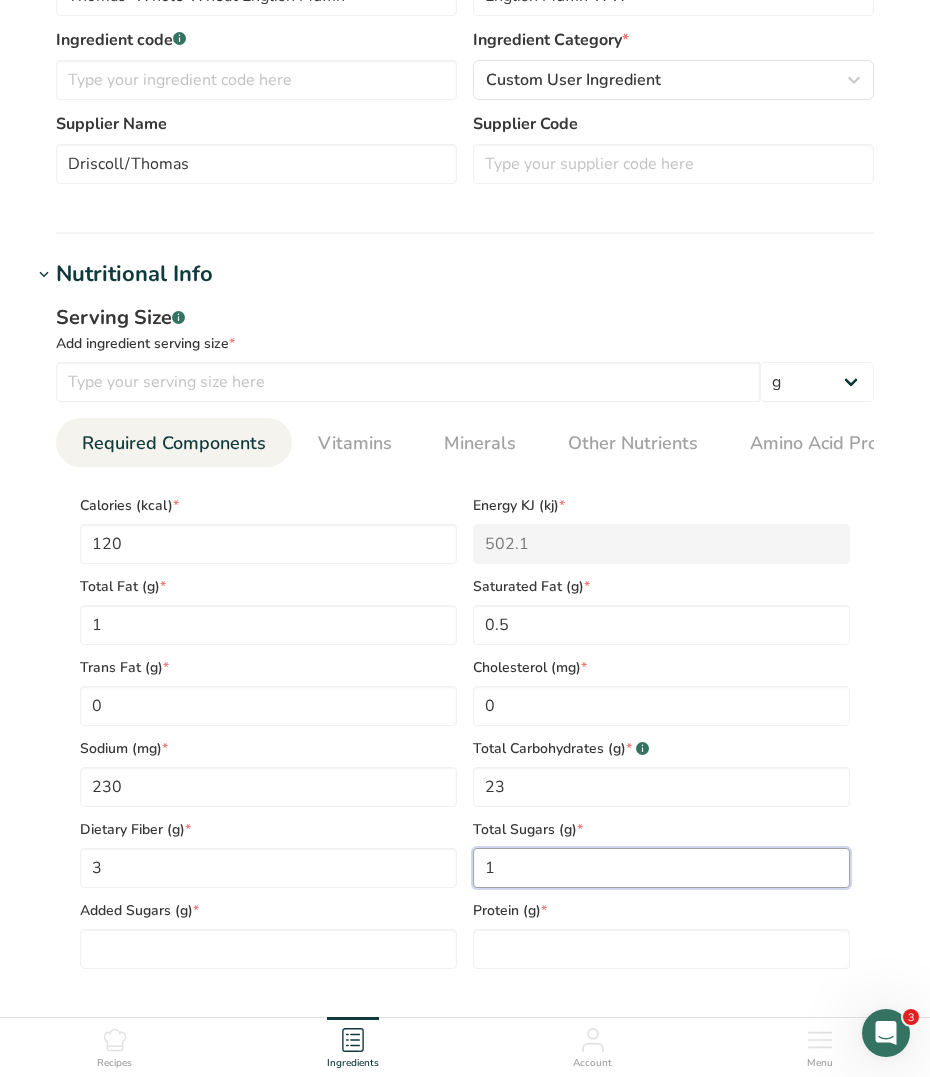 type on "1" 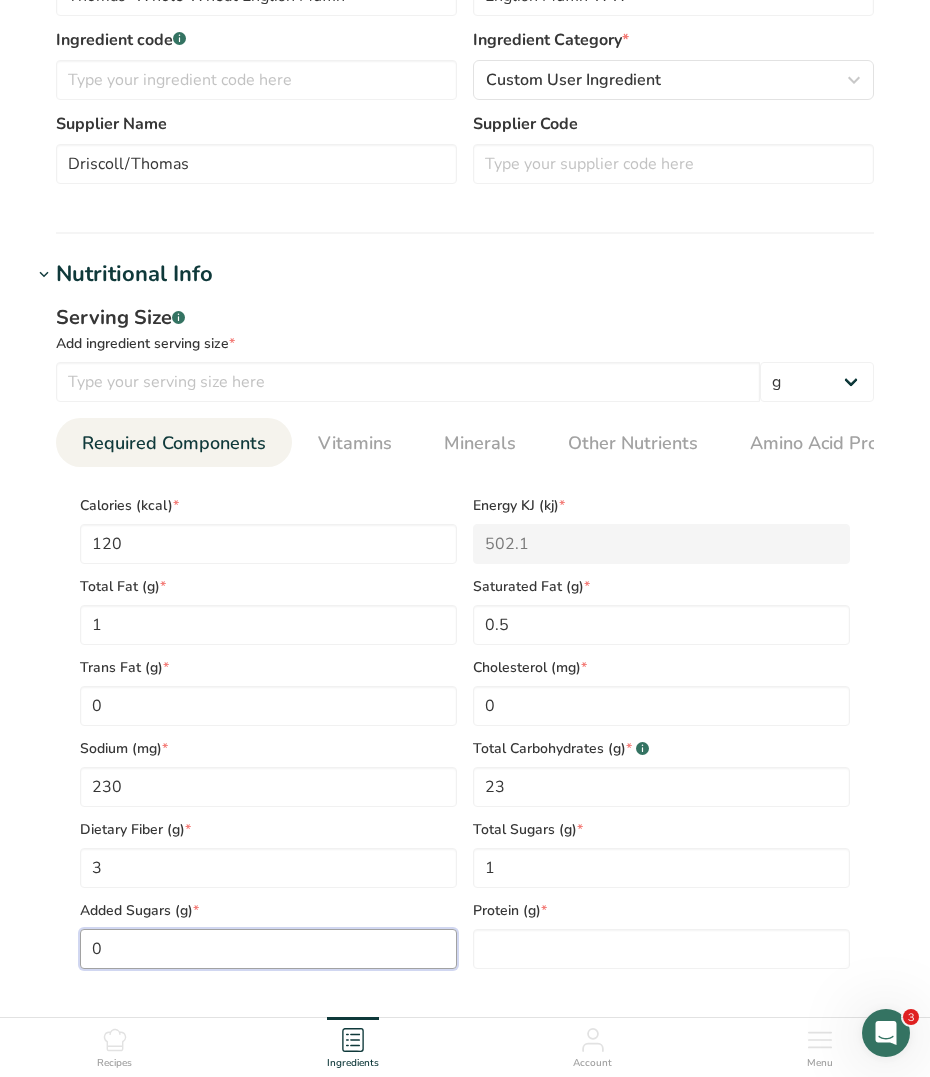 type on "0" 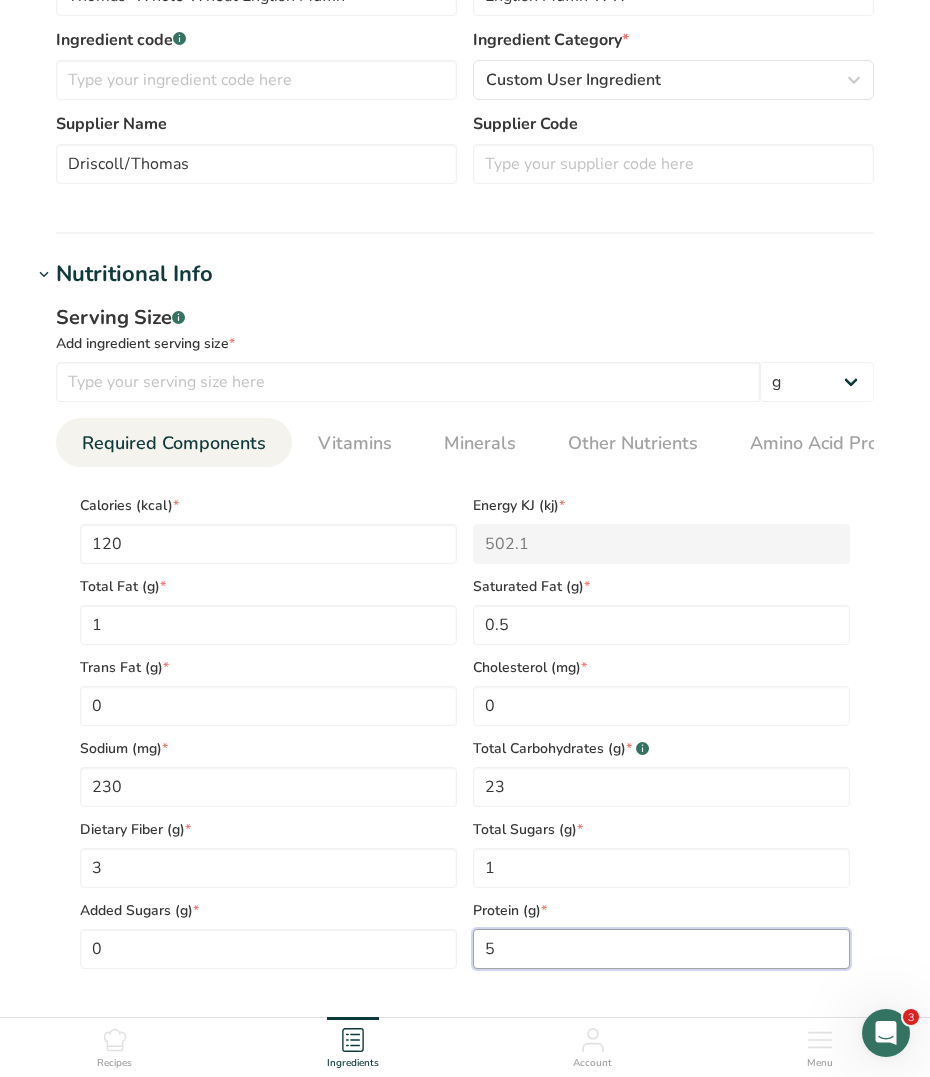 type on "5" 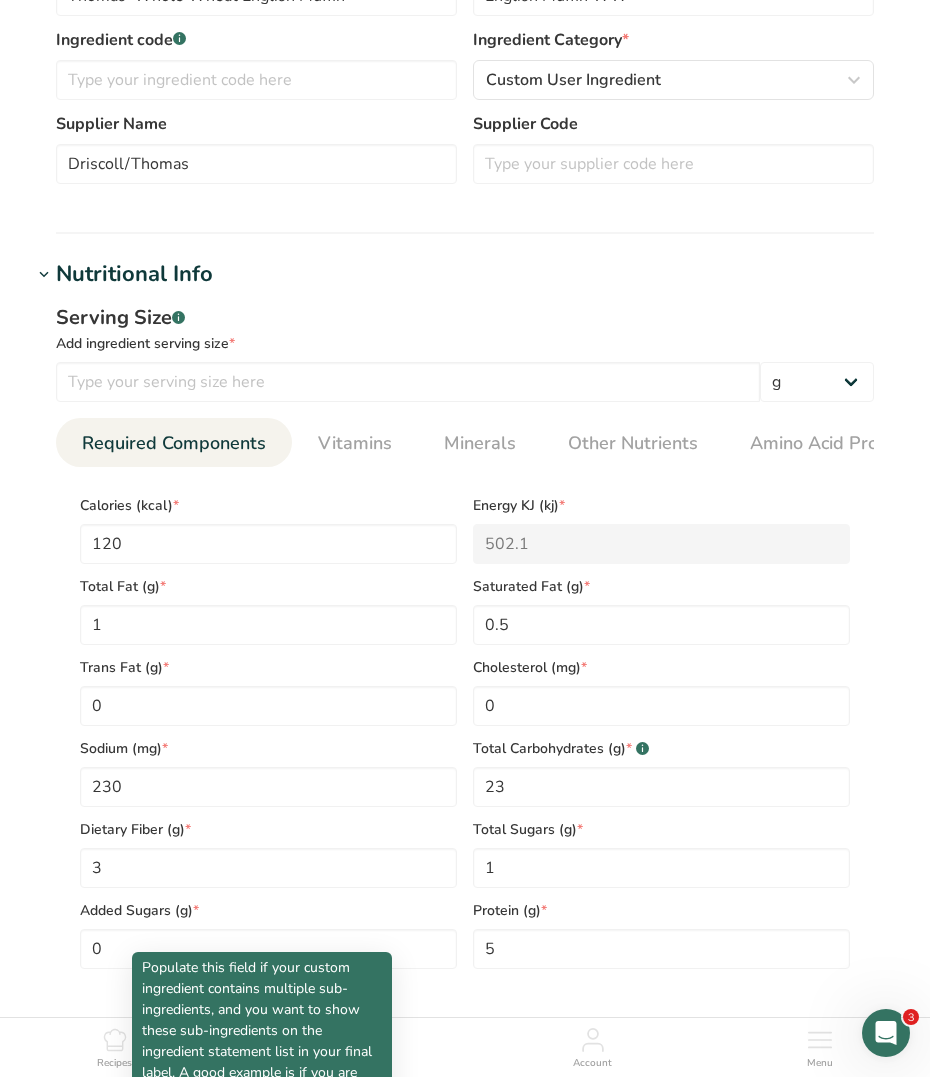 scroll, scrollTop: 1113, scrollLeft: 0, axis: vertical 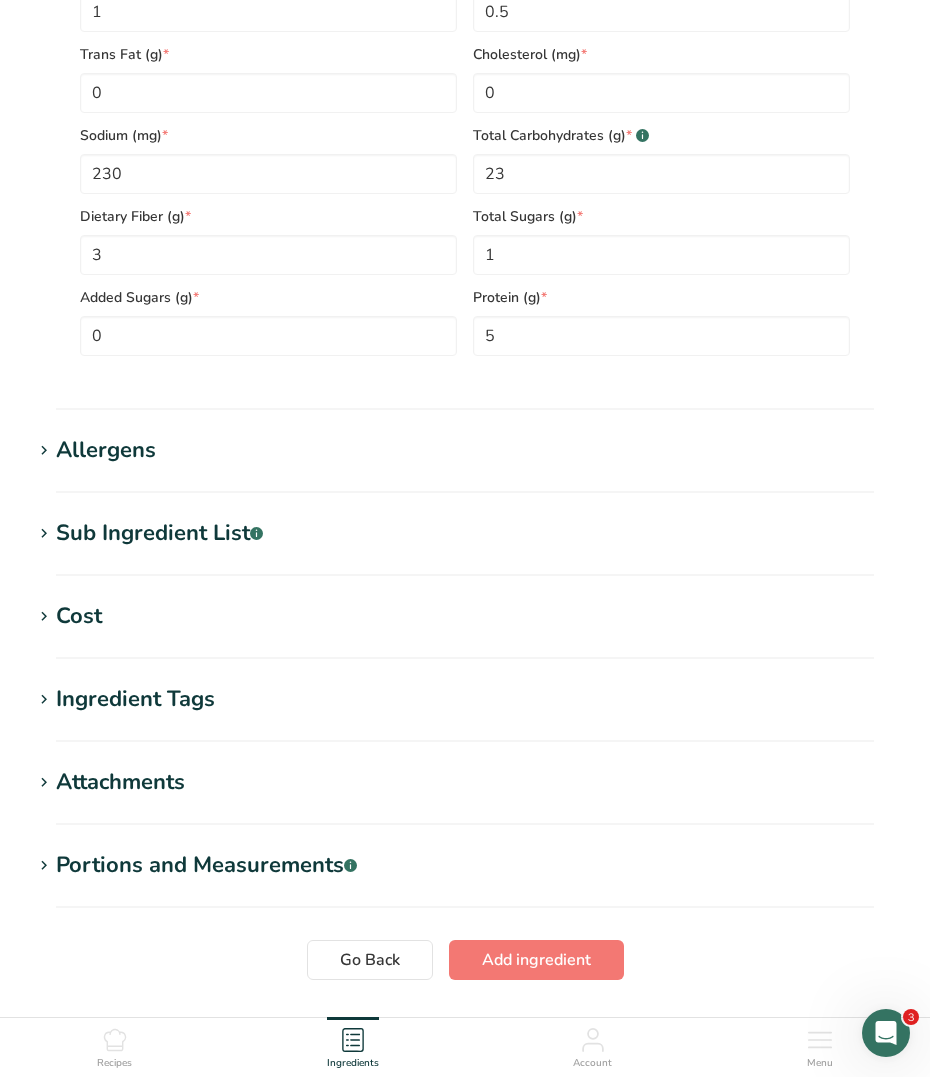click on "Sub Ingredient List
.a-a{fill:#347362;}.b-a{fill:#fff;}" at bounding box center (159, 533) 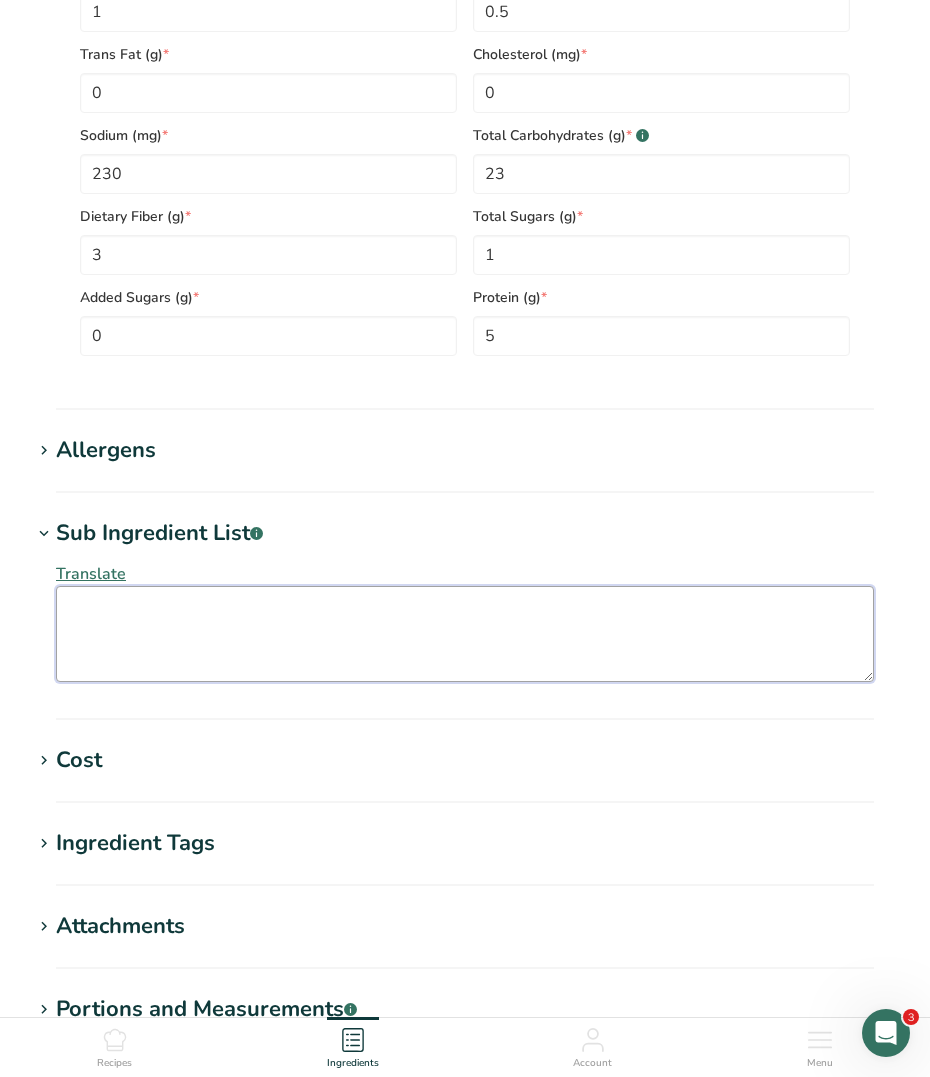 click at bounding box center [465, 634] 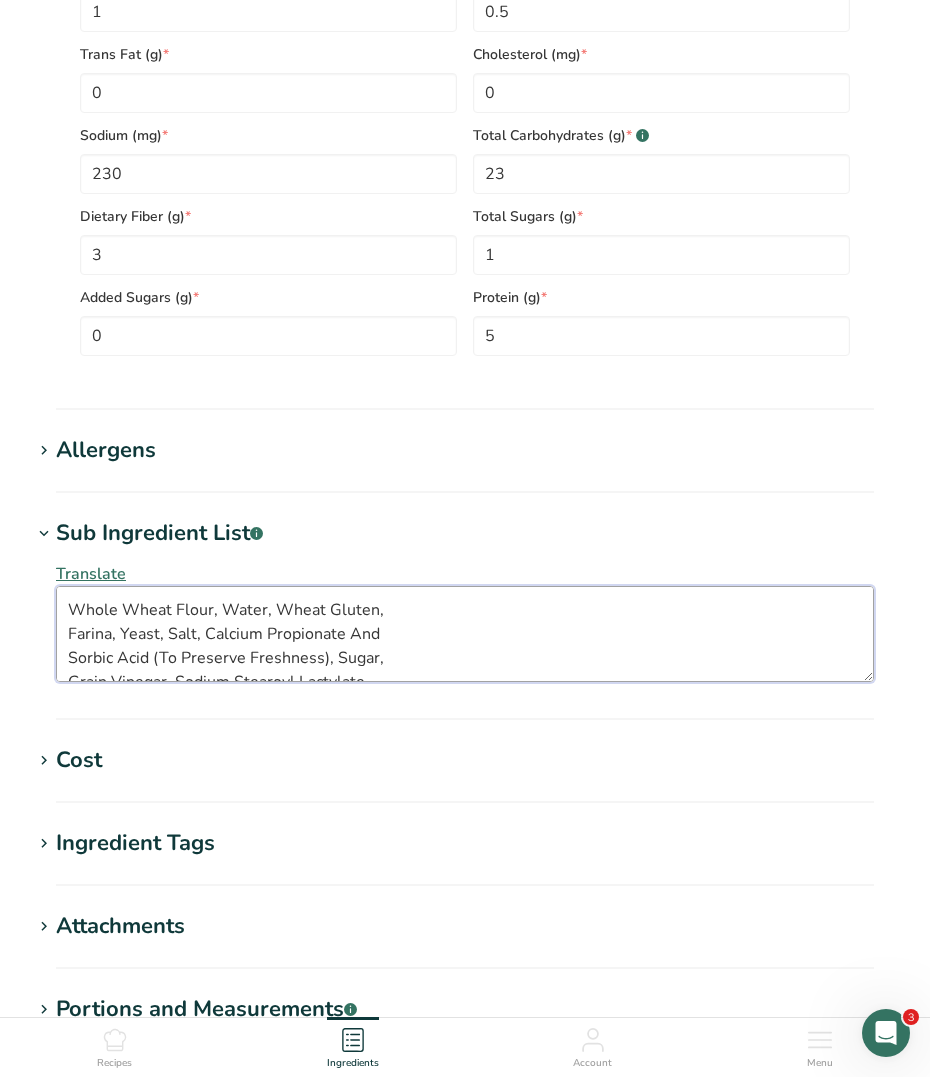 scroll, scrollTop: 84, scrollLeft: 0, axis: vertical 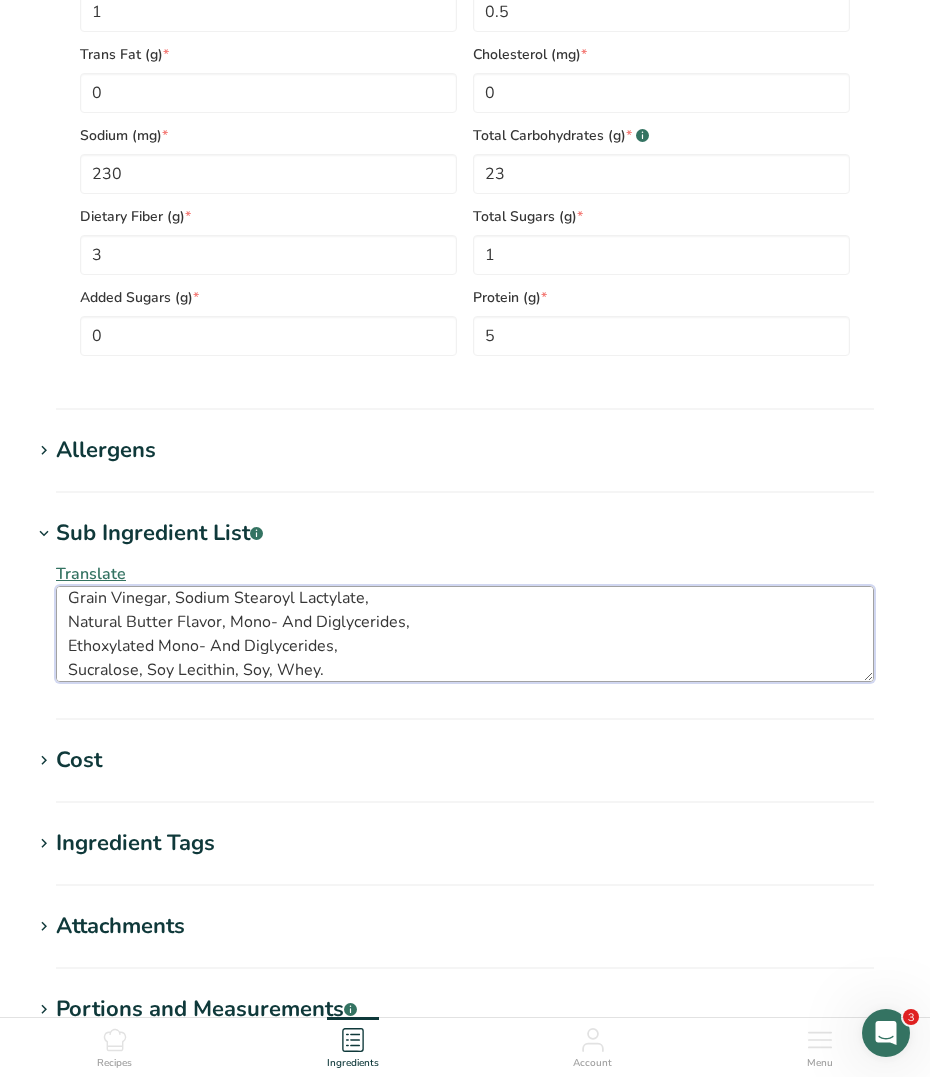 click on "Whole Wheat Flour, Water, Wheat Gluten,
Farina, Yeast, Salt, Calcium Propionate And
Sorbic Acid (To Preserve Freshness), Sugar,
Grain Vinegar, Sodium Stearoyl Lactylate,
Natural Butter Flavor, Mono- And Diglycerides,
Ethoxylated Mono- And Diglycerides,
Sucralose, Soy Lecithin, Soy, Whey." at bounding box center [465, 634] 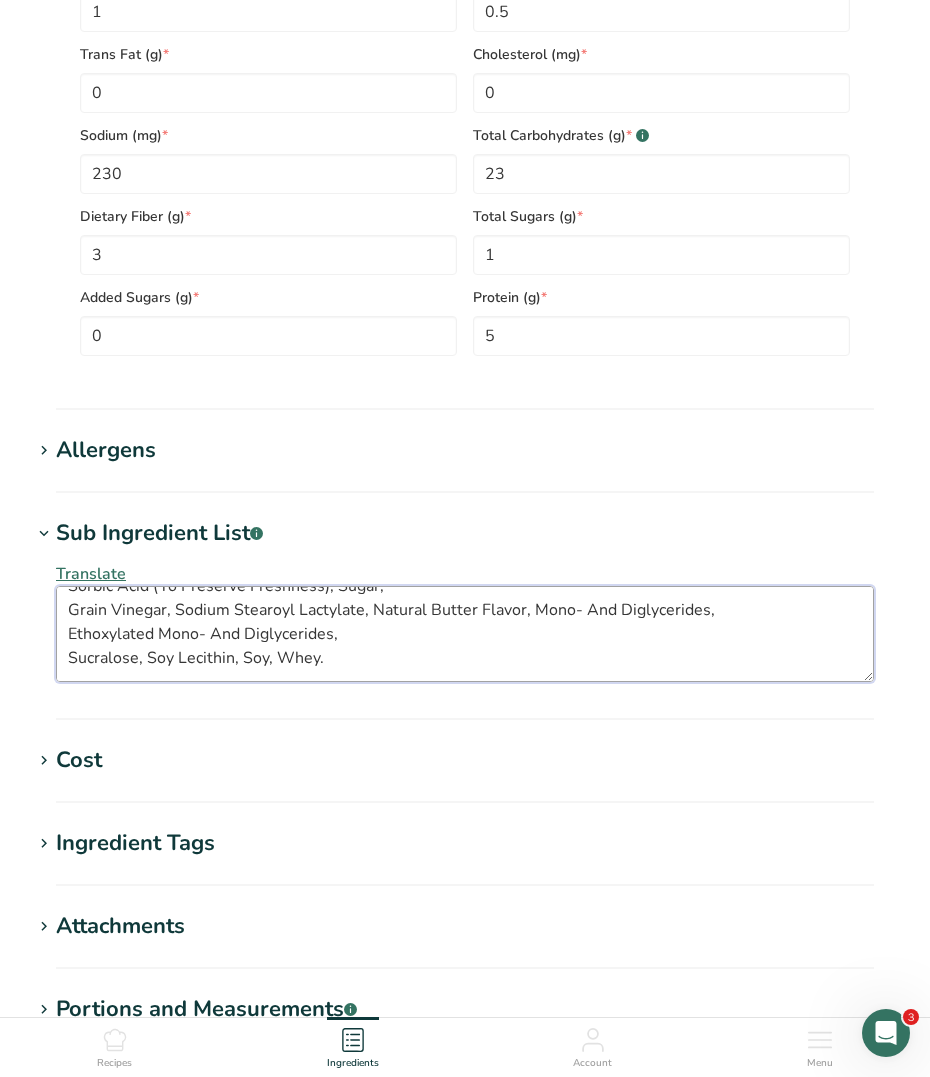 scroll, scrollTop: 60, scrollLeft: 0, axis: vertical 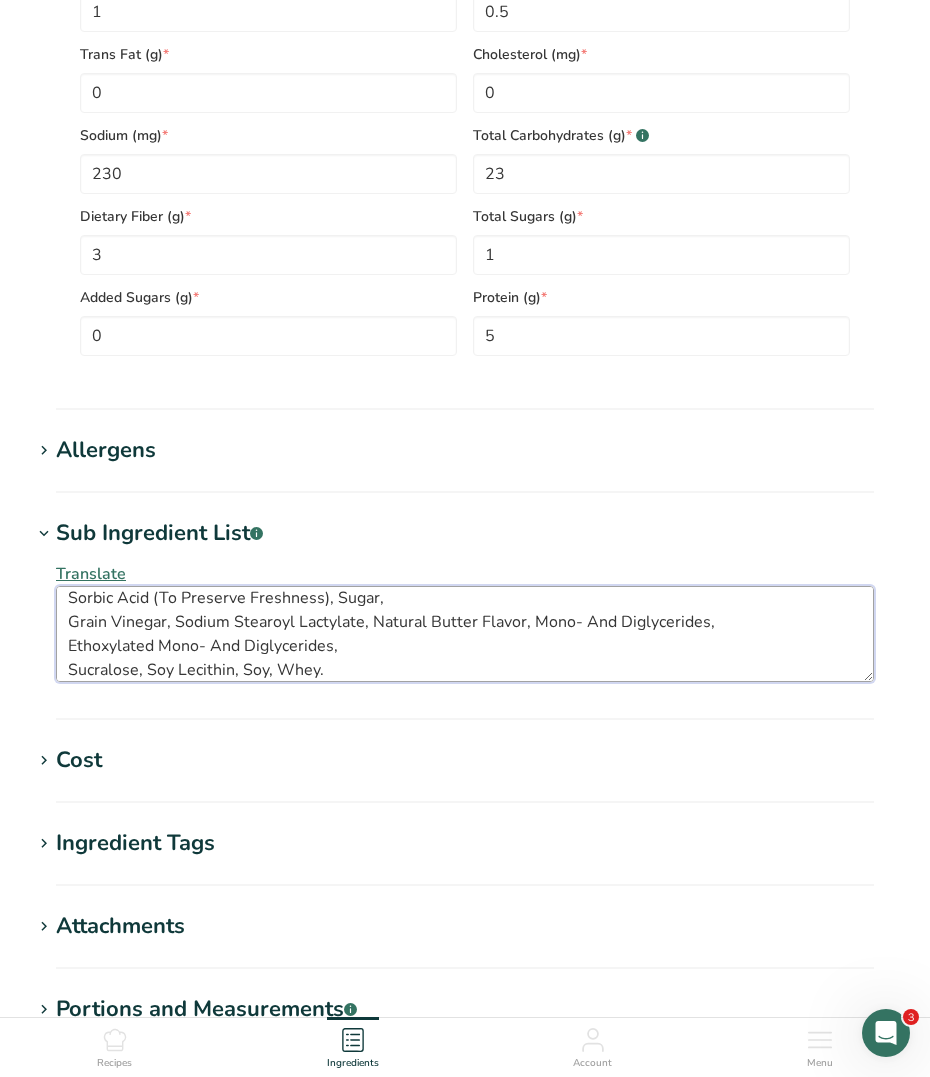 click on "Whole Wheat Flour, Water, Wheat Gluten,
Farina, Yeast, Salt, Calcium Propionate And
Sorbic Acid (To Preserve Freshness), Sugar,
Grain Vinegar, Sodium Stearoyl Lactylate, Natural Butter Flavor, Mono- And Diglycerides,
Ethoxylated Mono- And Diglycerides,
Sucralose, Soy Lecithin, Soy, Whey." at bounding box center [465, 634] 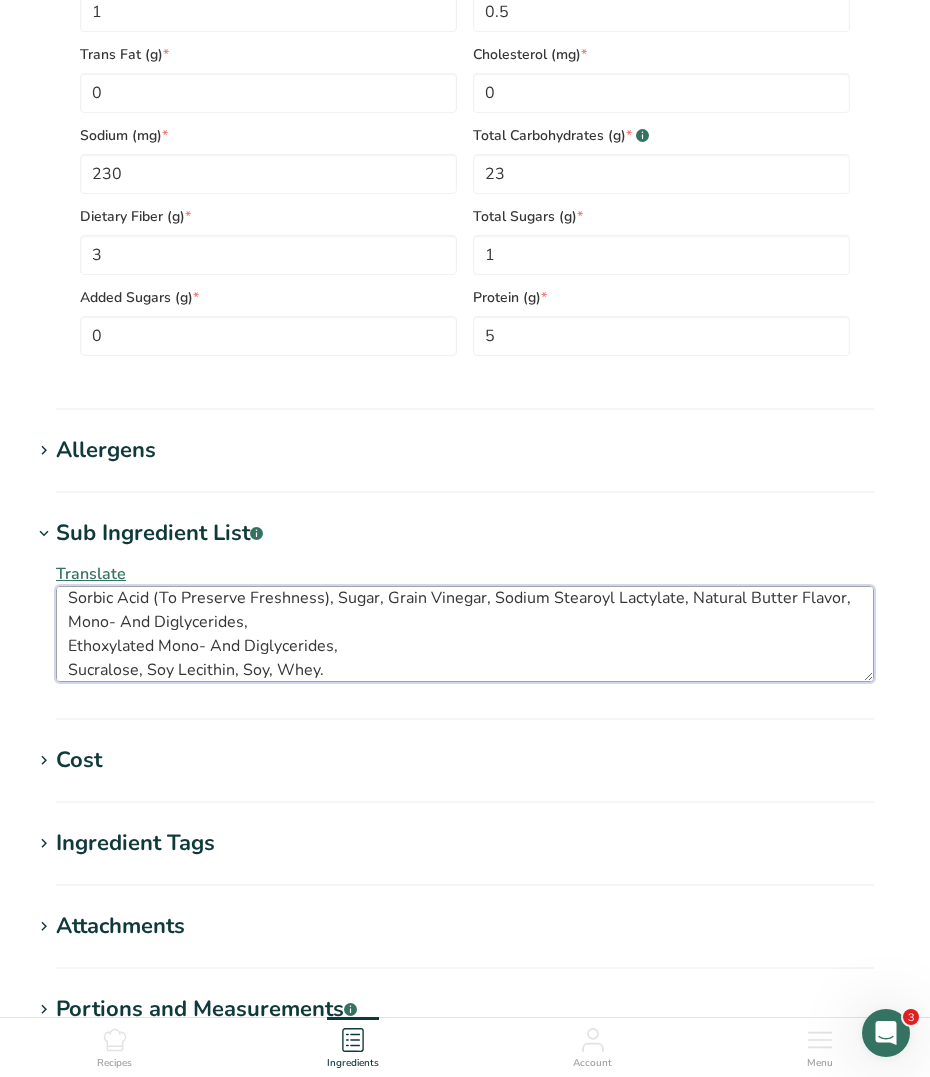 scroll, scrollTop: 36, scrollLeft: 0, axis: vertical 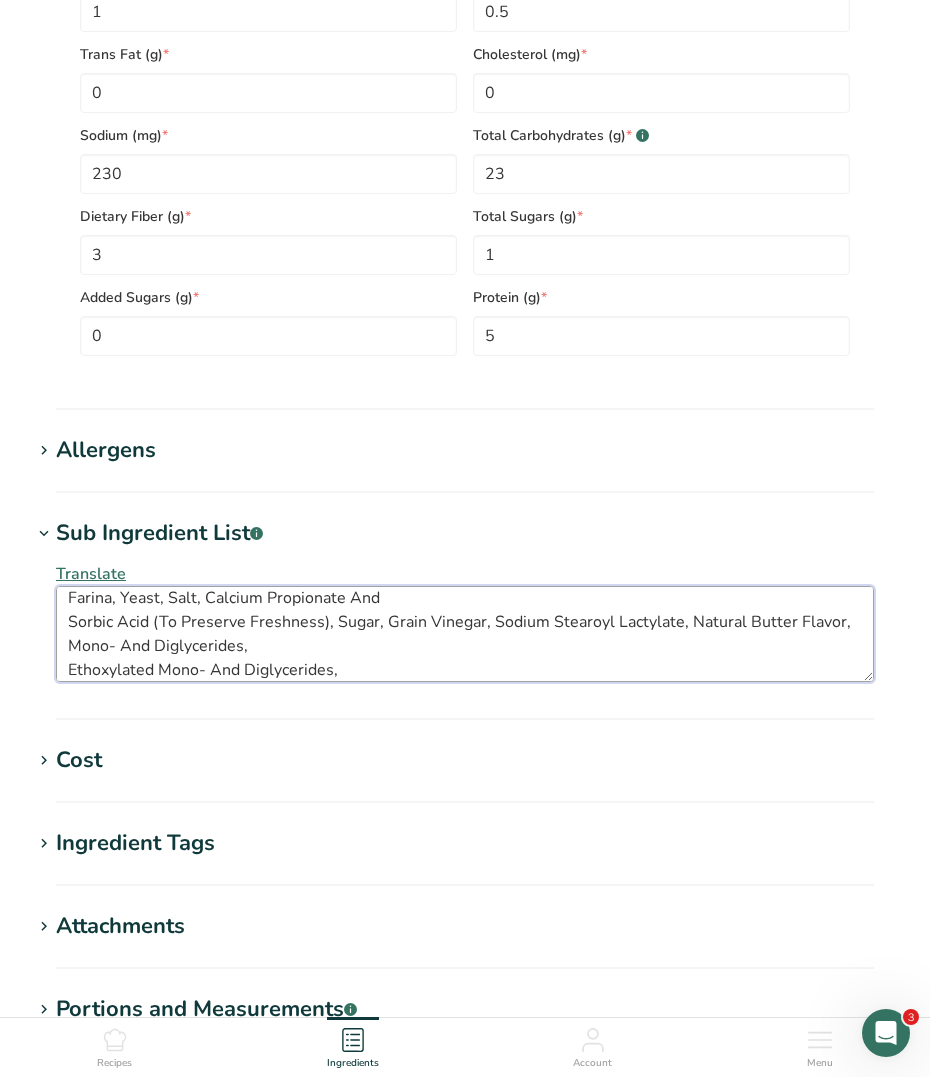 click on "Whole Wheat Flour, Water, Wheat Gluten,
Farina, Yeast, Salt, Calcium Propionate And
Sorbic Acid (To Preserve Freshness), Sugar, Grain Vinegar, Sodium Stearoyl Lactylate, Natural Butter Flavor, Mono- And Diglycerides,
Ethoxylated Mono- And Diglycerides,
Sucralose, Soy Lecithin, Soy, Whey." at bounding box center (465, 634) 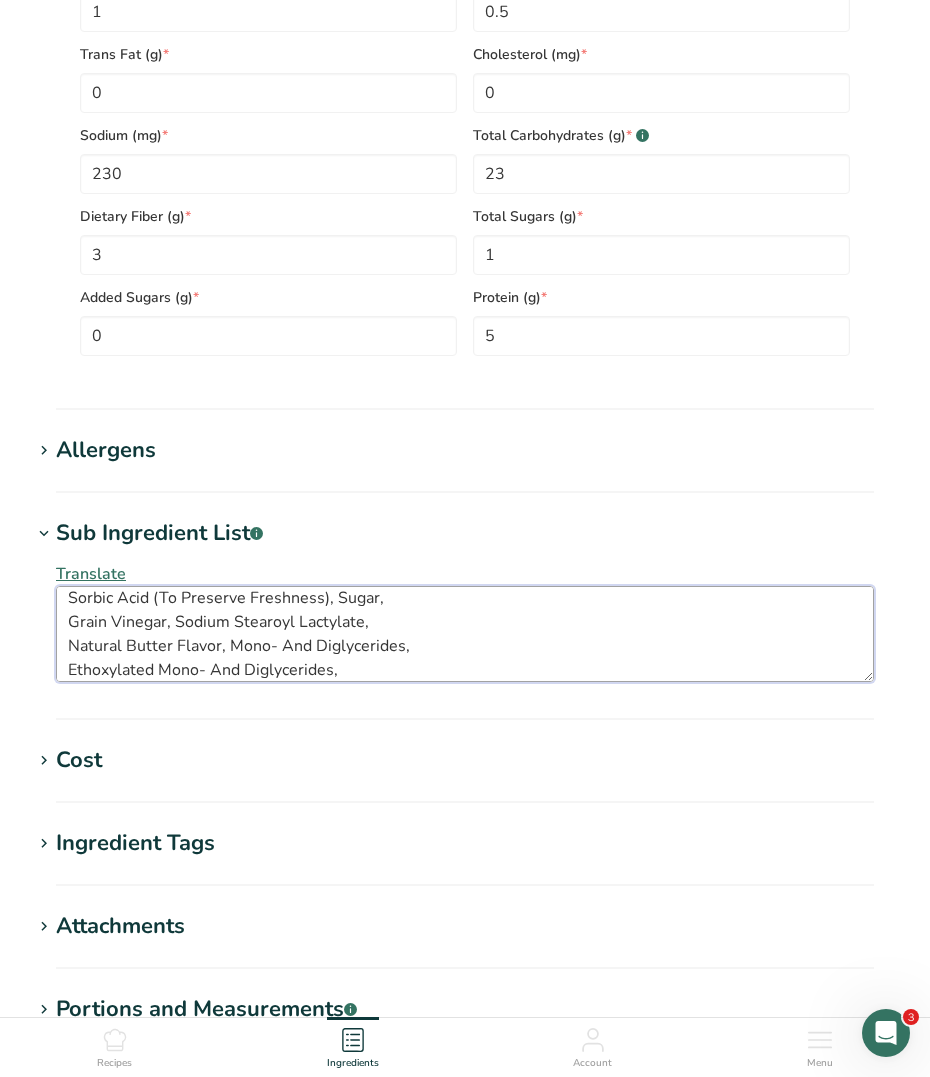 scroll, scrollTop: 84, scrollLeft: 0, axis: vertical 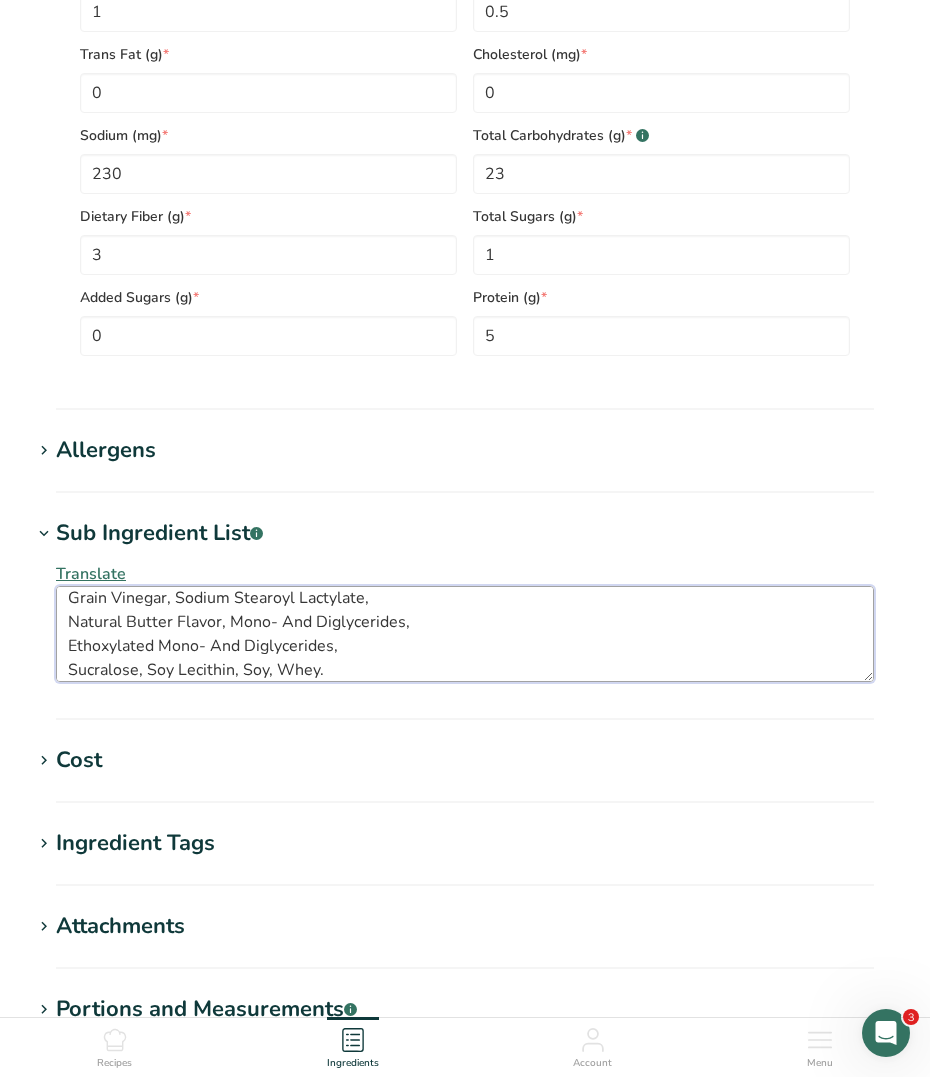 click on "Whole Wheat Flour, Water, Wheat Gluten,
Farina, Yeast, Salt, Calcium Propionate And
Sorbic Acid (To Preserve Freshness), Sugar,
Grain Vinegar, Sodium Stearoyl Lactylate,
Natural Butter Flavor, Mono- And Diglycerides,
Ethoxylated Mono- And Diglycerides,
Sucralose, Soy Lecithin, Soy, Whey." at bounding box center [465, 634] 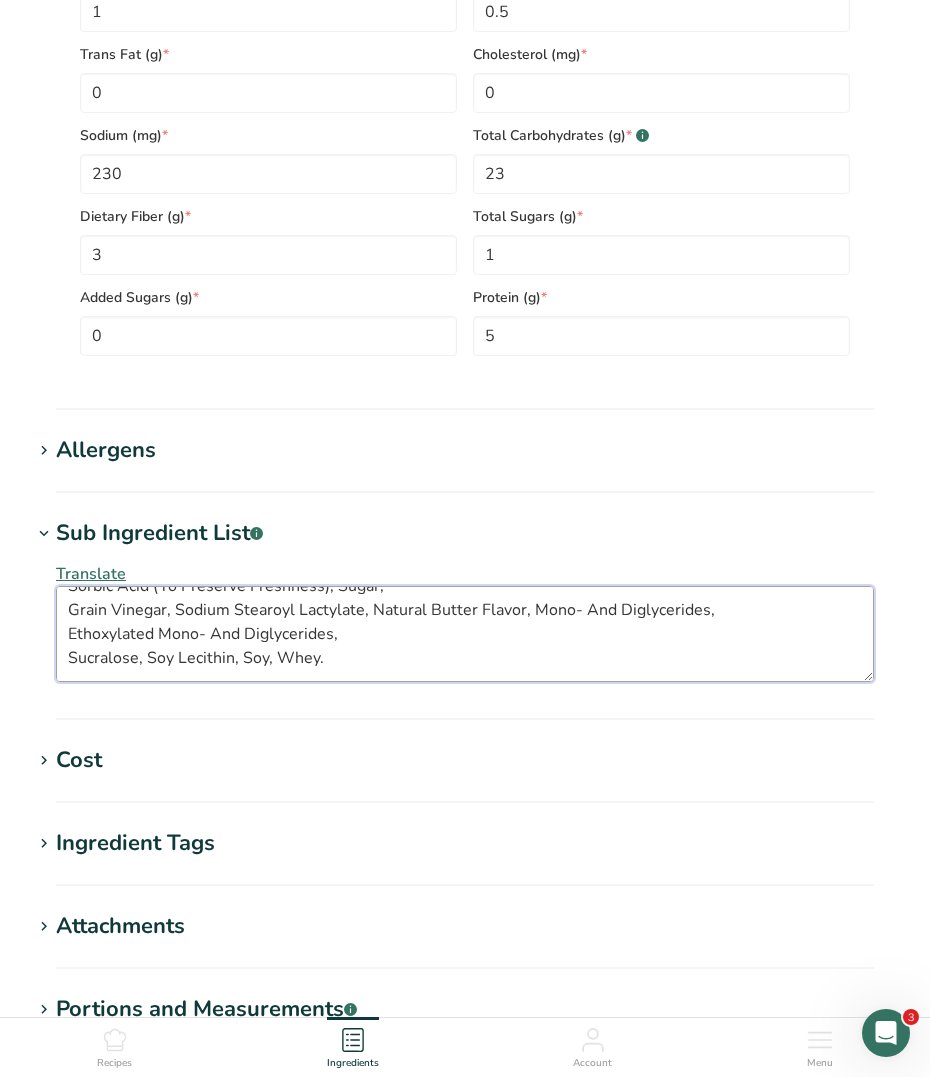 scroll, scrollTop: 60, scrollLeft: 0, axis: vertical 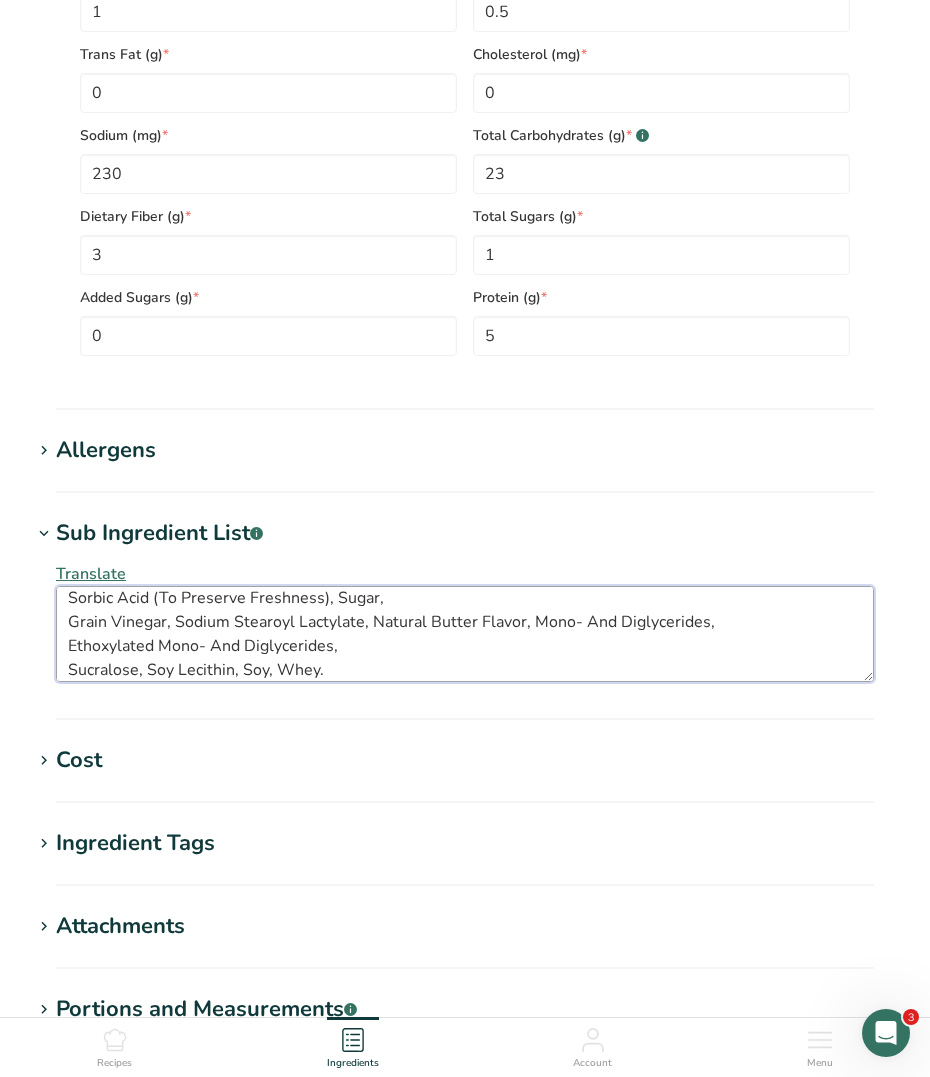 click on "Whole Wheat Flour, Water, Wheat Gluten,
Farina, Yeast, Salt, Calcium Propionate And
Sorbic Acid (To Preserve Freshness), Sugar,
Grain Vinegar, Sodium Stearoyl Lactylate, Natural Butter Flavor, Mono- And Diglycerides,
Ethoxylated Mono- And Diglycerides,
Sucralose, Soy Lecithin, Soy, Whey." at bounding box center [465, 634] 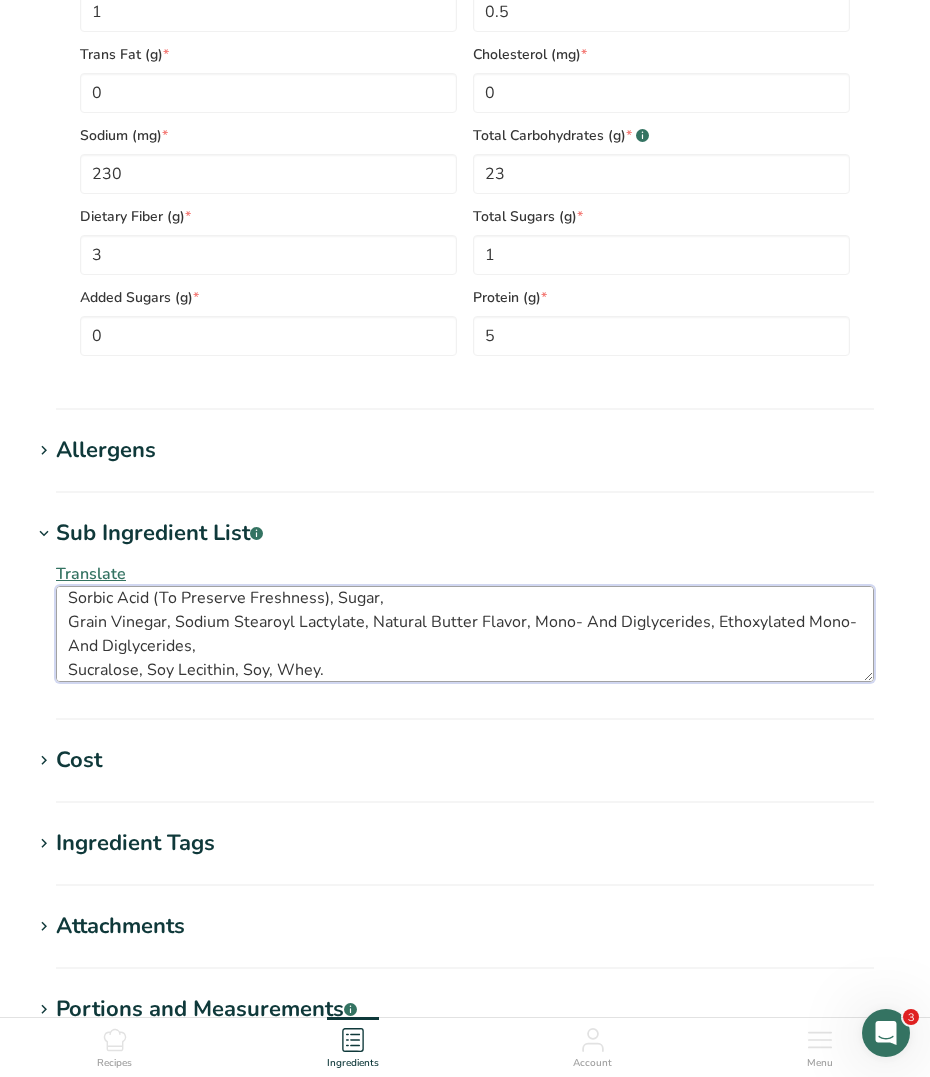 click on "Whole Wheat Flour, Water, Wheat Gluten,
Farina, Yeast, Salt, Calcium Propionate And
Sorbic Acid (To Preserve Freshness), Sugar,
Grain Vinegar, Sodium Stearoyl Lactylate, Natural Butter Flavor, Mono- And Diglycerides, Ethoxylated Mono- And Diglycerides,
Sucralose, Soy Lecithin, Soy, Whey." at bounding box center (465, 634) 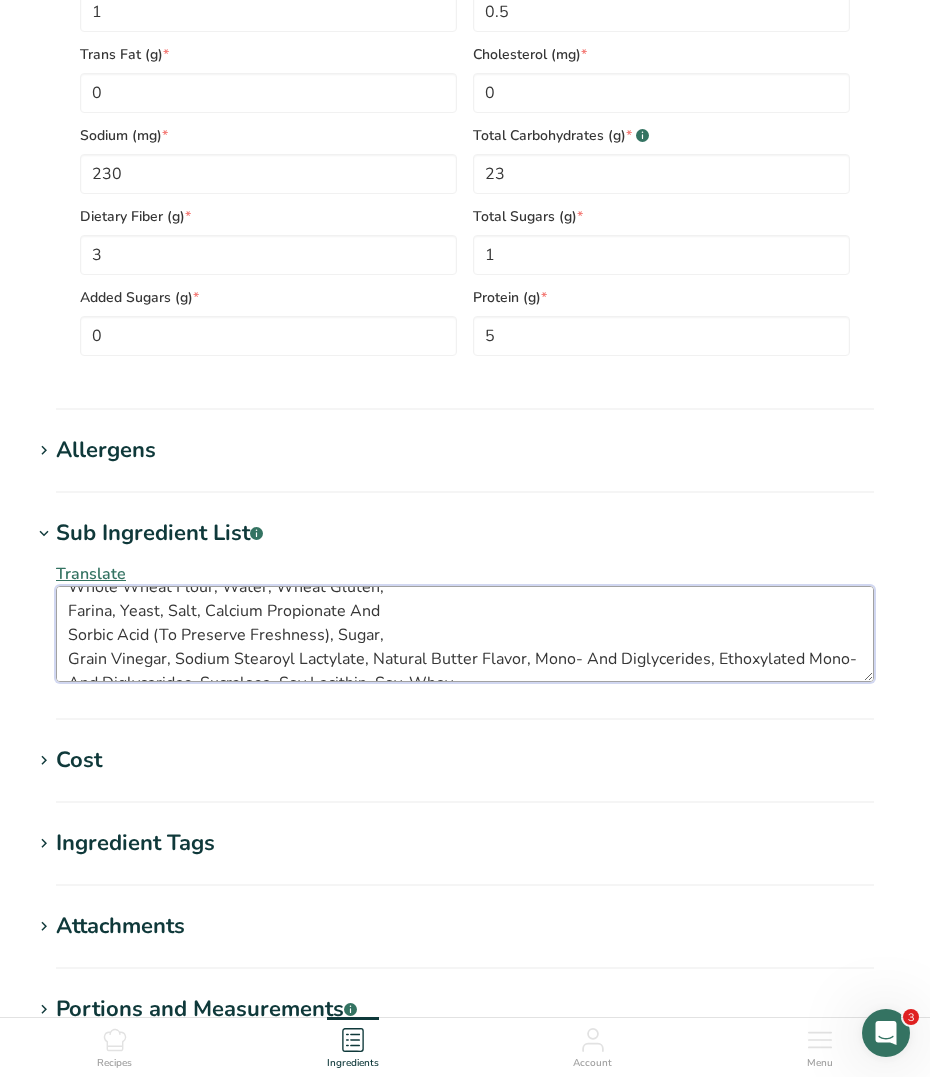 scroll, scrollTop: 0, scrollLeft: 0, axis: both 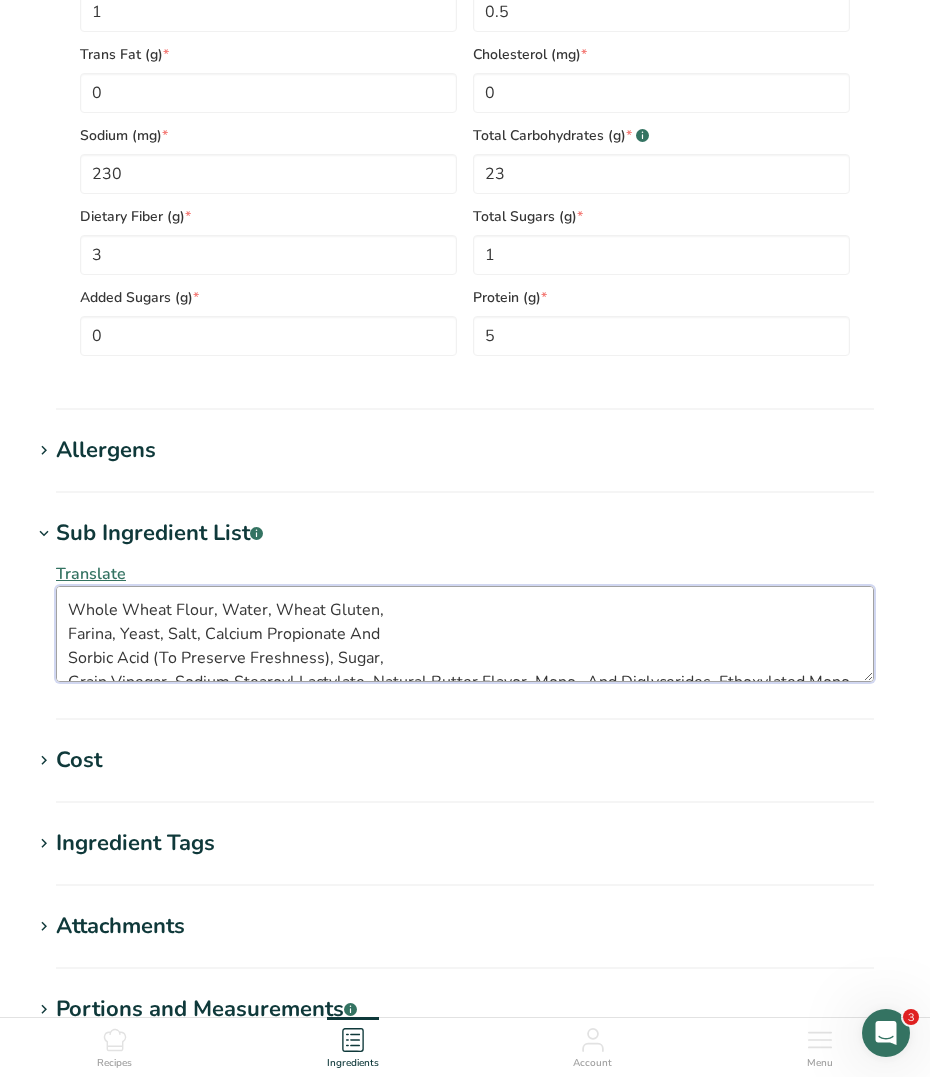 click on "Whole Wheat Flour, Water, Wheat Gluten,
Farina, Yeast, Salt, Calcium Propionate And
Sorbic Acid (To Preserve Freshness), Sugar,
Grain Vinegar, Sodium Stearoyl Lactylate, Natural Butter Flavor, Mono- And Diglycerides, Ethoxylated Mono- And Diglycerides, Sucralose, Soy Lecithin, Soy, Whey." at bounding box center (465, 634) 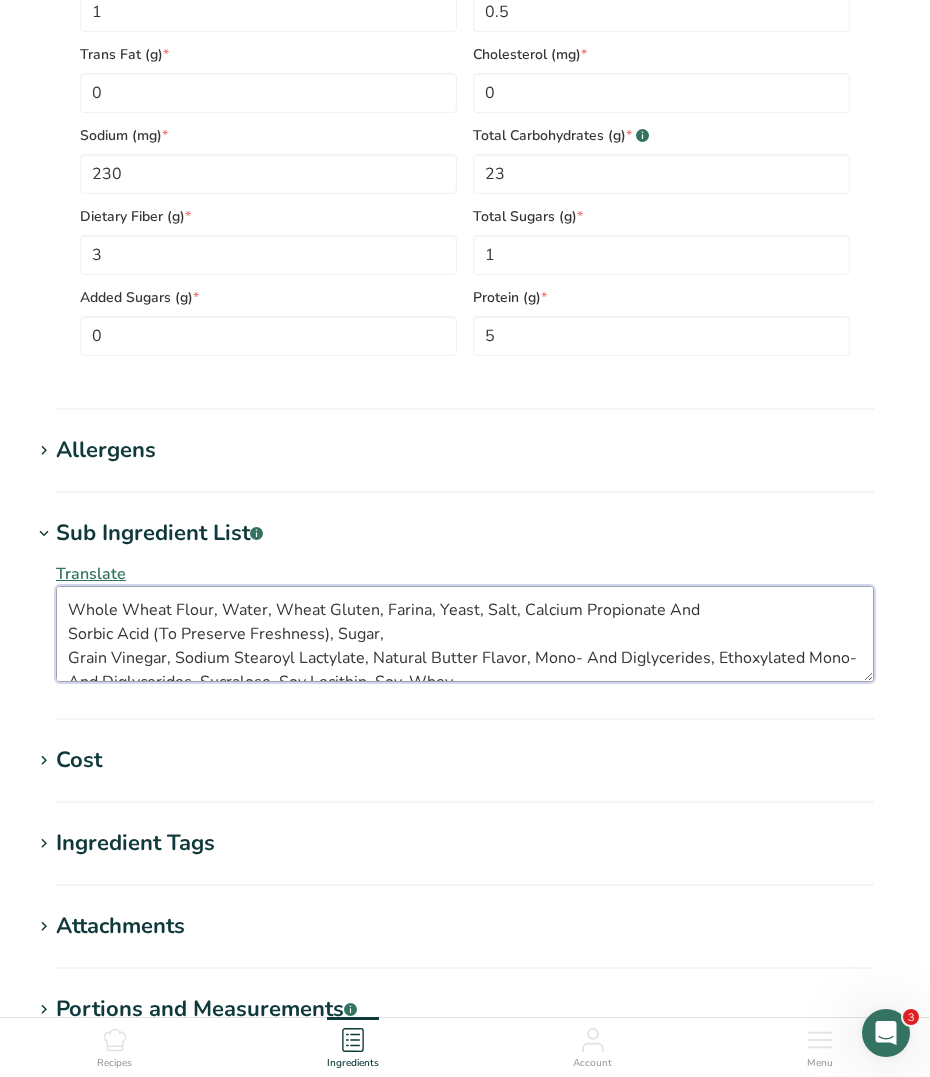 click on "Whole Wheat Flour, Water, Wheat Gluten, Farina, Yeast, Salt, Calcium Propionate And
Sorbic Acid (To Preserve Freshness), Sugar,
Grain Vinegar, Sodium Stearoyl Lactylate, Natural Butter Flavor, Mono- And Diglycerides, Ethoxylated Mono- And Diglycerides, Sucralose, Soy Lecithin, Soy, Whey." at bounding box center (465, 634) 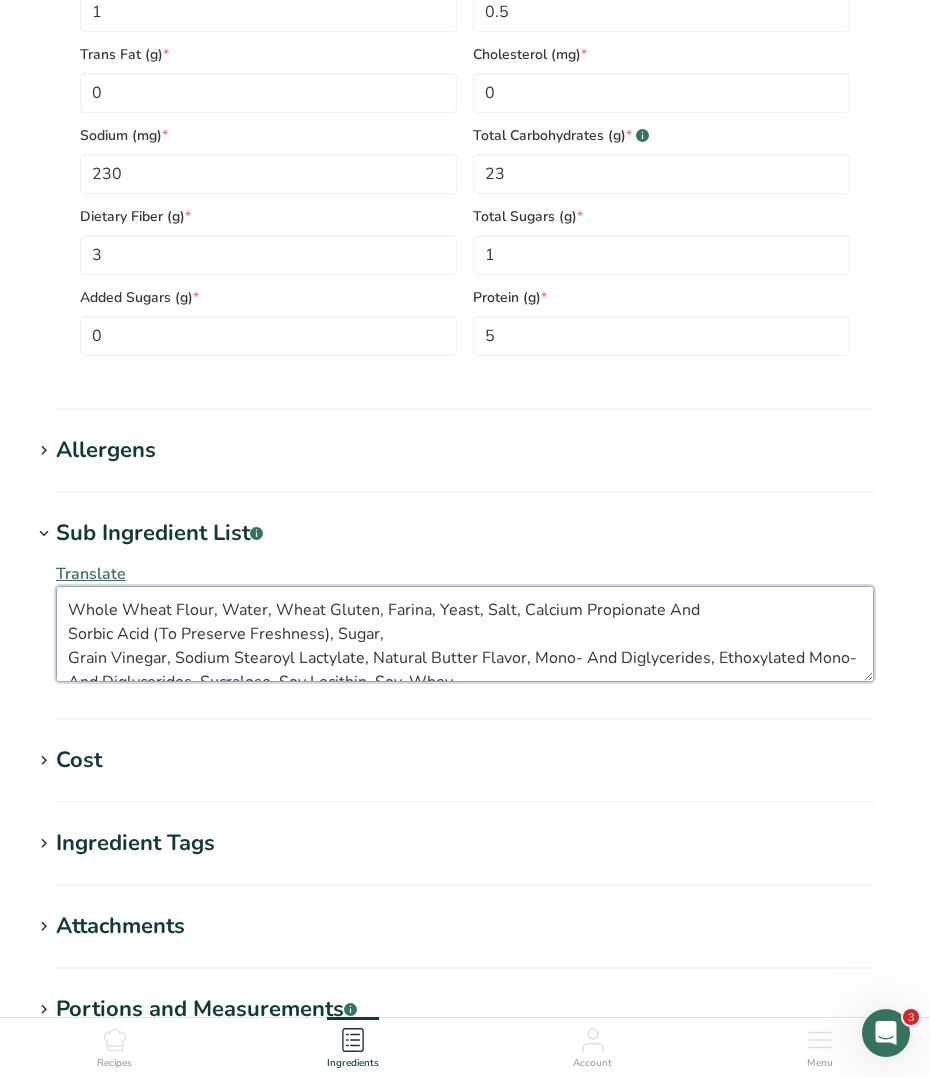 click on "Whole Wheat Flour, Water, Wheat Gluten, Farina, Yeast, Salt, Calcium Propionate And
Sorbic Acid (To Preserve Freshness), Sugar,
Grain Vinegar, Sodium Stearoyl Lactylate, Natural Butter Flavor, Mono- And Diglycerides, Ethoxylated Mono- And Diglycerides, Sucralose, Soy Lecithin, Soy, Whey." at bounding box center (465, 634) 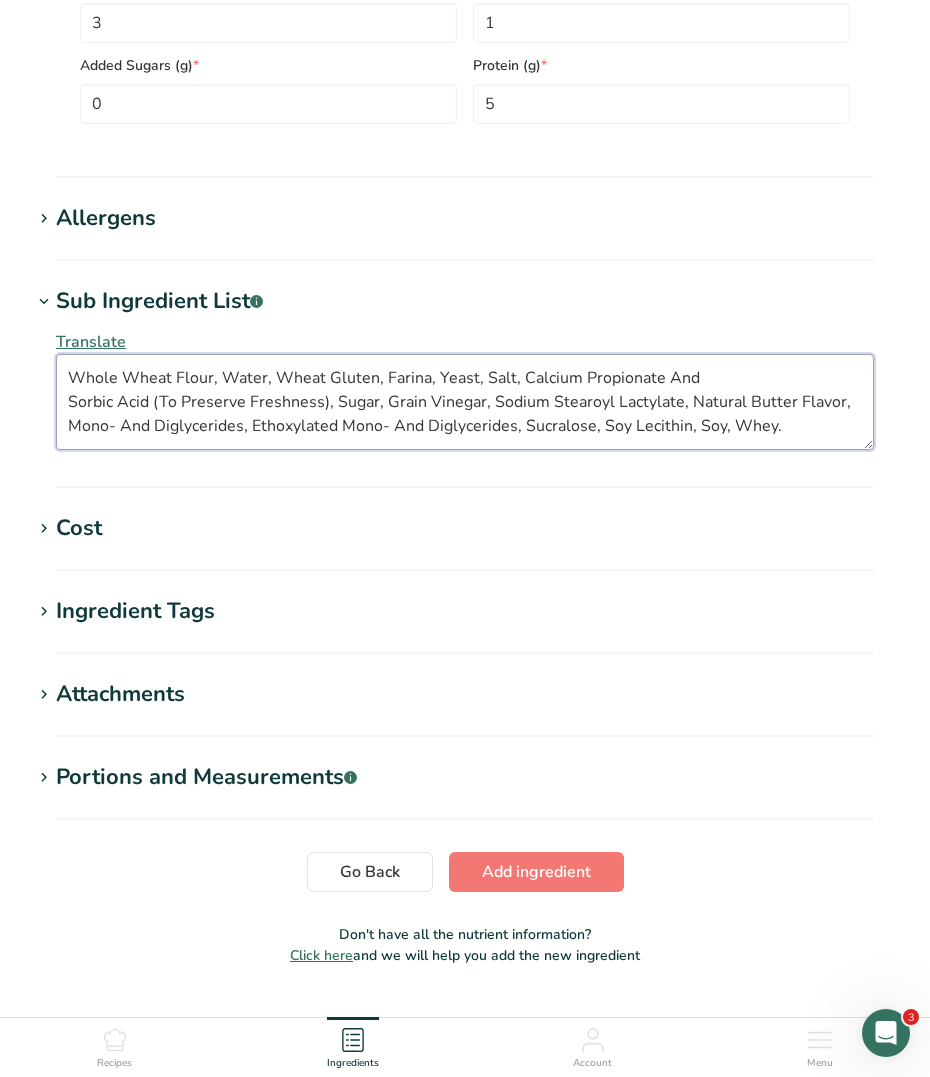 scroll, scrollTop: 1395, scrollLeft: 0, axis: vertical 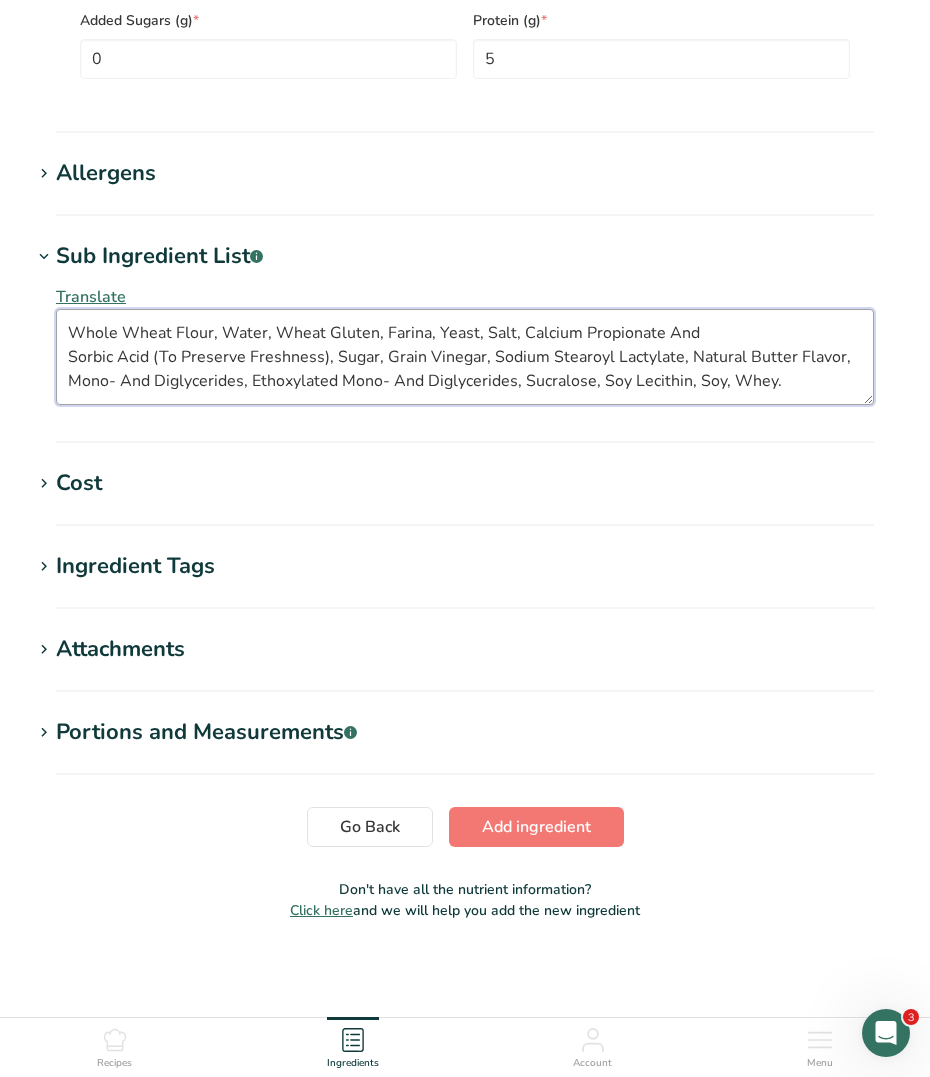 click on "Whole Wheat Flour, Water, Wheat Gluten, Farina, Yeast, Salt, Calcium Propionate And
Sorbic Acid (To Preserve Freshness), Sugar, Grain Vinegar, Sodium Stearoyl Lactylate, Natural Butter Flavor, Mono- And Diglycerides, Ethoxylated Mono- And Diglycerides, Sucralose, Soy Lecithin, Soy, Whey." at bounding box center [465, 357] 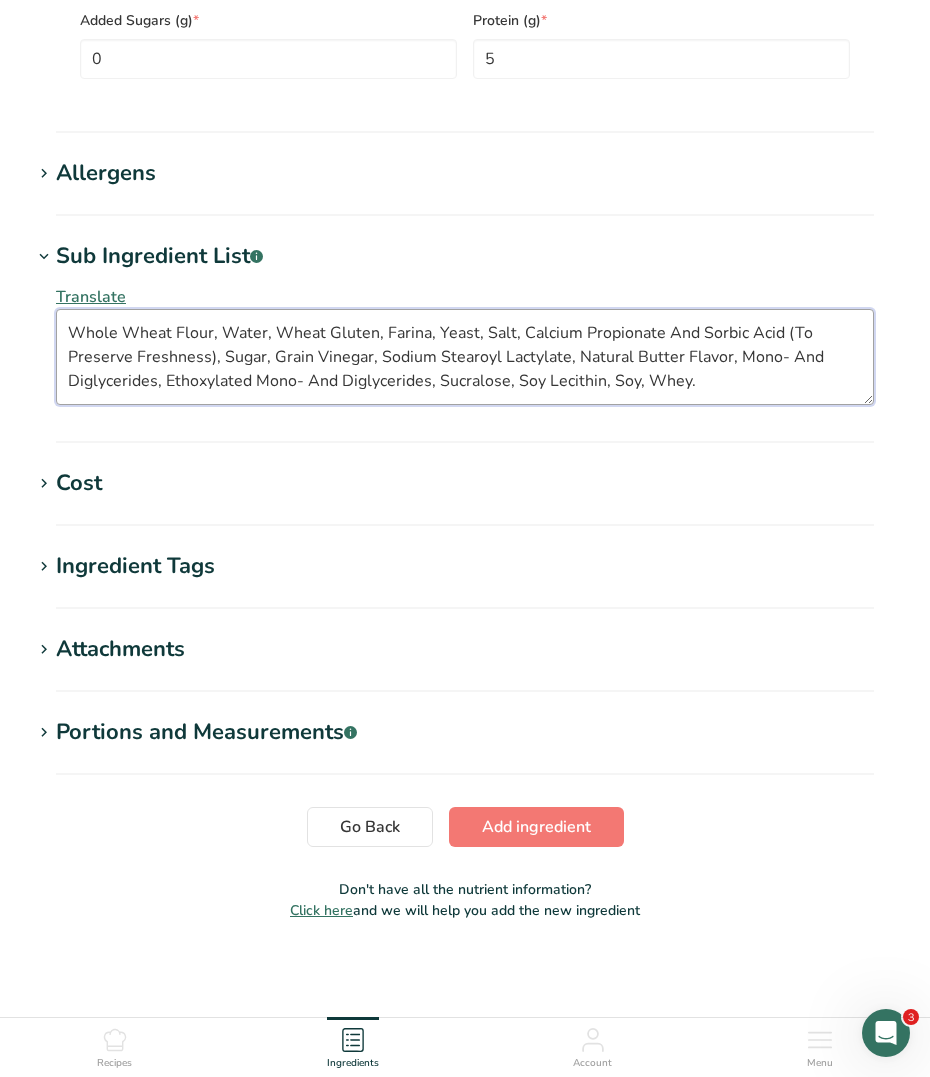 type on "Whole Wheat Flour, Water, Wheat Gluten, Farina, Yeast, Salt, Calcium Propionate And Sorbic Acid (To Preserve Freshness), Sugar, Grain Vinegar, Sodium Stearoyl Lactylate, Natural Butter Flavor, Mono- And Diglycerides, Ethoxylated Mono- And Diglycerides, Sucralose, Soy Lecithin, Soy, Whey." 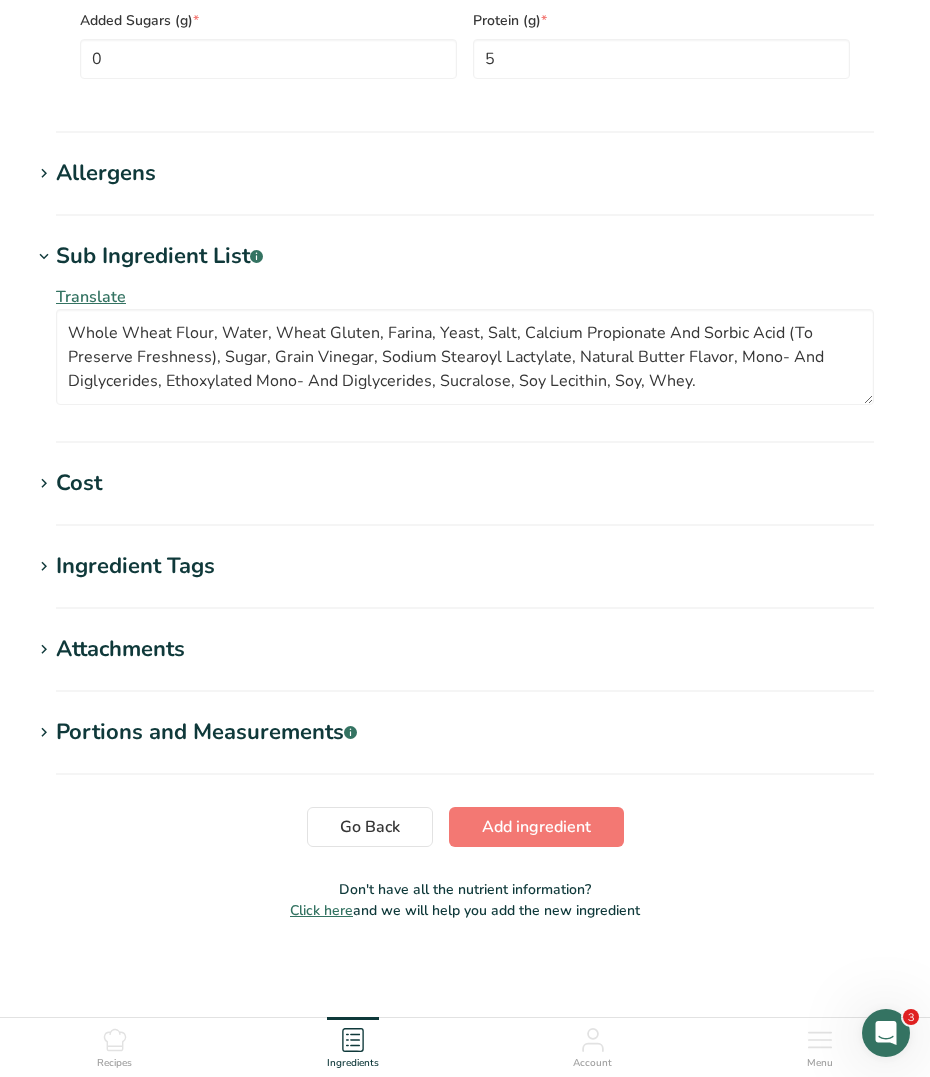 click on "Portions and Measurements
.a-a{fill:#347362;}.b-a{fill:#fff;}" at bounding box center [206, 732] 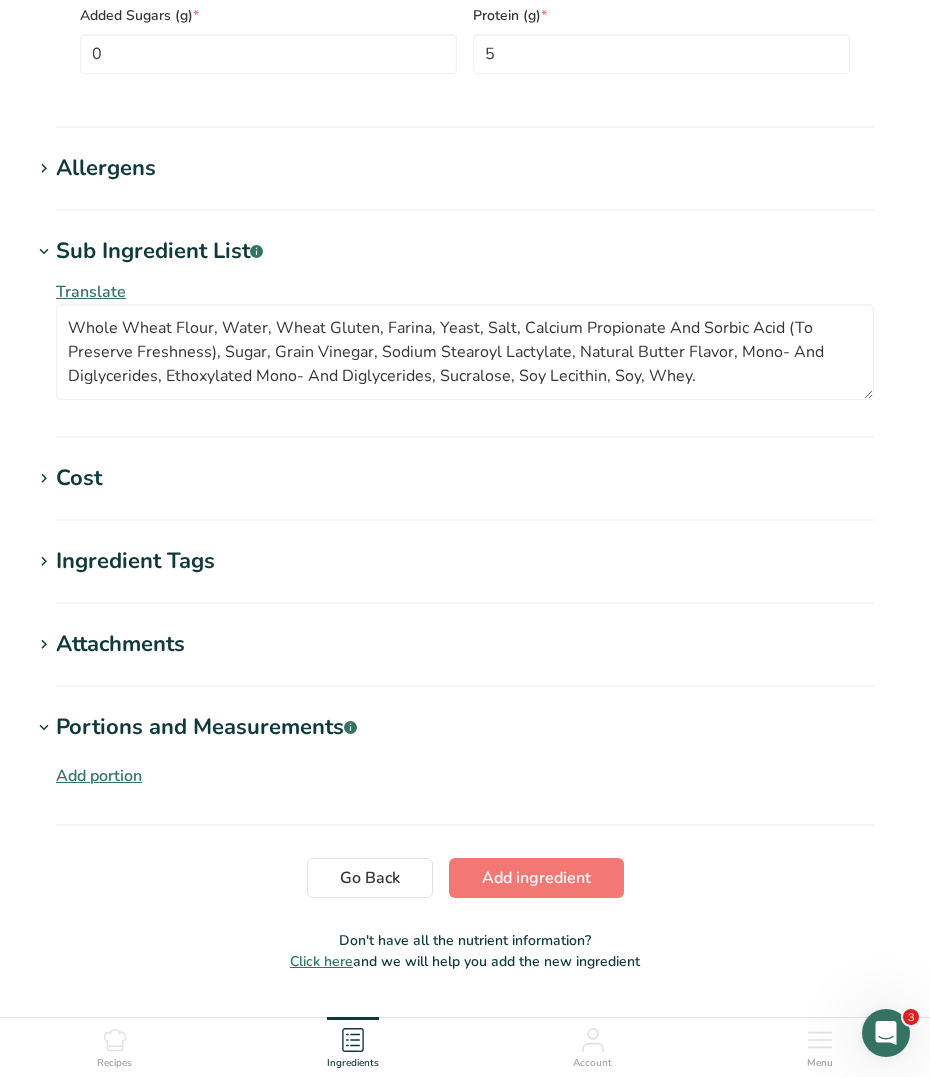 scroll, scrollTop: 1451, scrollLeft: 0, axis: vertical 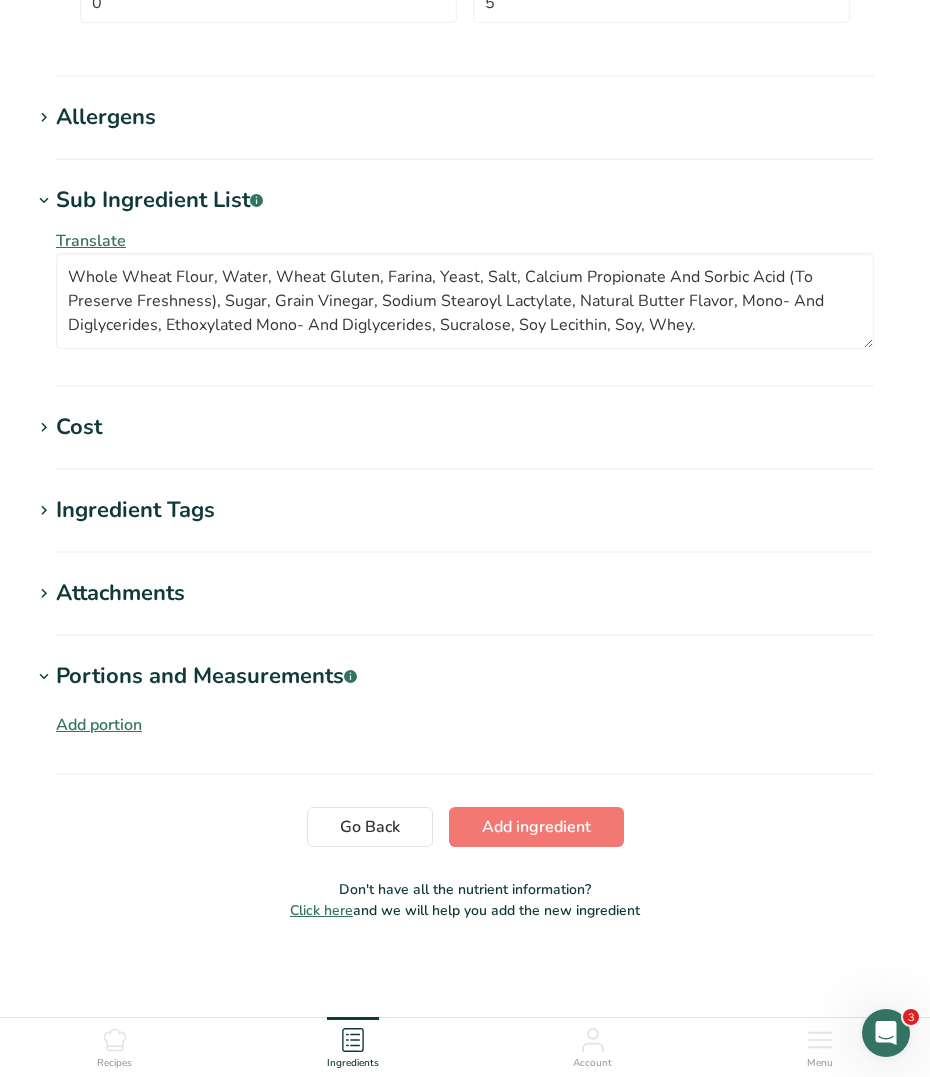 click on "Add portion" at bounding box center (99, 725) 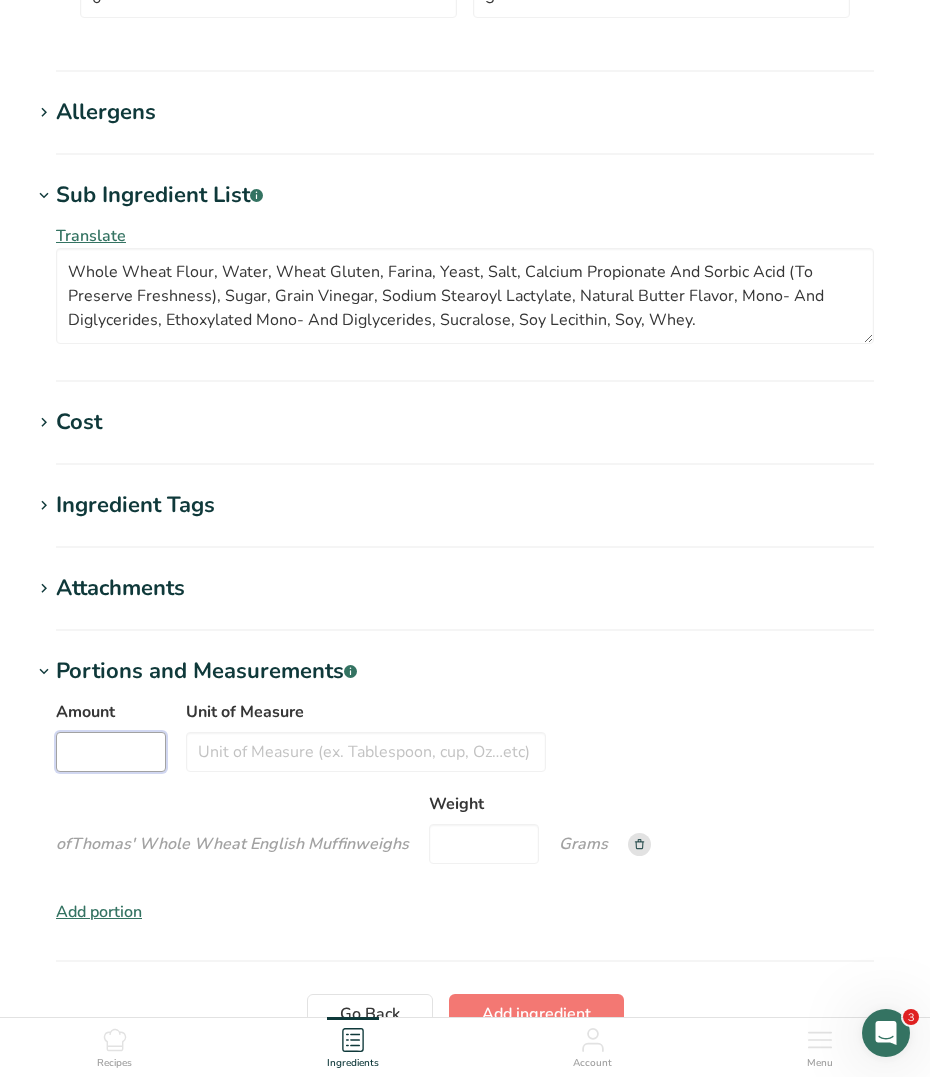 click on "Amount" at bounding box center [111, 752] 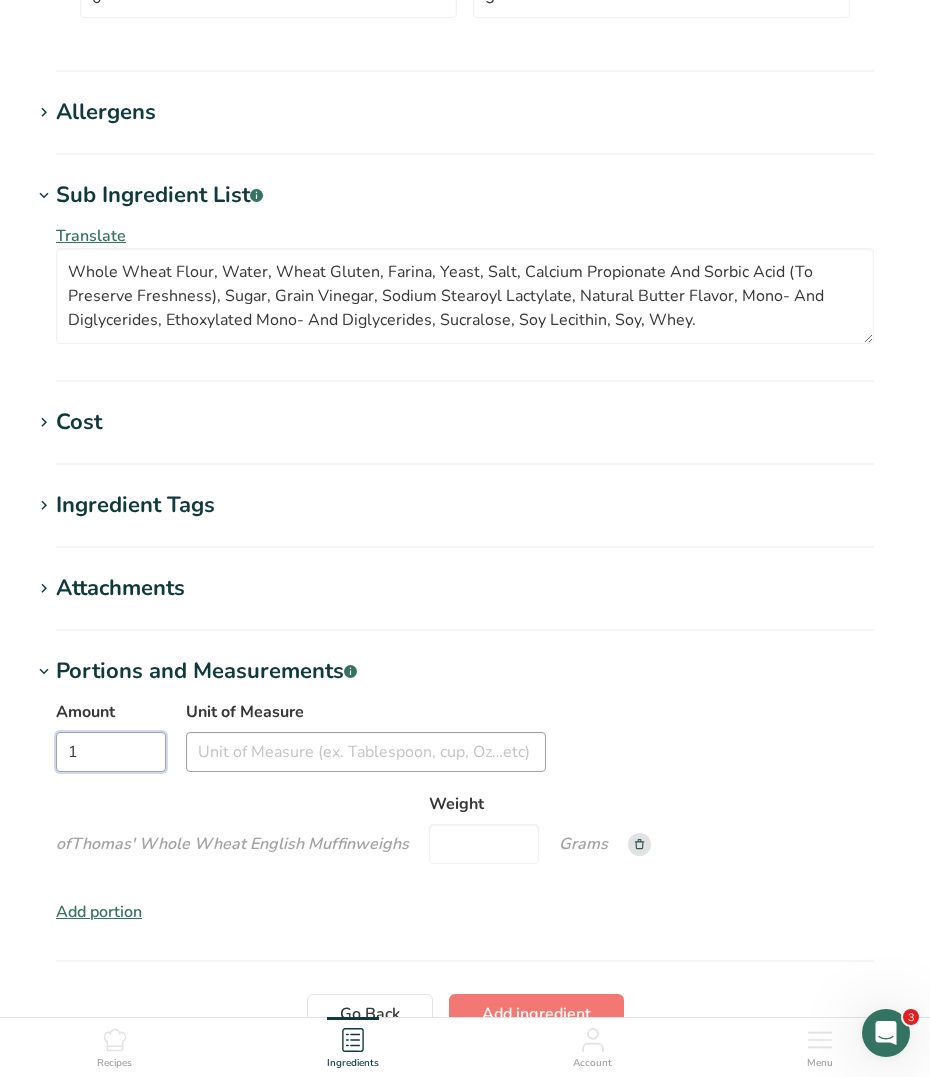 type on "1" 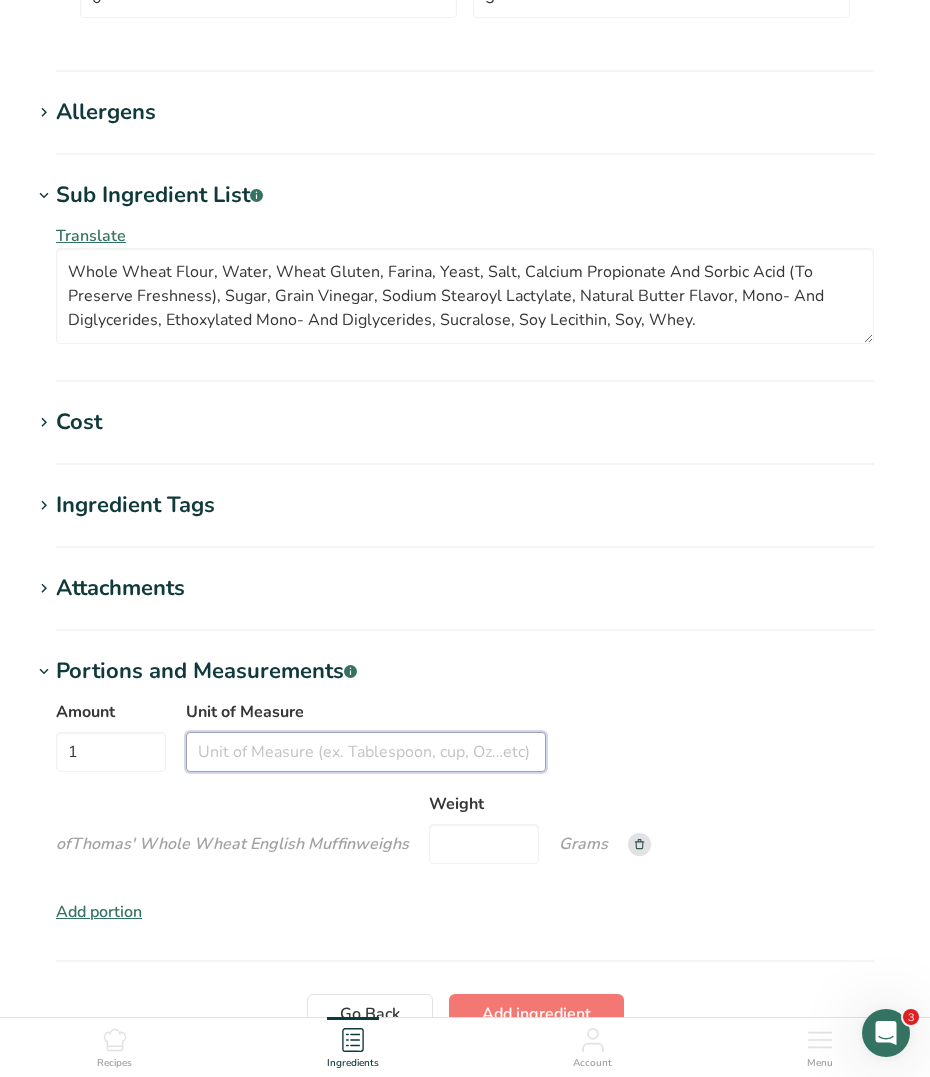 click on "Unit of Measure" at bounding box center (366, 752) 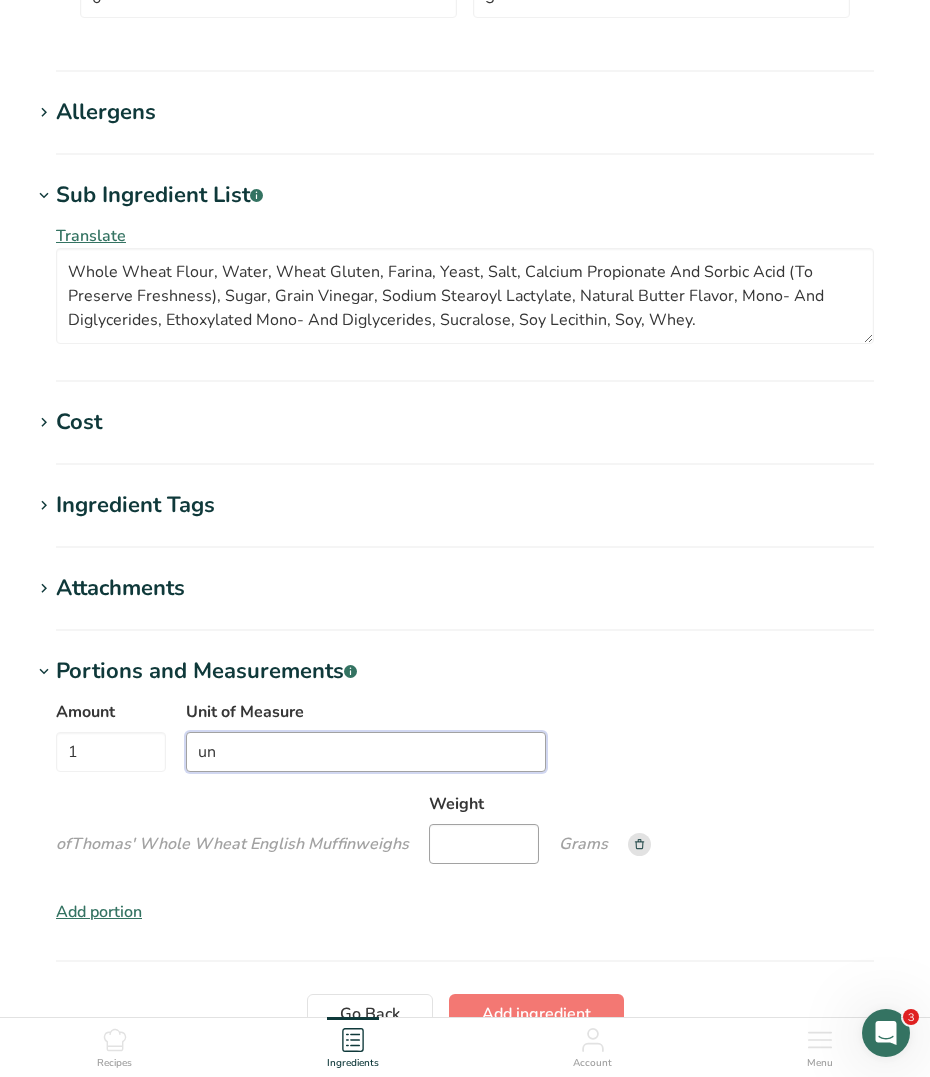 type on "u" 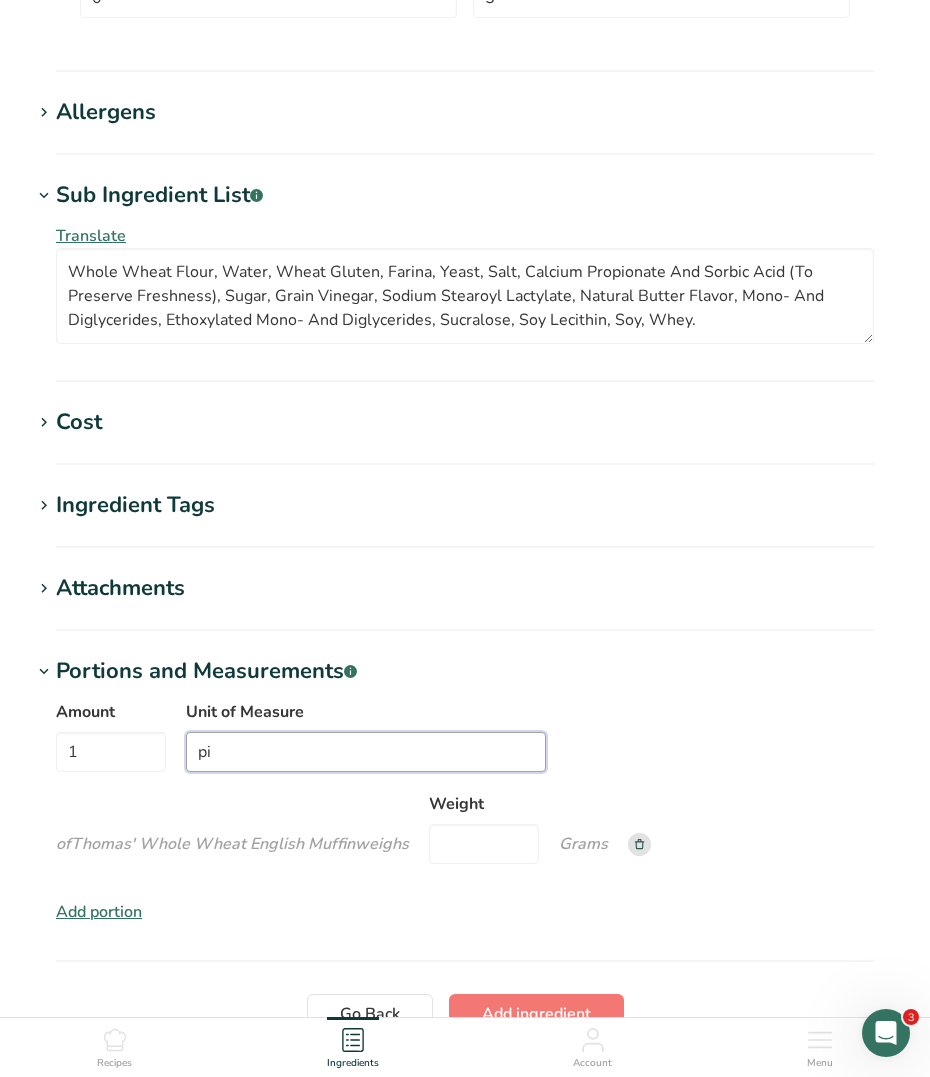 type on "p" 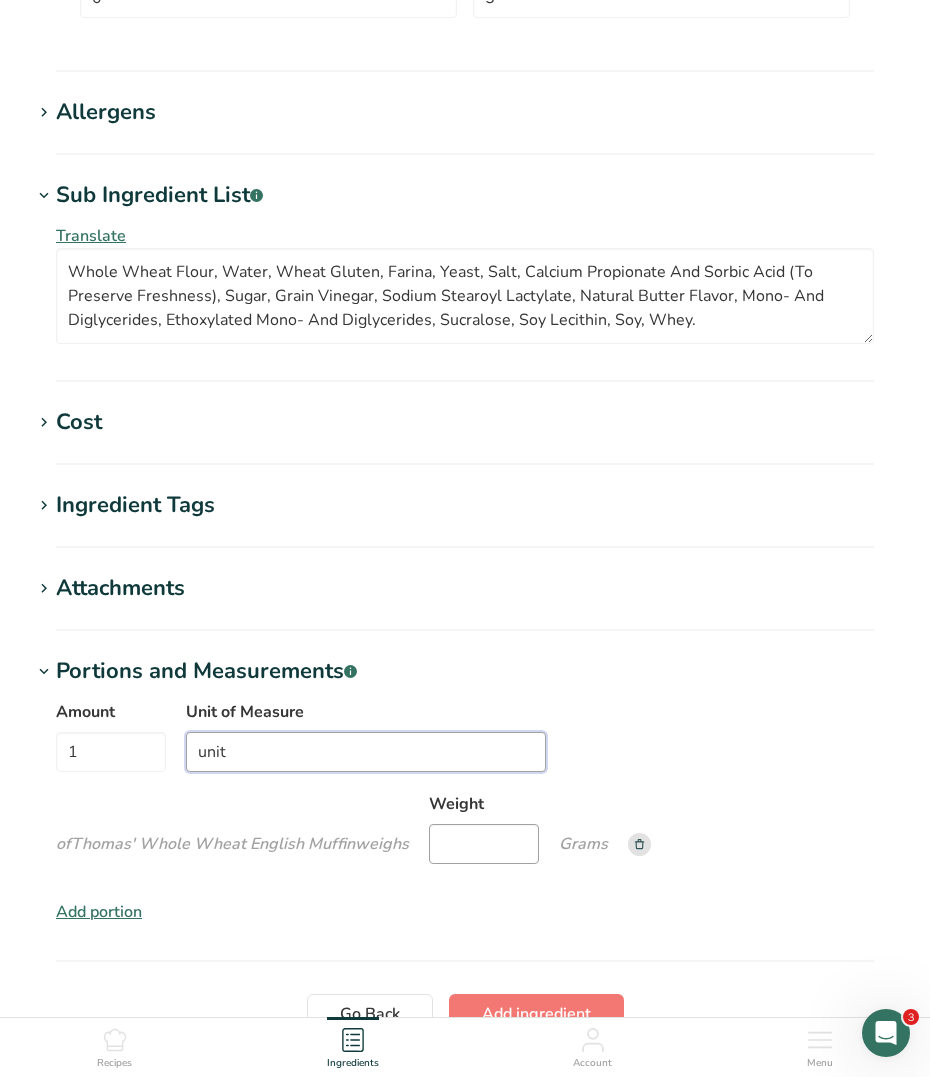 type on "unit" 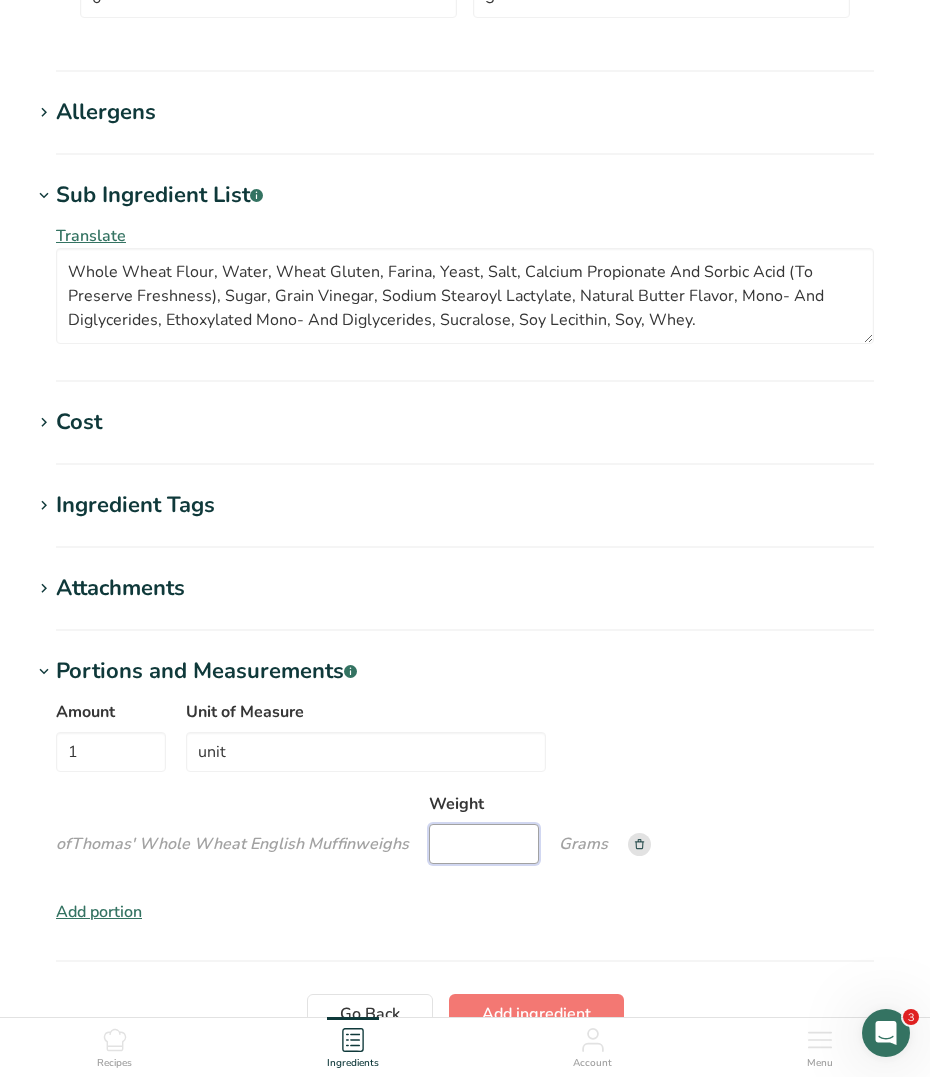 click on "Weight" at bounding box center [484, 844] 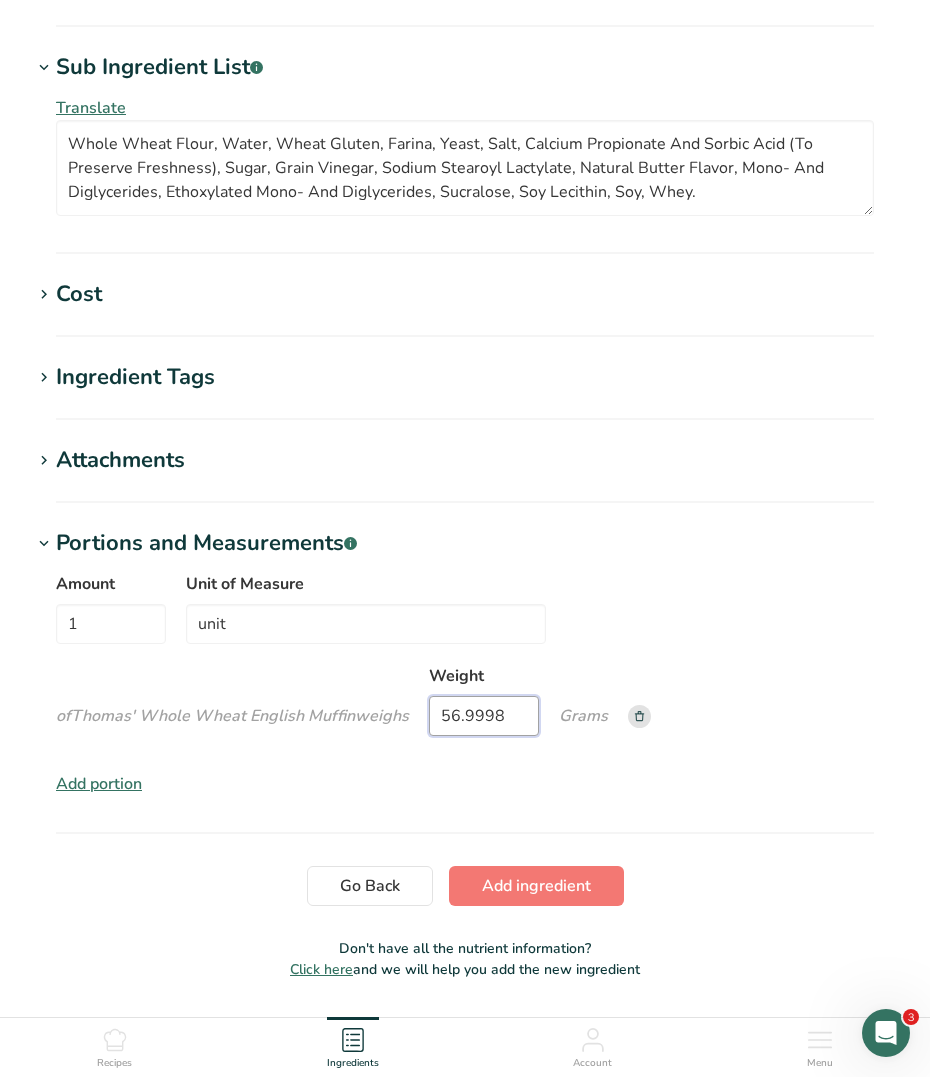 scroll, scrollTop: 1643, scrollLeft: 0, axis: vertical 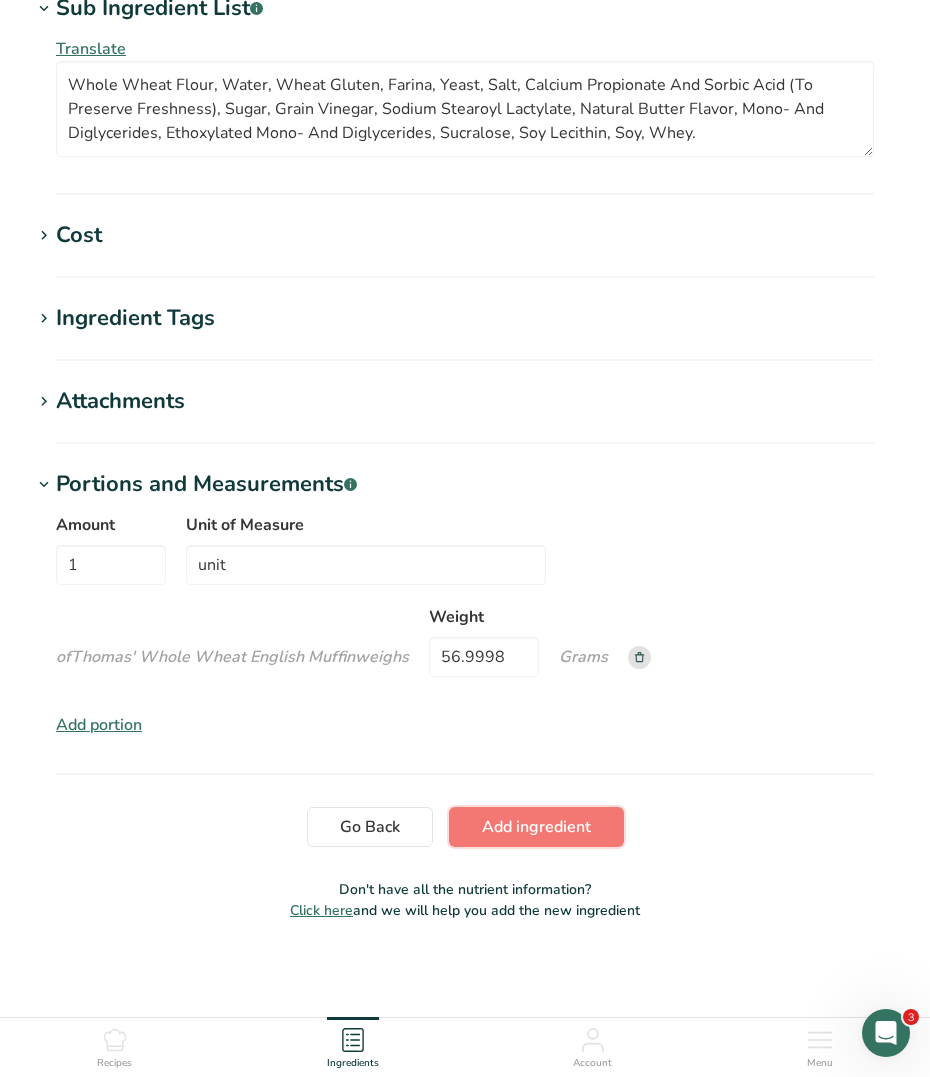 drag, startPoint x: 539, startPoint y: 820, endPoint x: 620, endPoint y: 705, distance: 140.66272 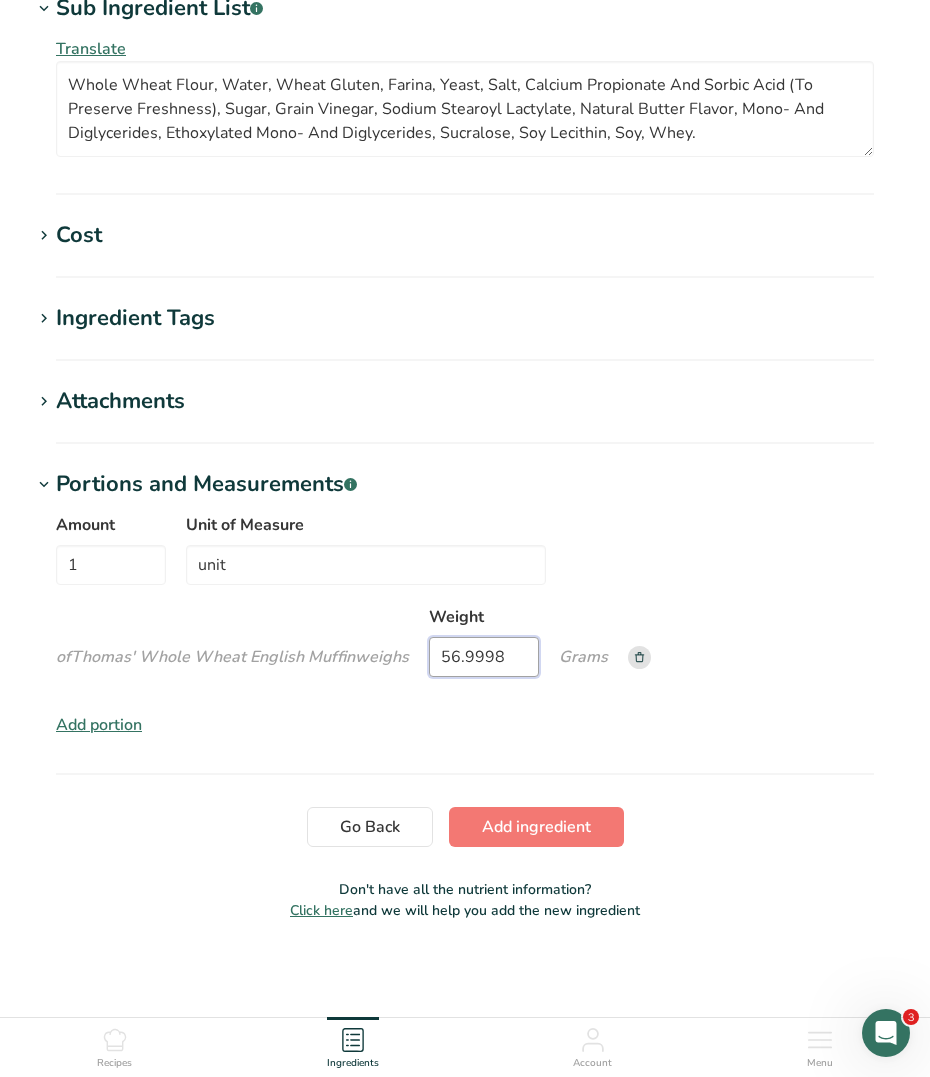 drag, startPoint x: 423, startPoint y: 633, endPoint x: 347, endPoint y: 627, distance: 76.23647 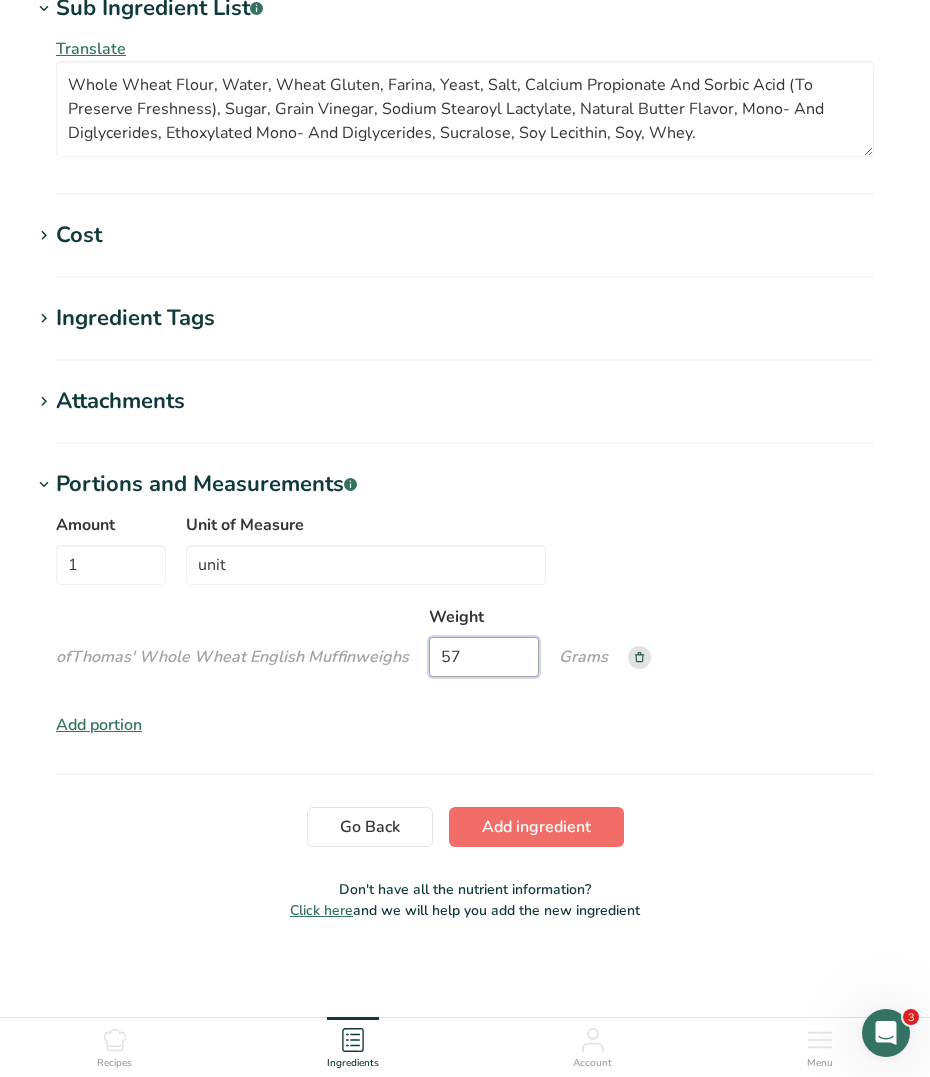 type on "57" 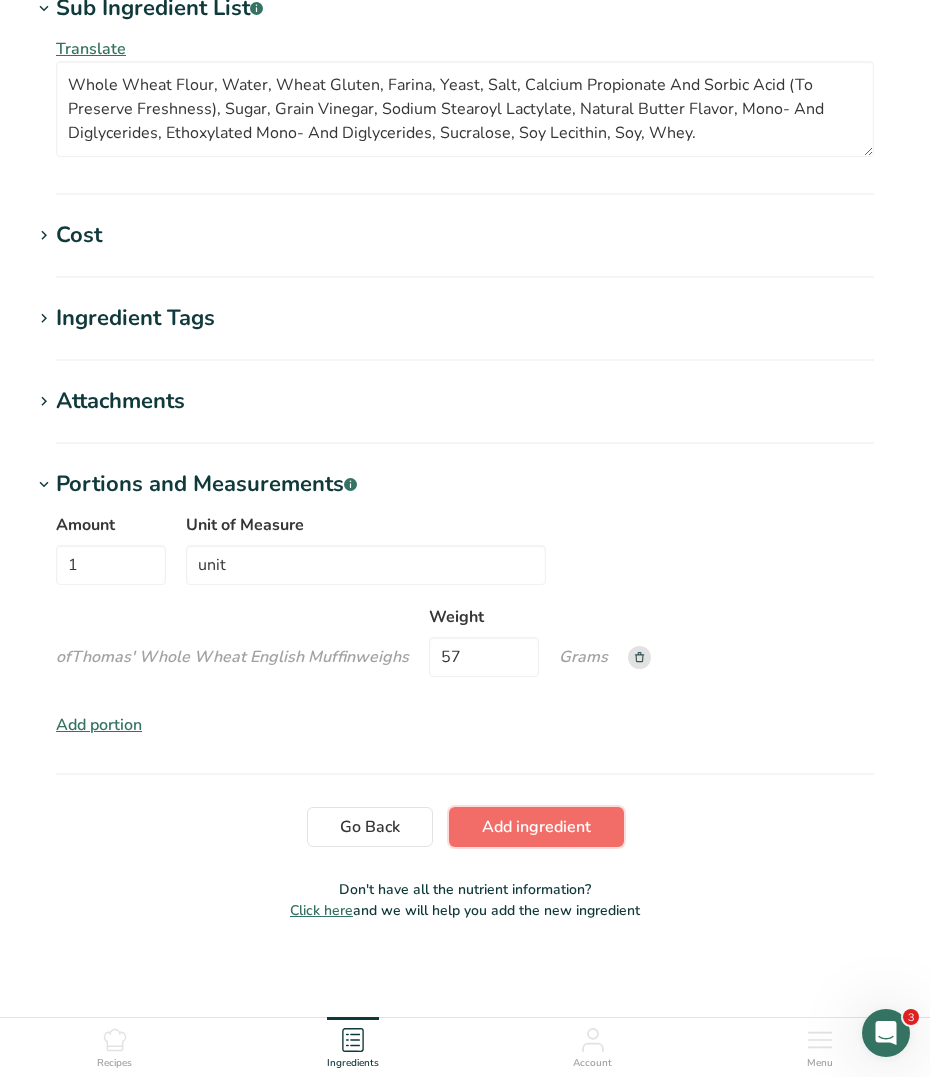 click on "Add ingredient" at bounding box center [536, 827] 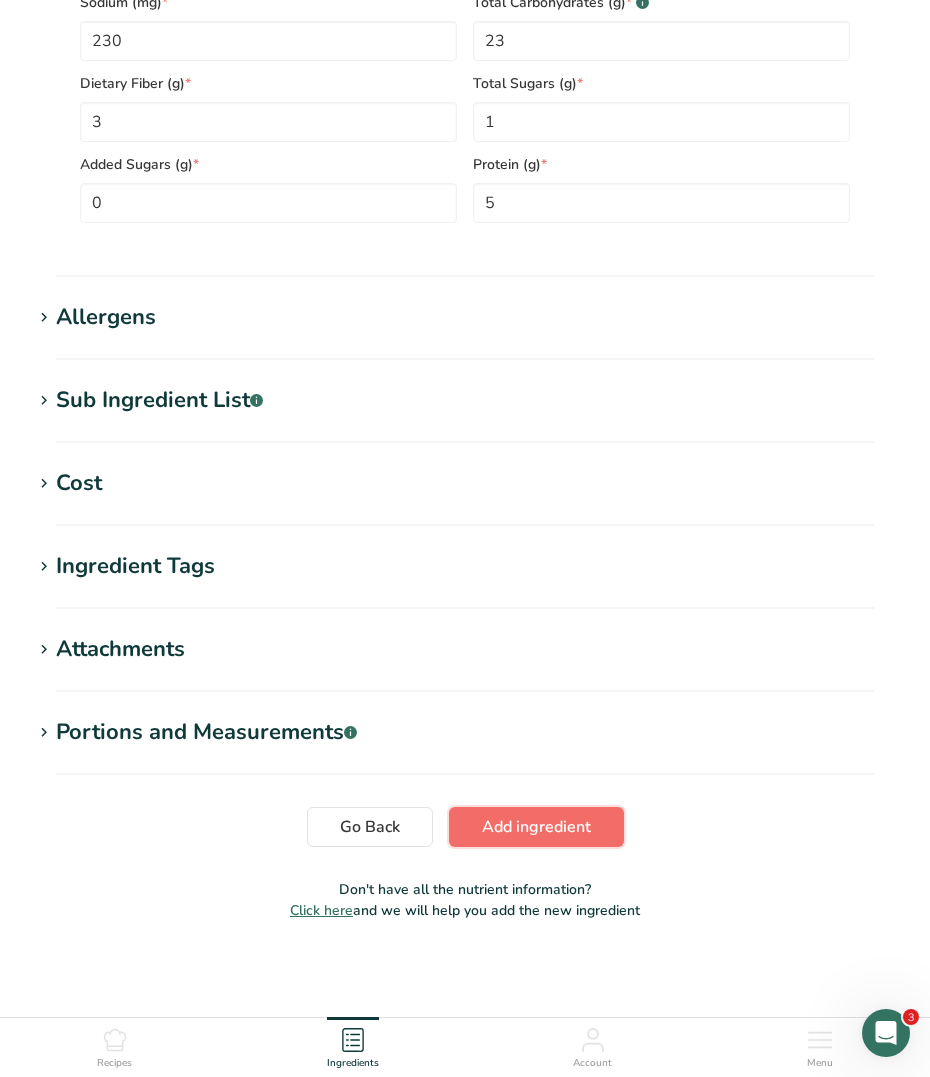 scroll, scrollTop: 758, scrollLeft: 0, axis: vertical 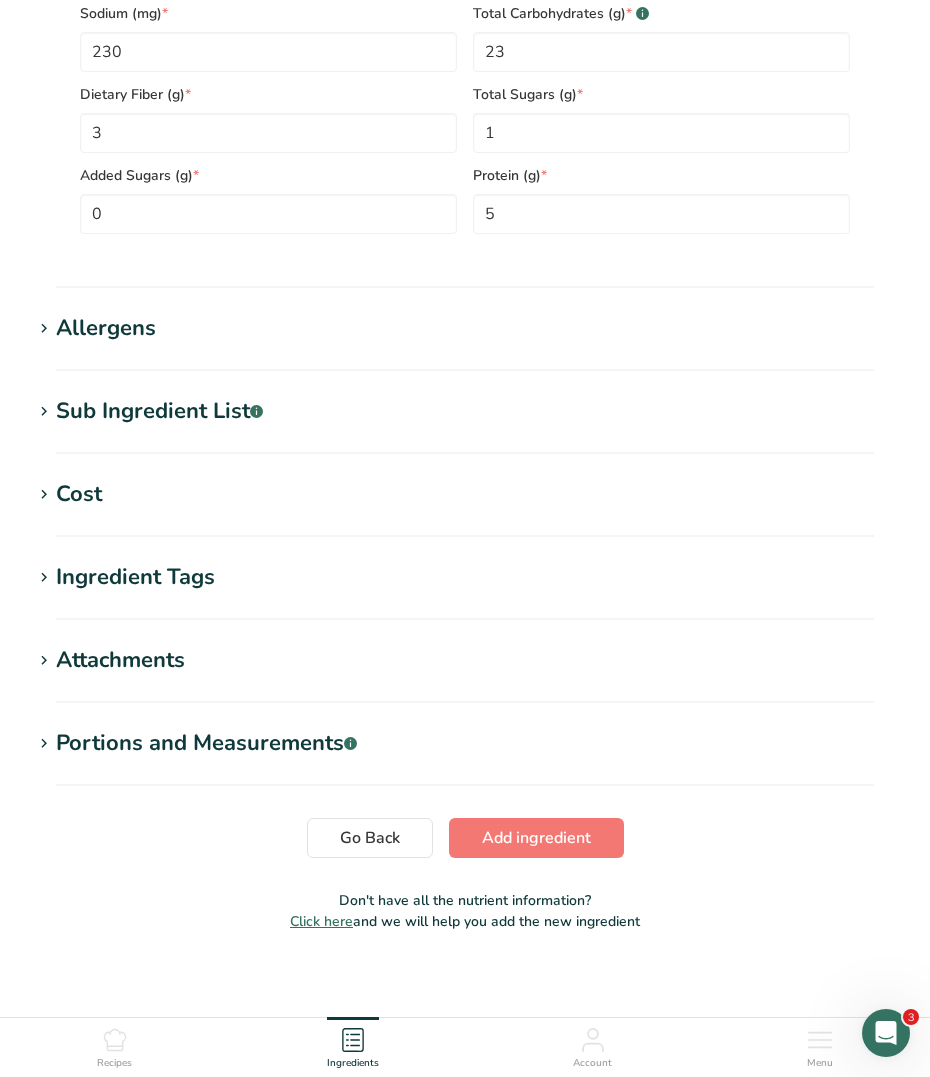 click on "Portions and Measurements
.a-a{fill:#347362;}.b-a{fill:#fff;}" at bounding box center [465, 743] 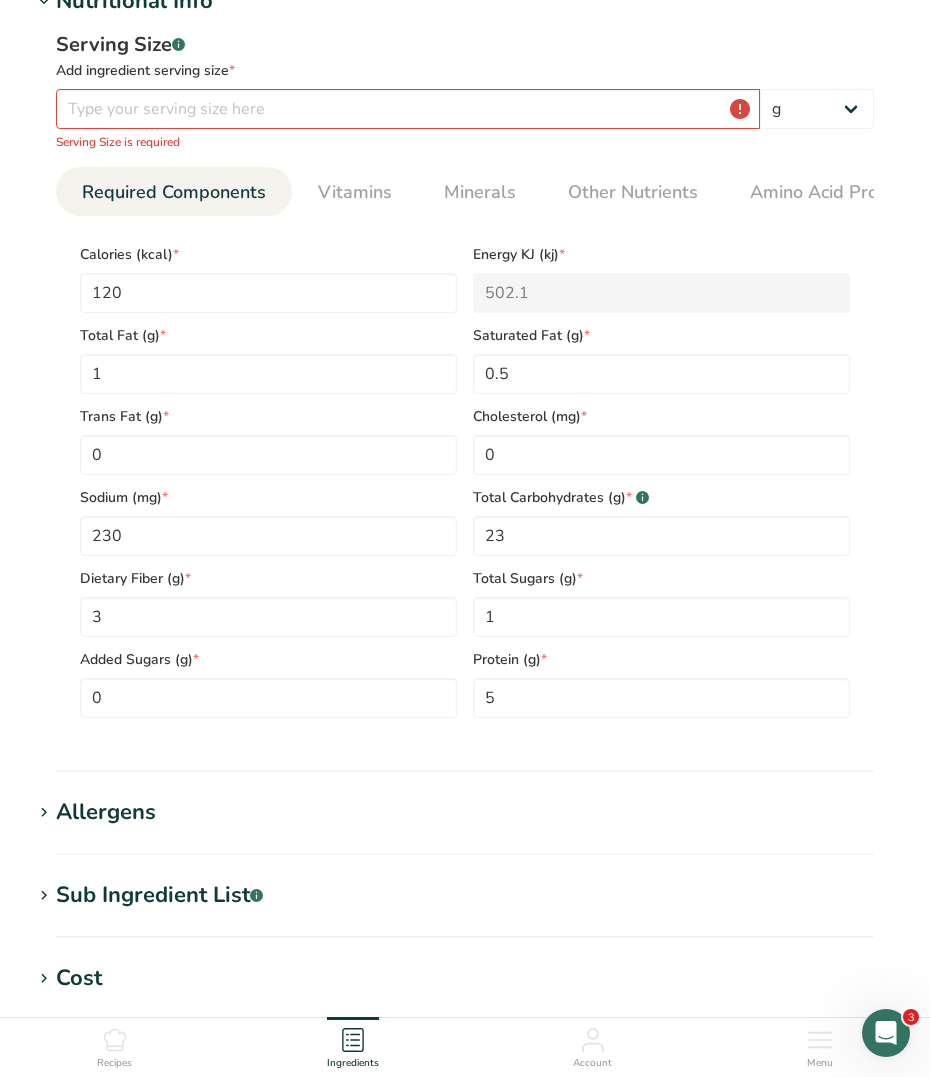 scroll, scrollTop: 0, scrollLeft: 0, axis: both 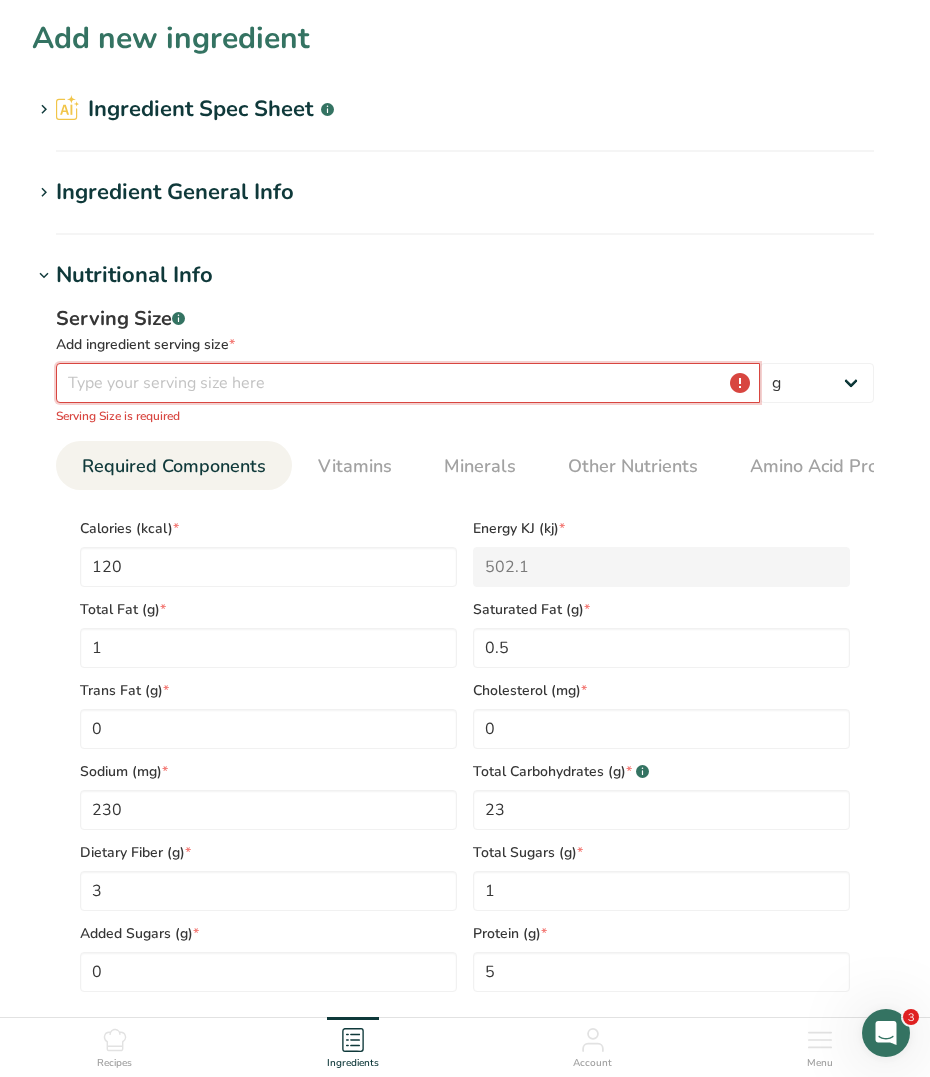 click at bounding box center (408, 383) 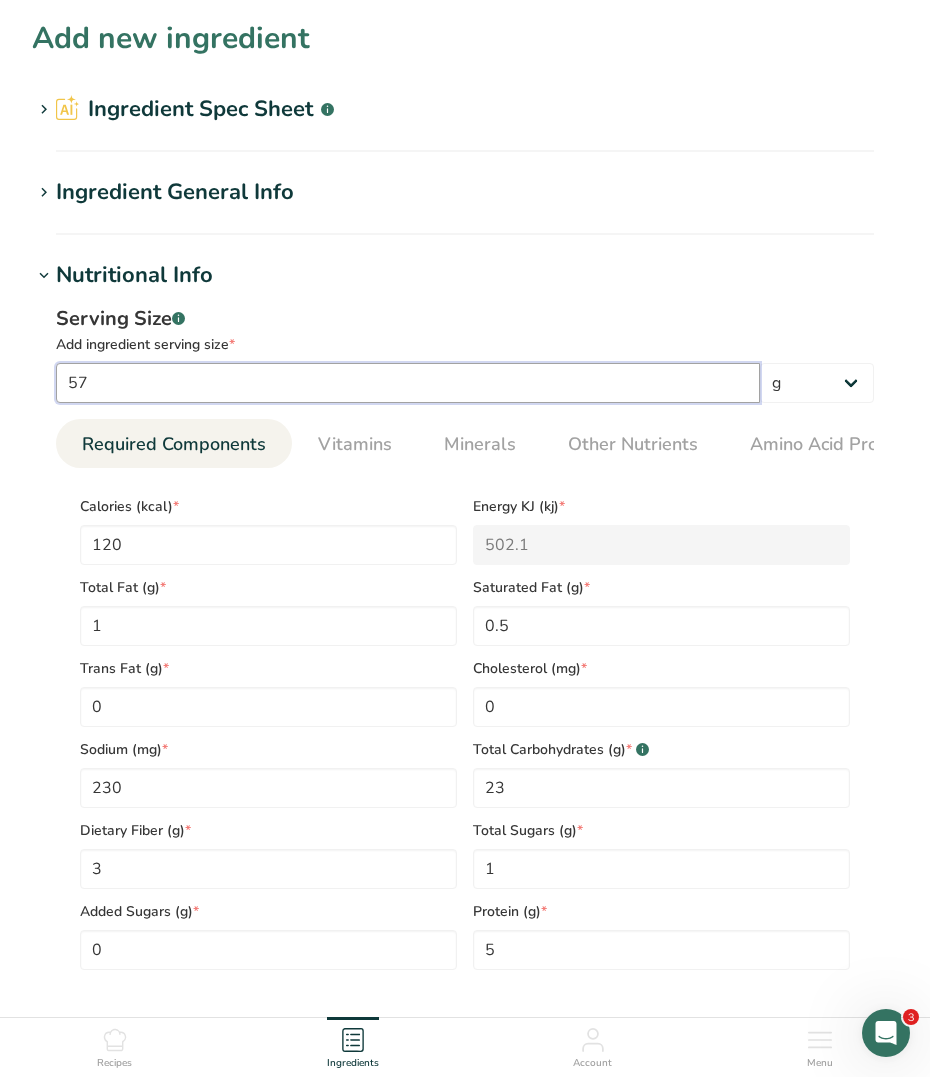 type on "57" 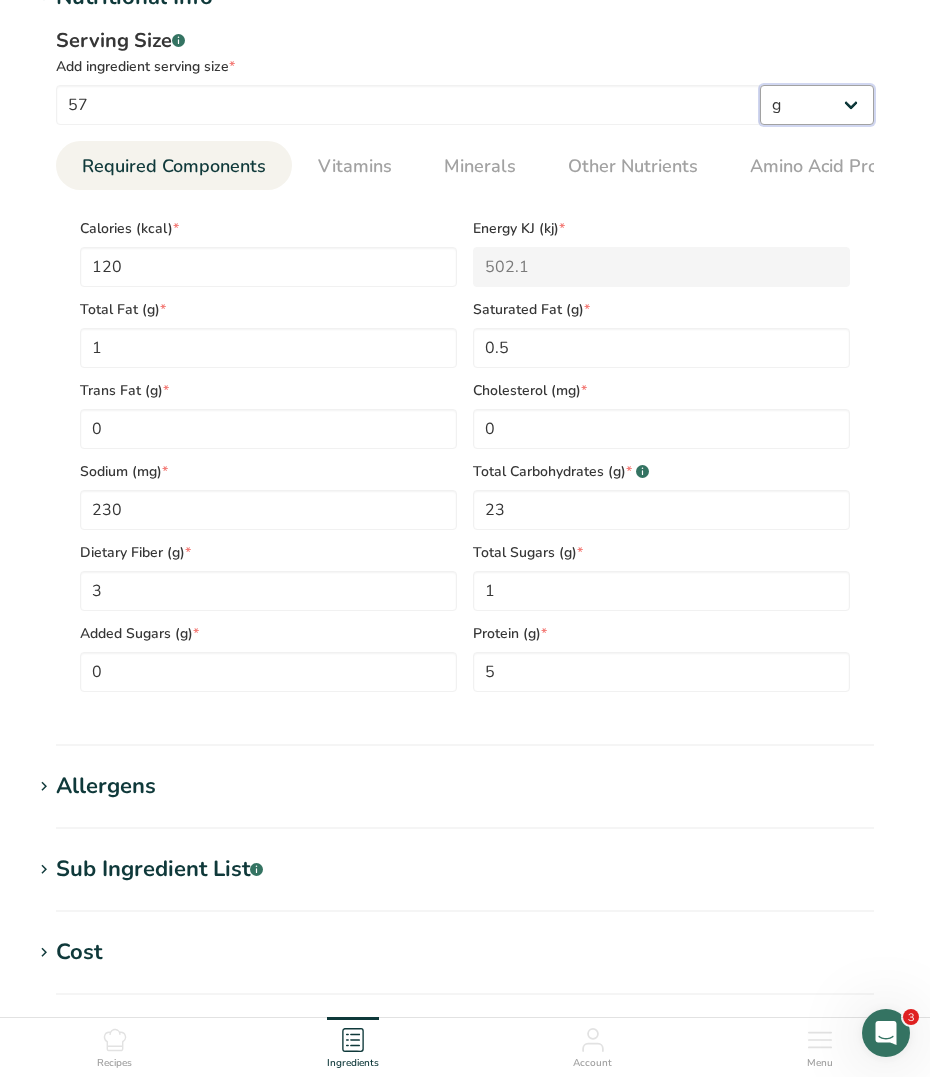 scroll, scrollTop: 250, scrollLeft: 0, axis: vertical 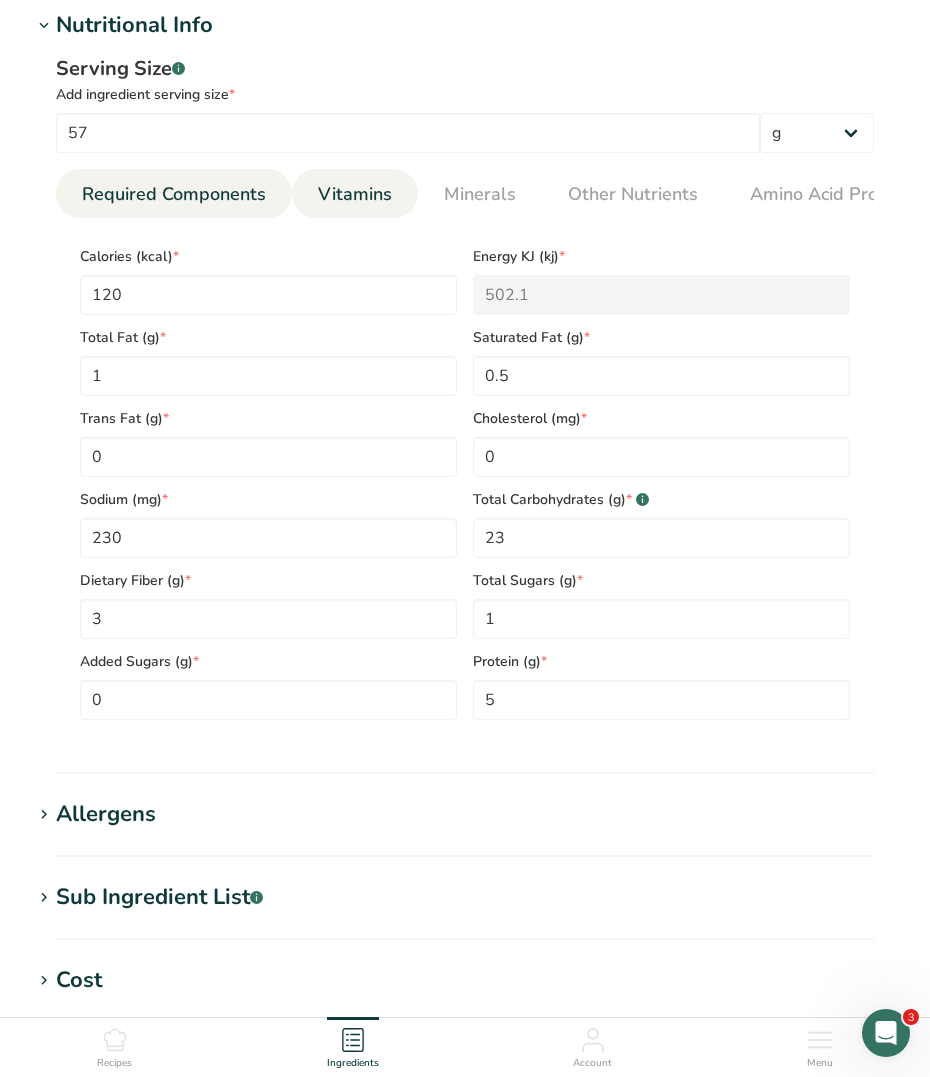 click on "Vitamins" at bounding box center (355, 194) 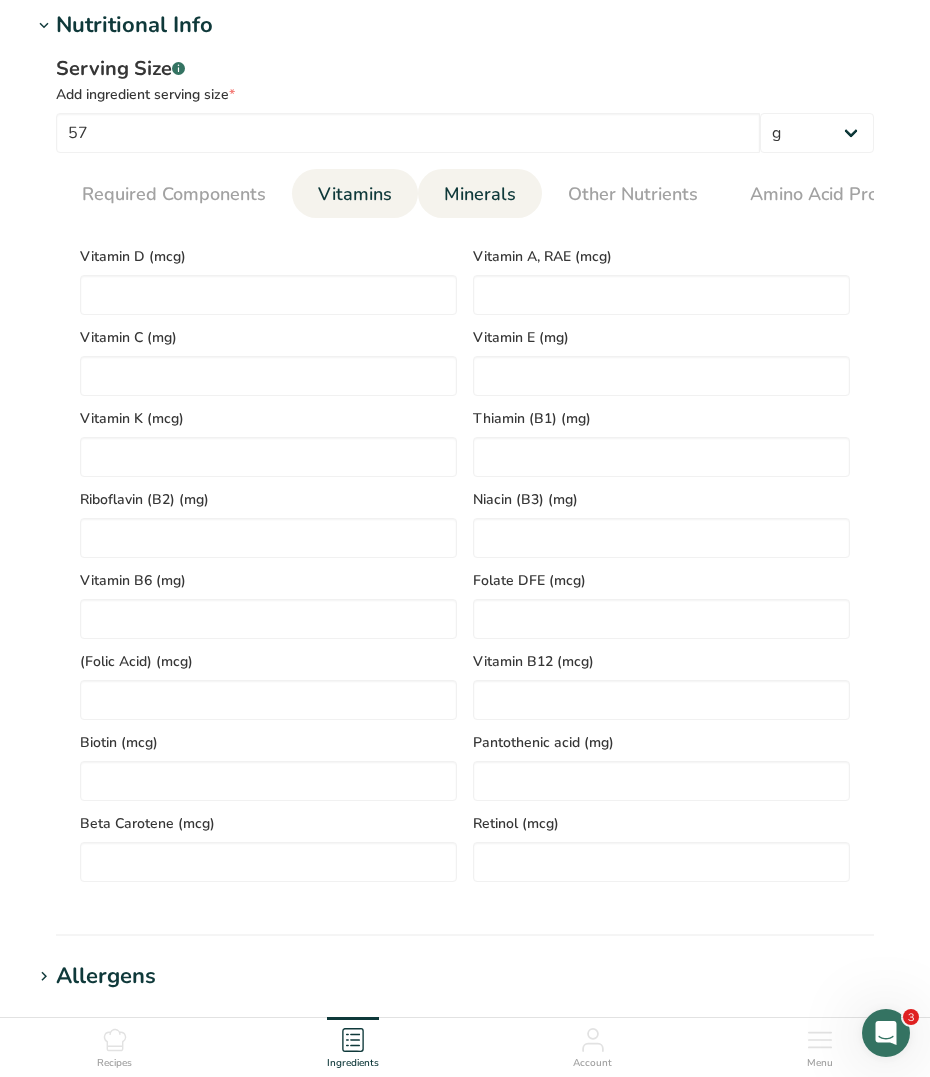 click on "Minerals" at bounding box center [480, 194] 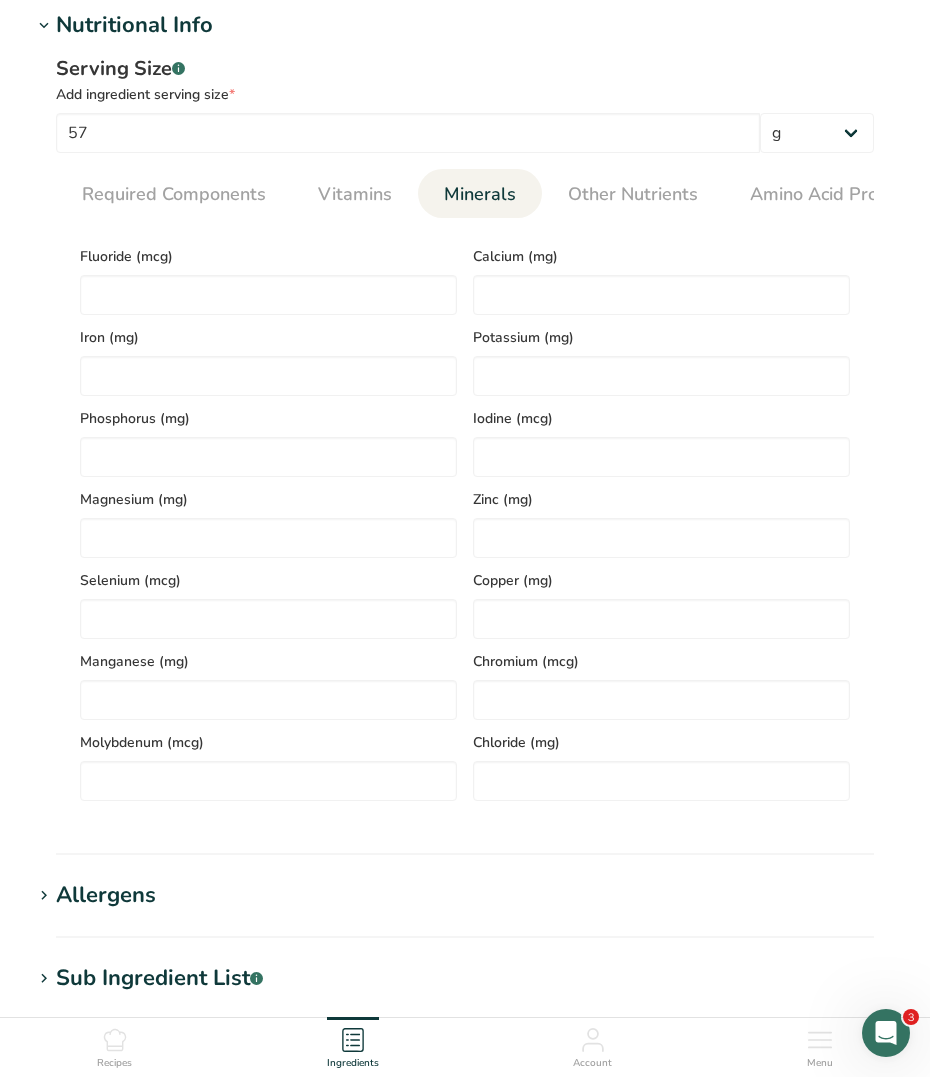click on "Potassium
(mg)" at bounding box center (661, 355) 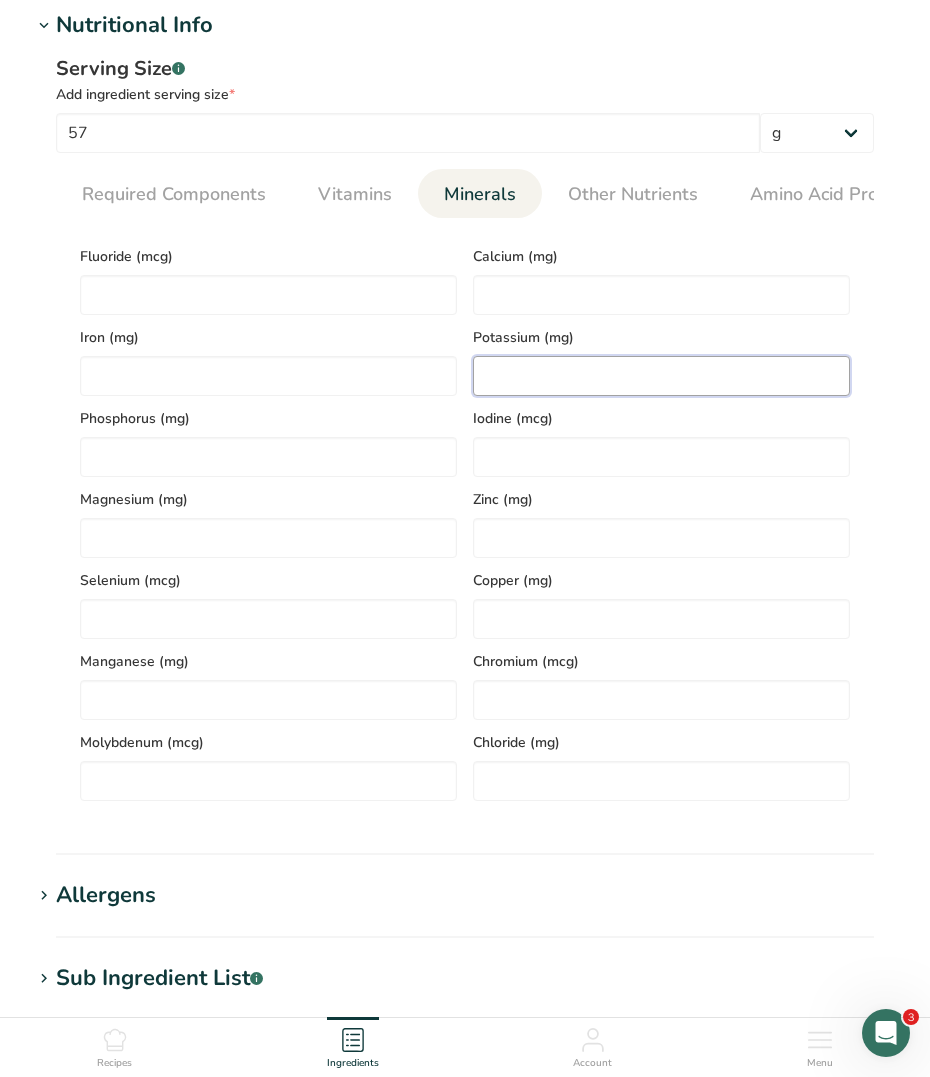 click at bounding box center (661, 376) 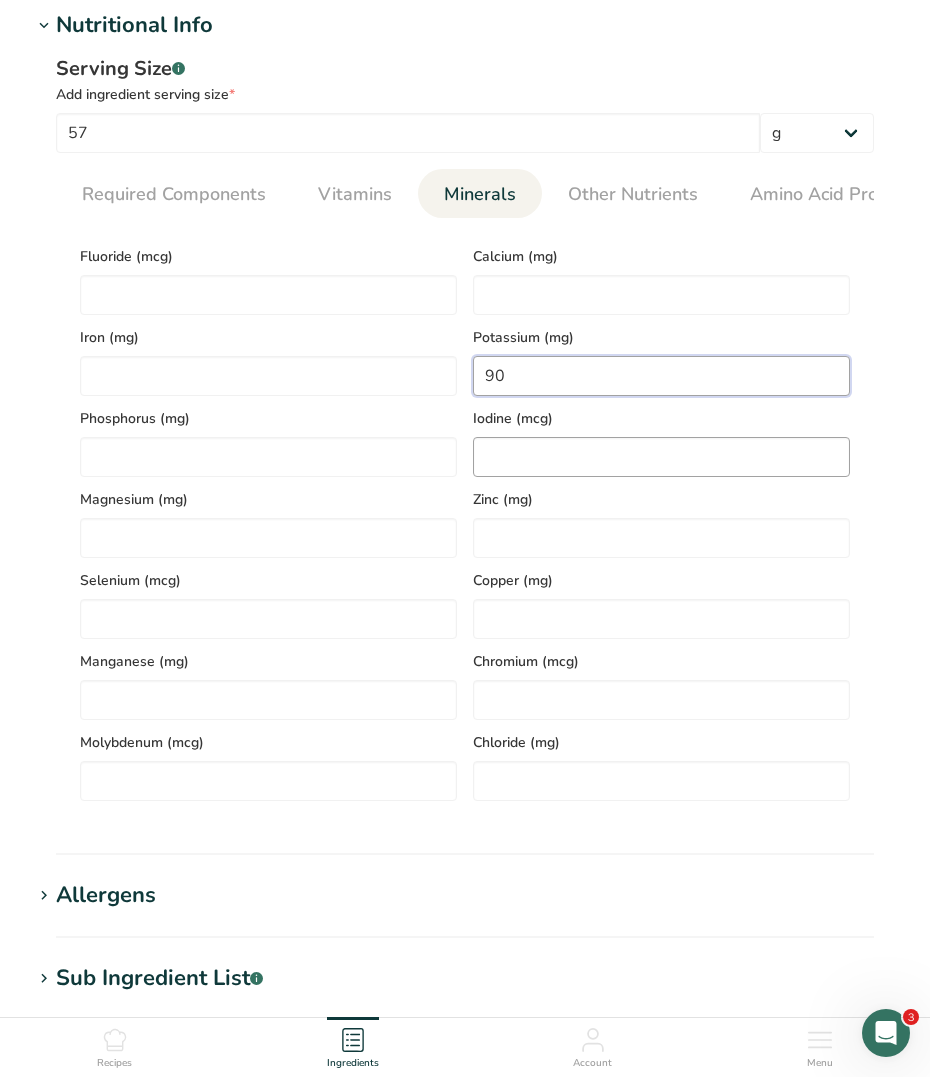 type on "90" 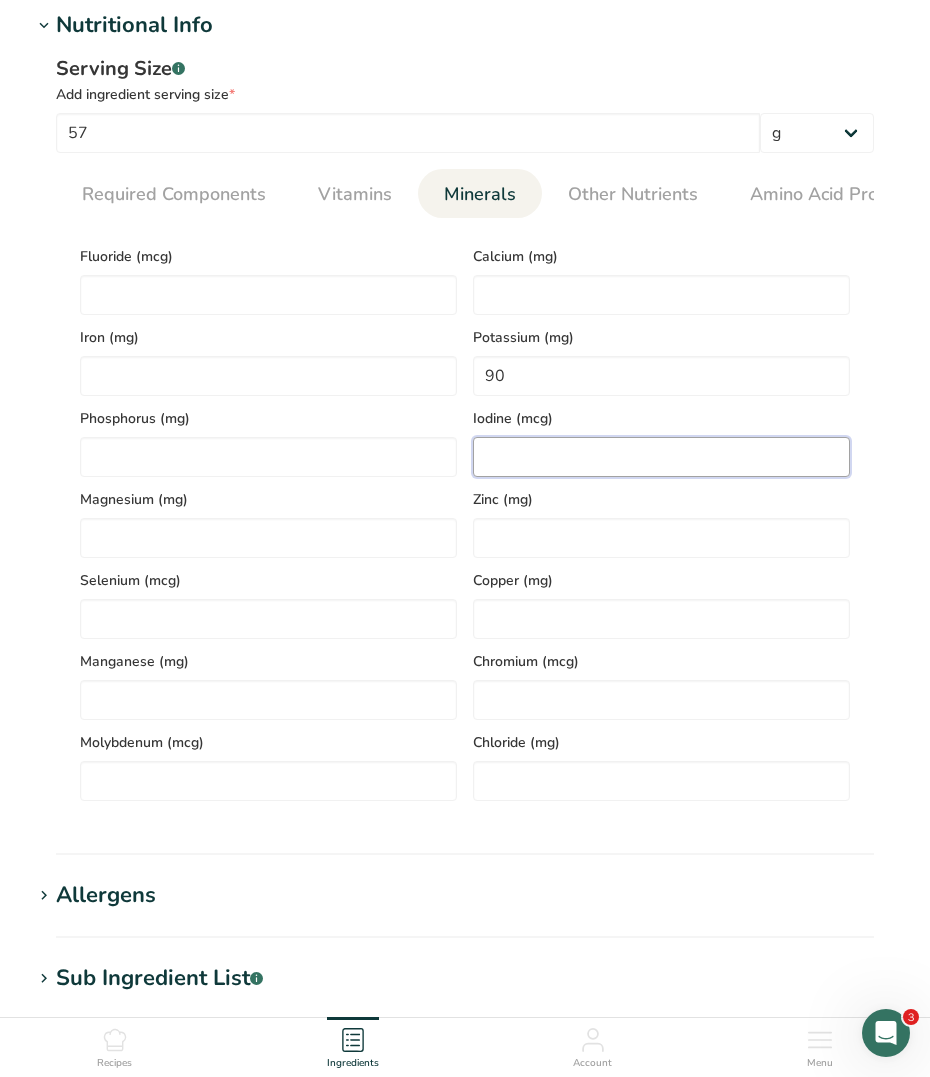 click at bounding box center [661, 457] 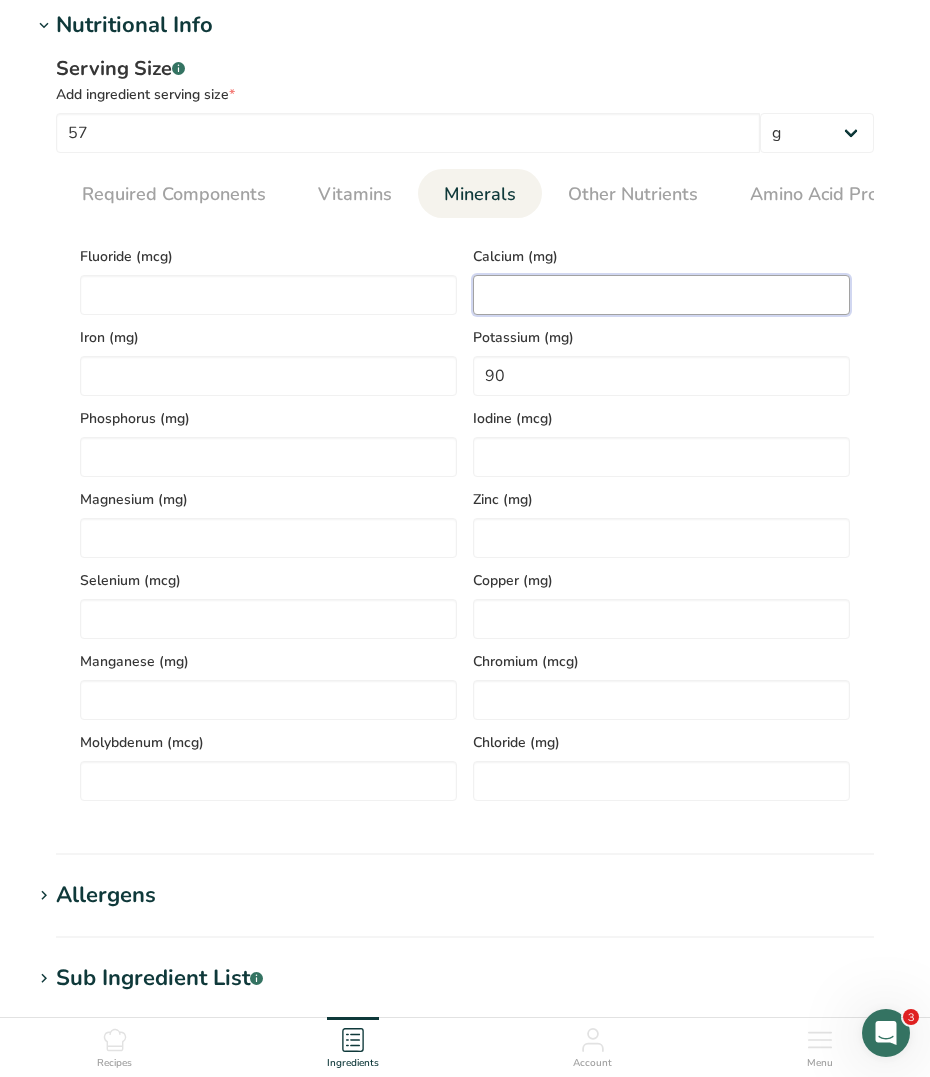 click at bounding box center [661, 295] 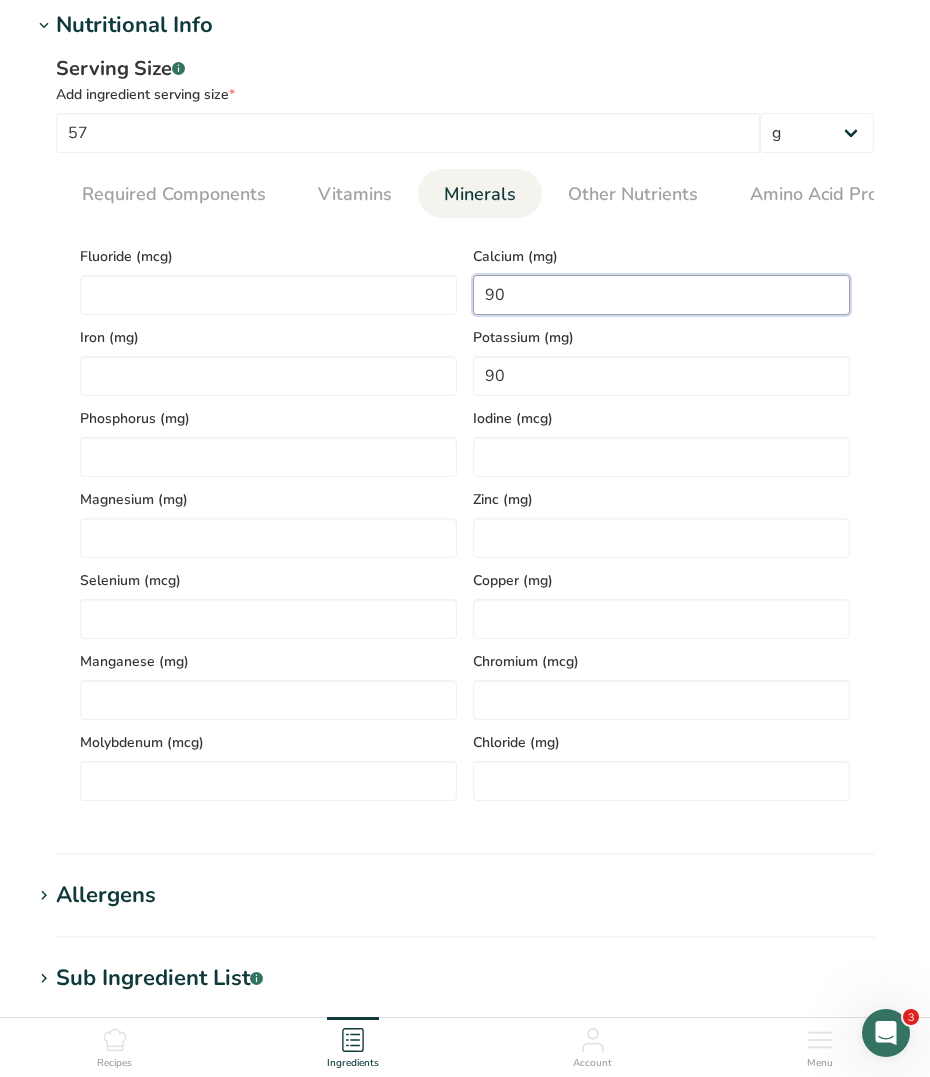 type on "90" 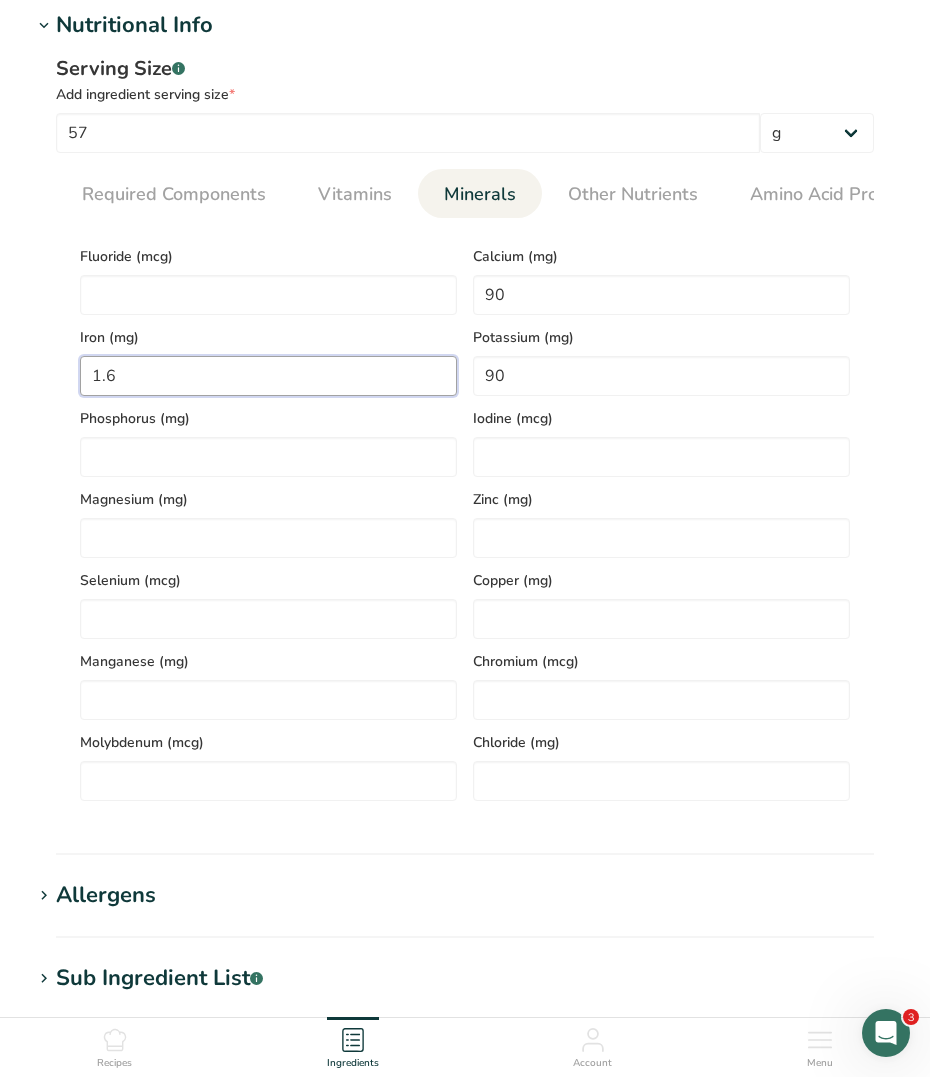 type on "1.6" 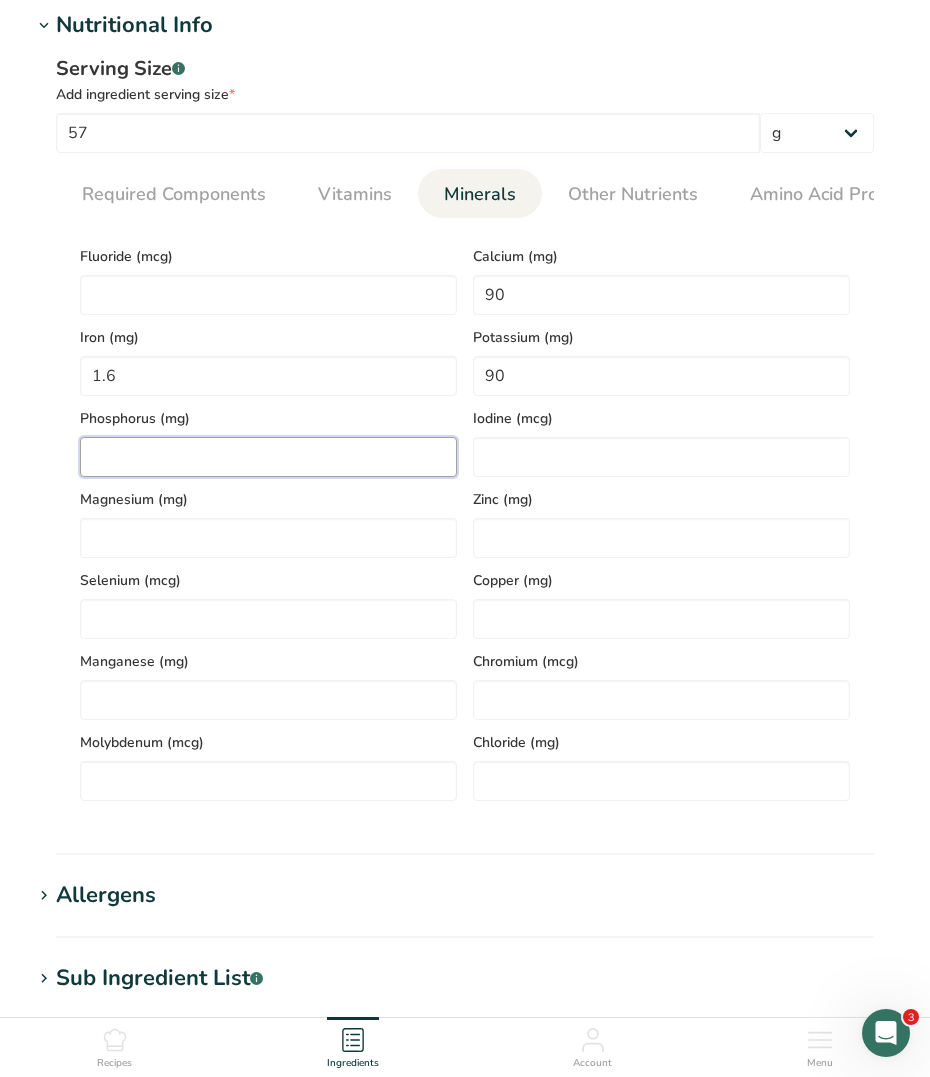 click at bounding box center [268, 457] 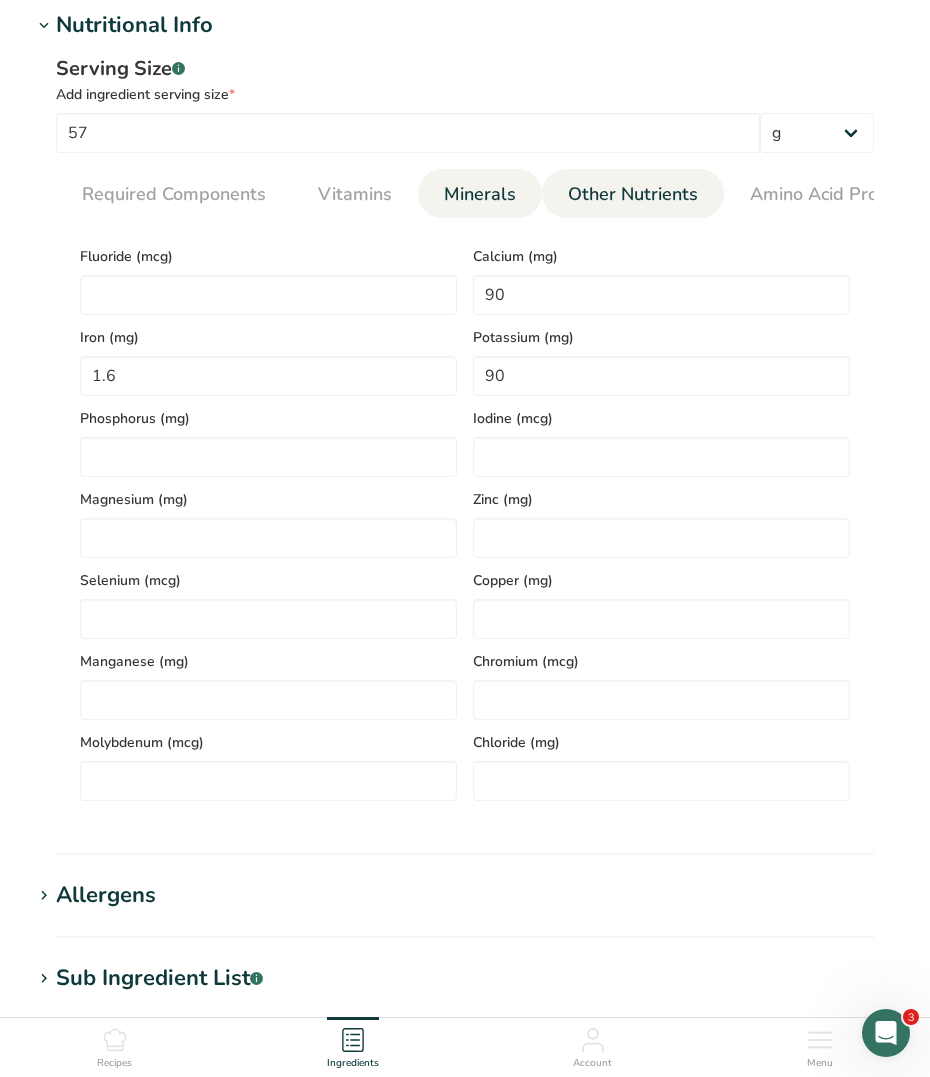 click on "Other Nutrients" at bounding box center [633, 194] 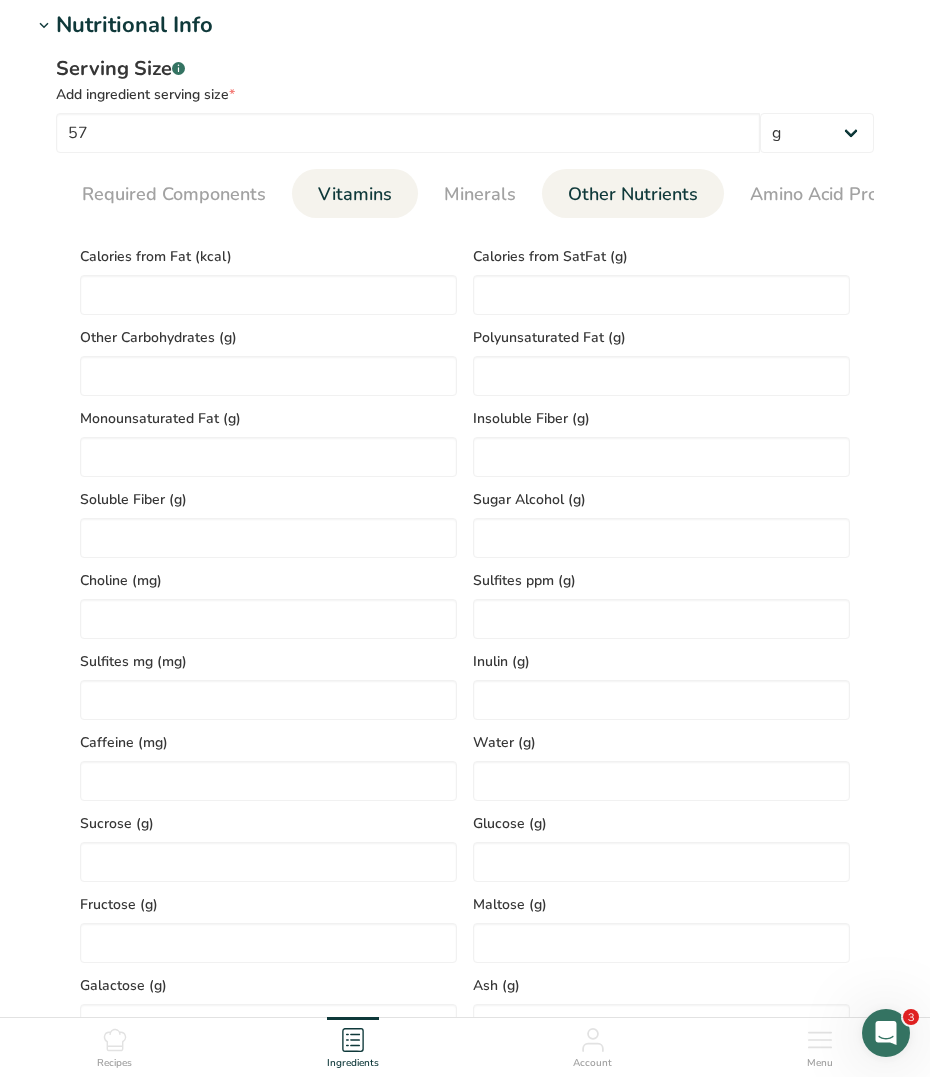 click on "Vitamins" at bounding box center [355, 194] 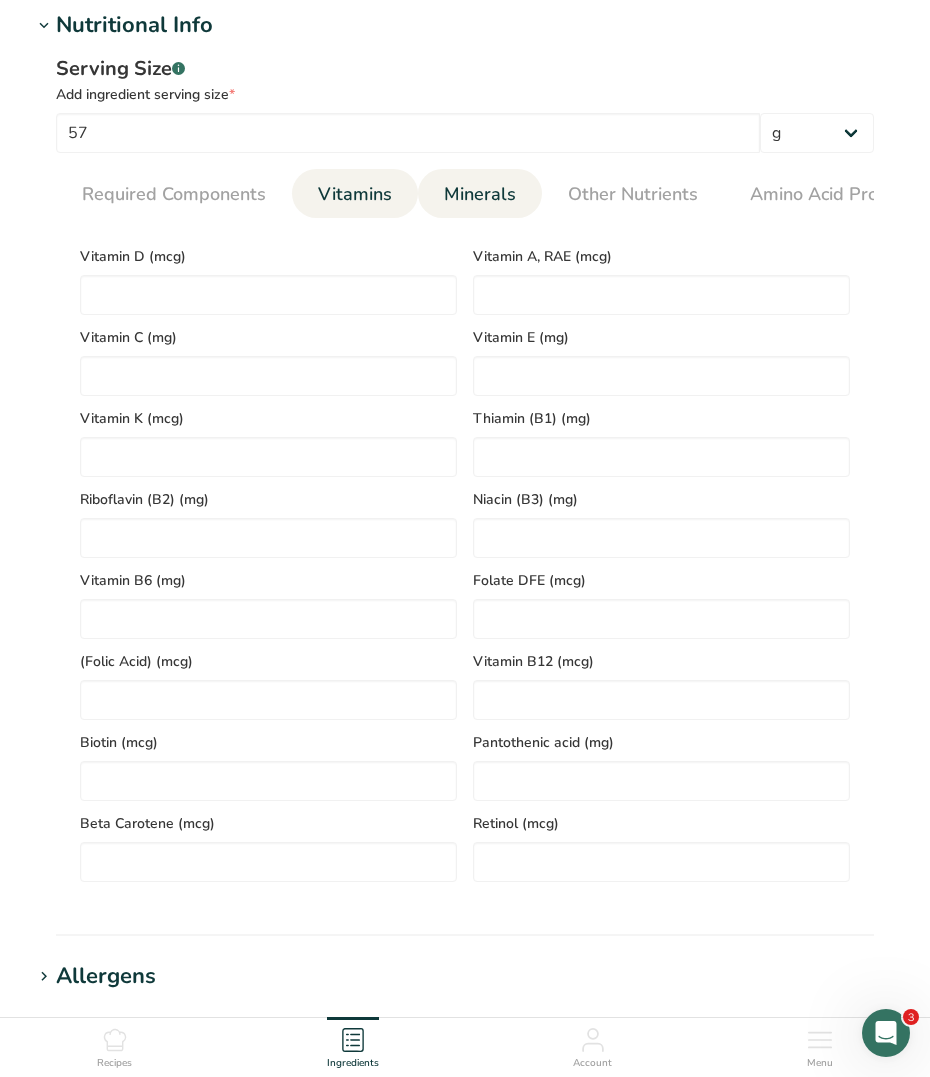 click on "Minerals" at bounding box center [480, 194] 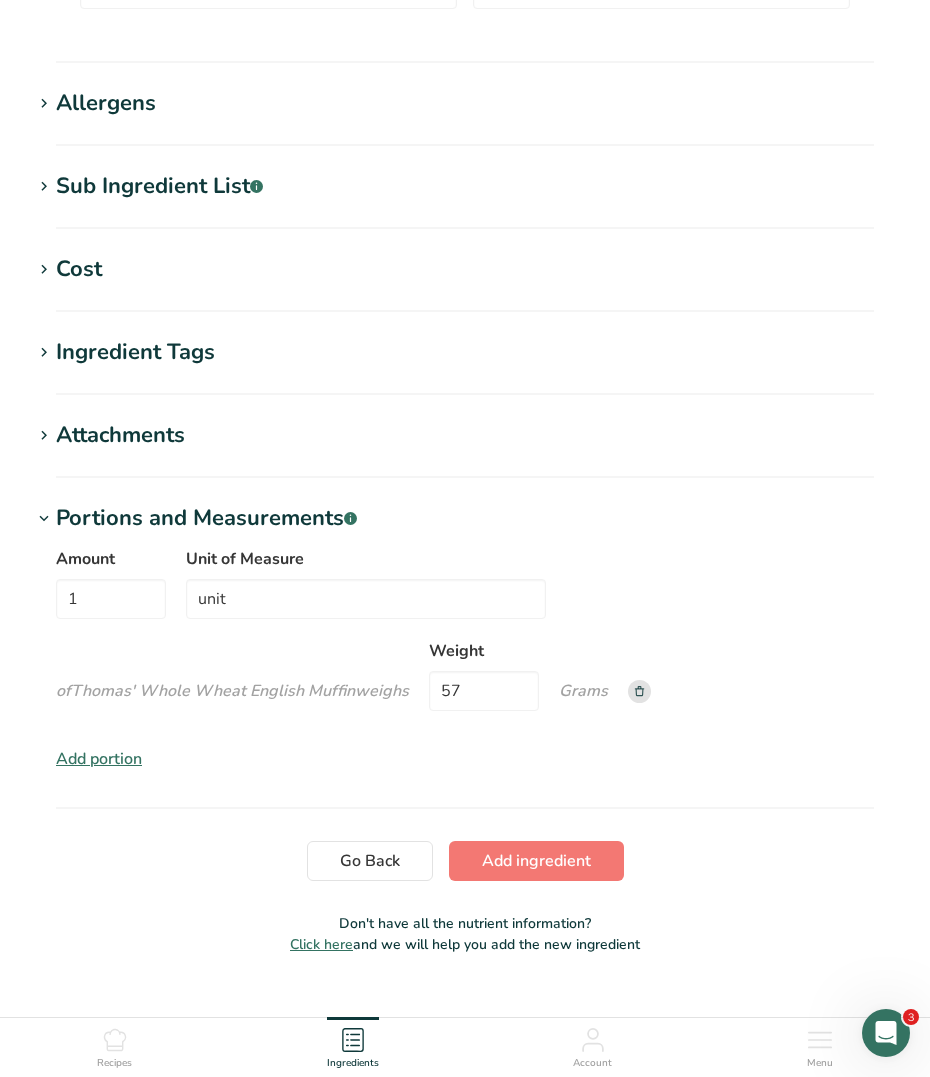 scroll, scrollTop: 1081, scrollLeft: 0, axis: vertical 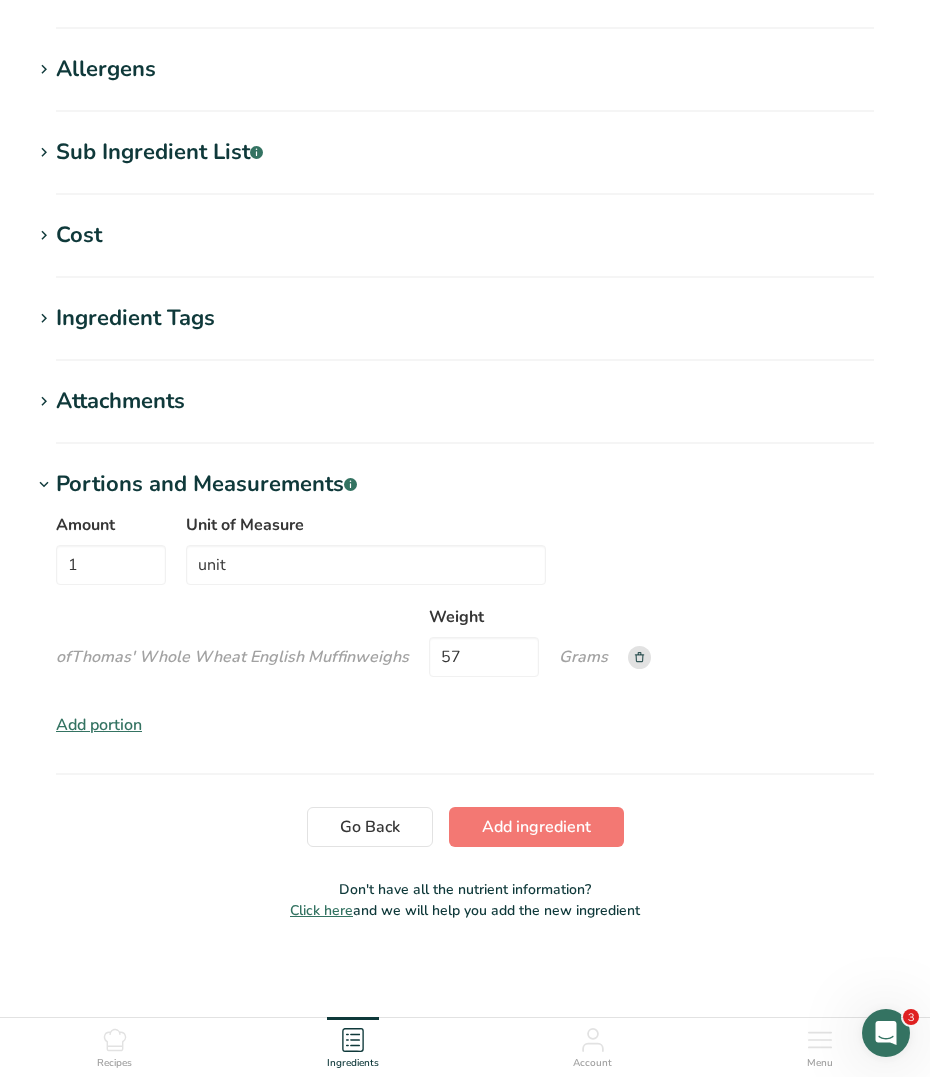 click on "Attachments" at bounding box center (120, 401) 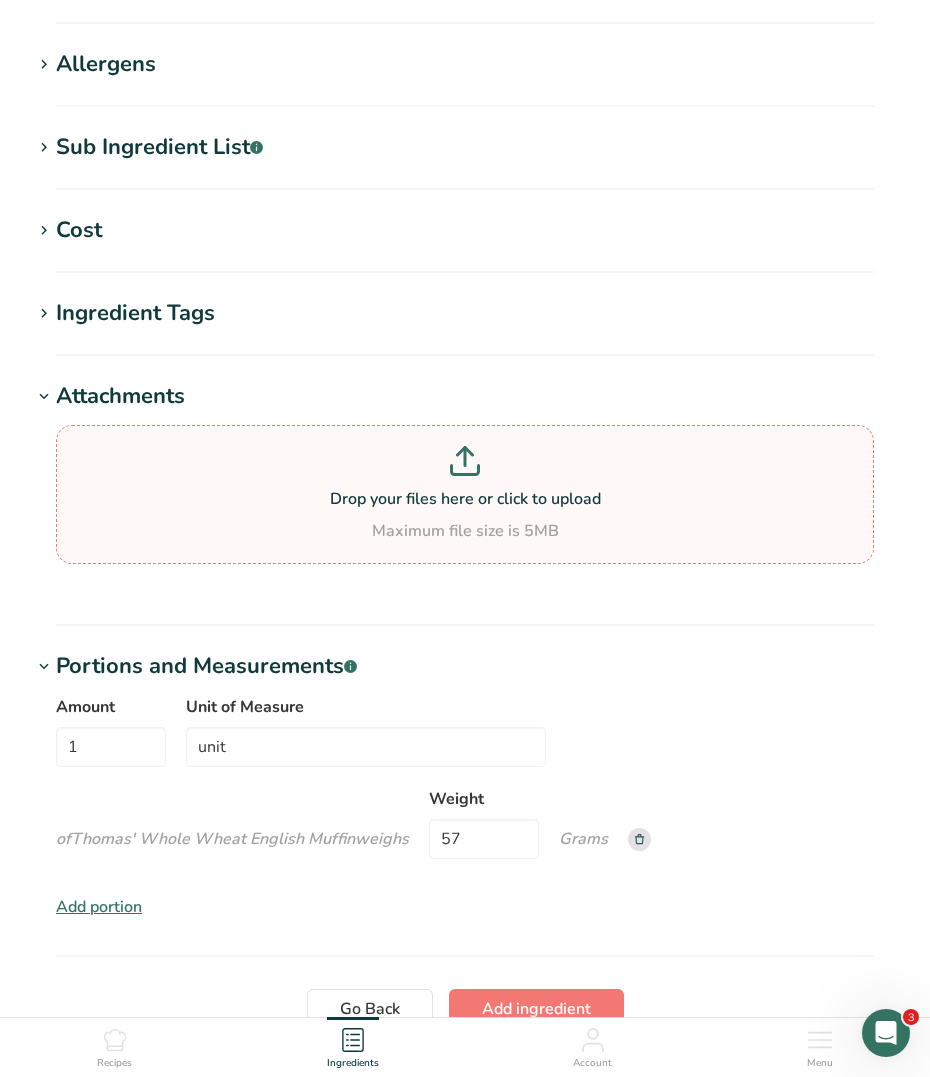 click on "Drop your files here or click to upload" at bounding box center (465, 499) 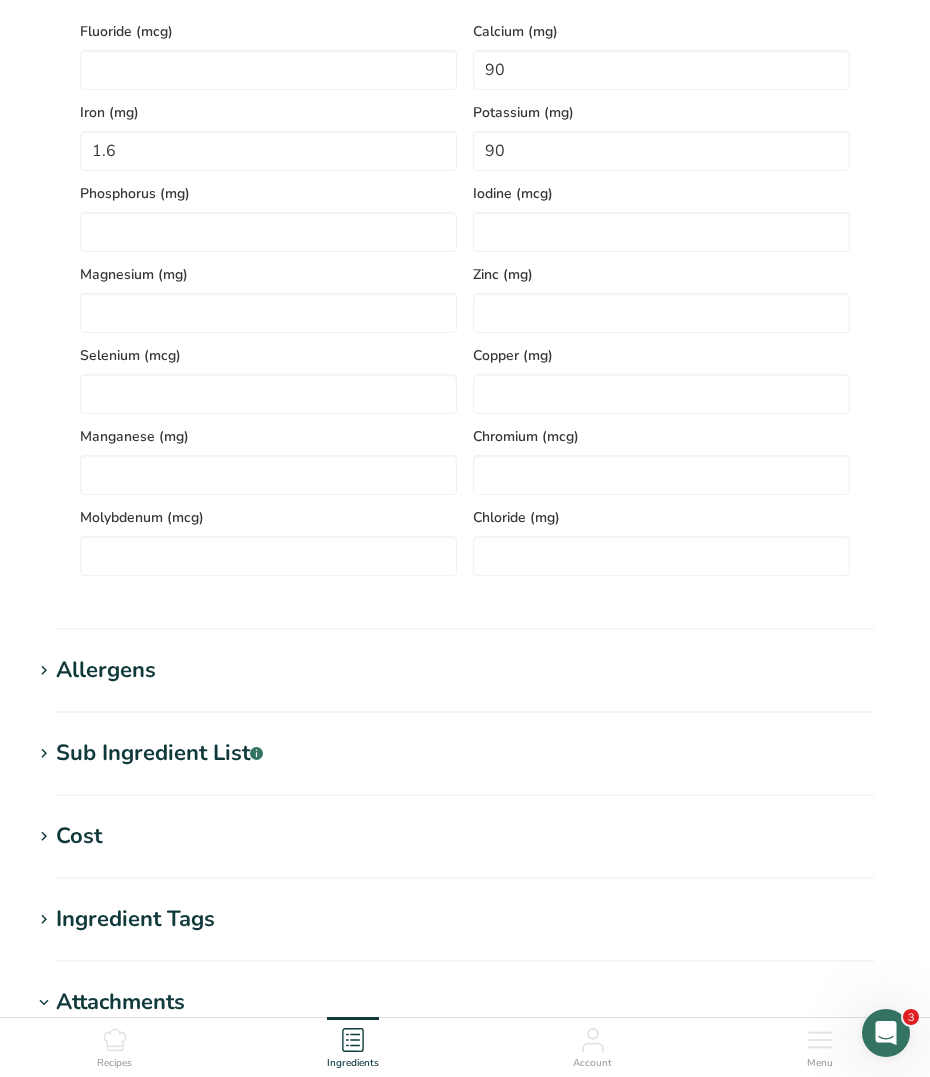 scroll, scrollTop: 0, scrollLeft: 0, axis: both 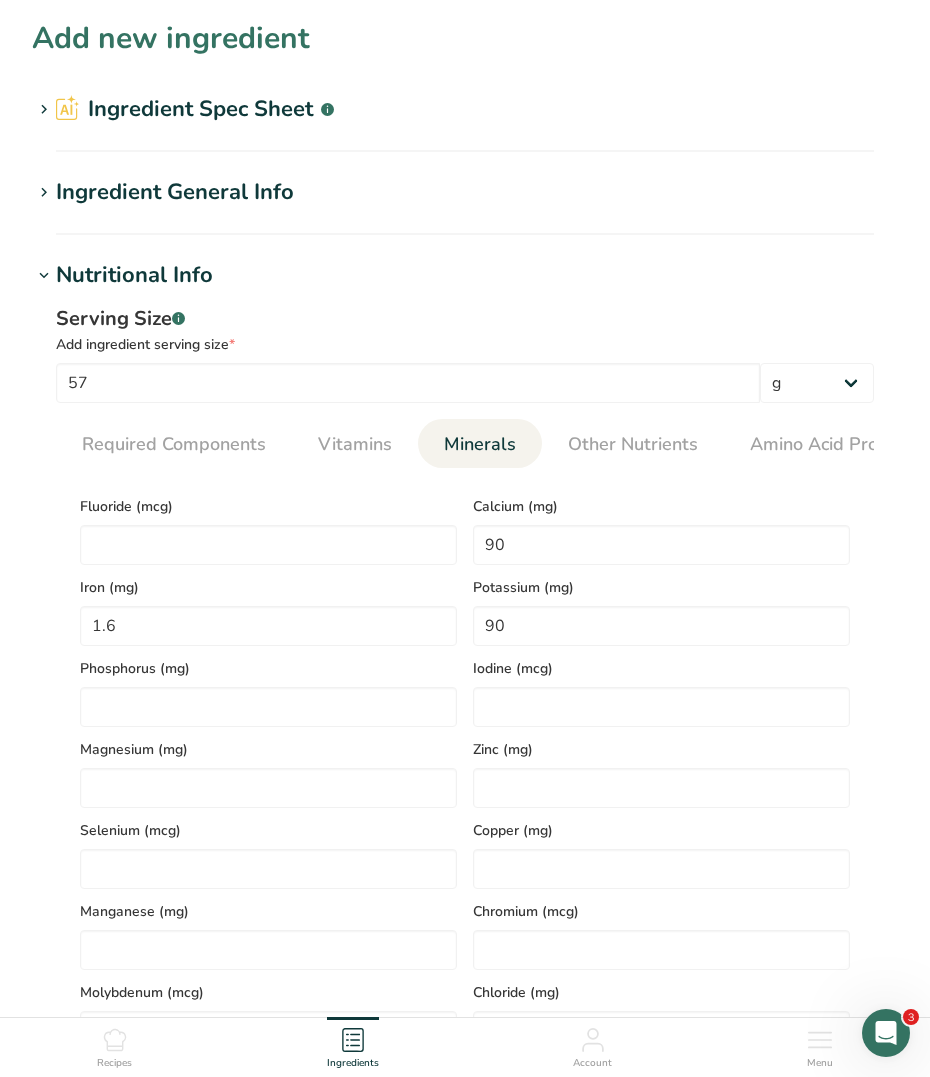click on "Ingredient General Info
Ingredient Name *
Translate
Thomas' Whole Wheat English Muffin
Ingredient Common Name
.a-a{fill:#347362;}.b-a{fill:#fff;}
Translate
English Muffin WW
Ingredient code
.a-a{fill:#347362;}.b-a{fill:#fff;}
Ingredient Category *
Custom User Ingredient
Standard Categories
Custom Categories
.a-a{fill:#347362;}.b-a{fill:#fff;}
American Indian/Alaska Native Foods
Baby Foods
Baked Products
Beef Products
Beverages
Branded Food Products Database
Breakfast Cereals
Supplier Name" at bounding box center [465, 205] 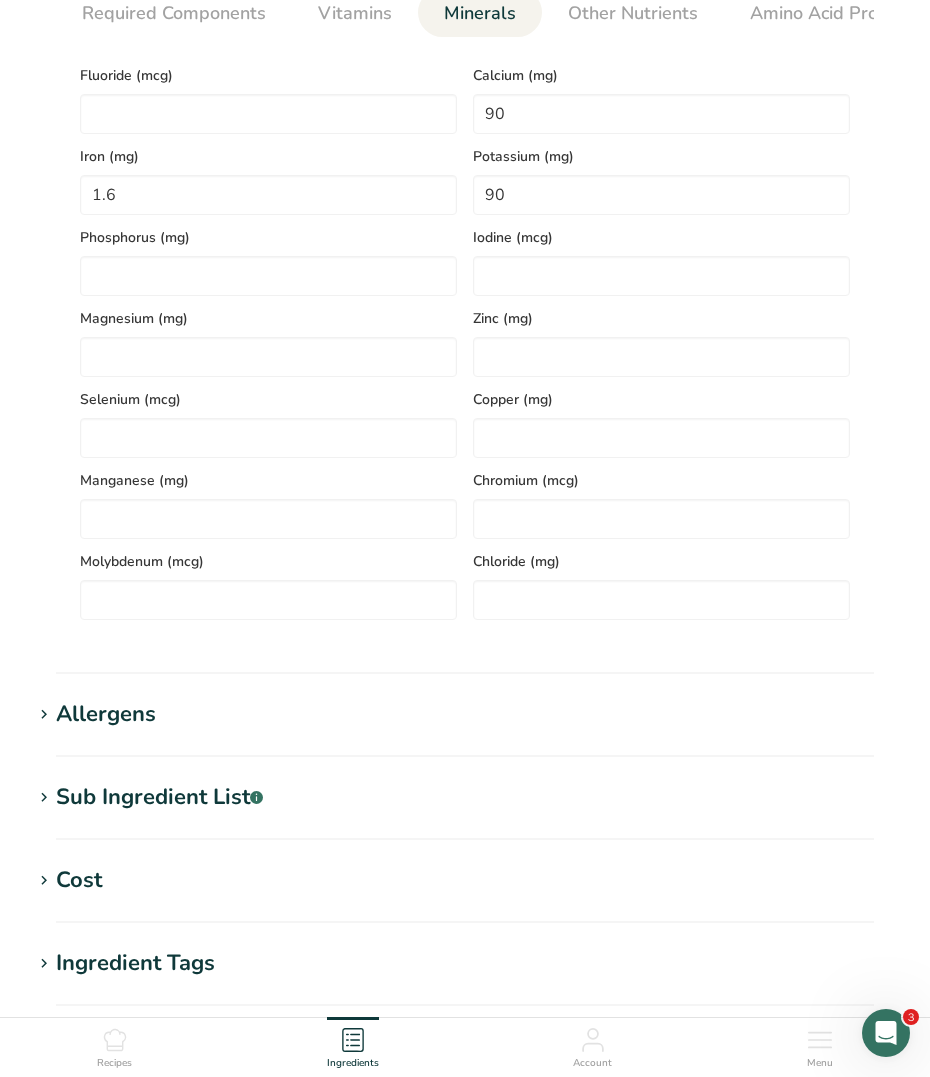 scroll, scrollTop: 1584, scrollLeft: 0, axis: vertical 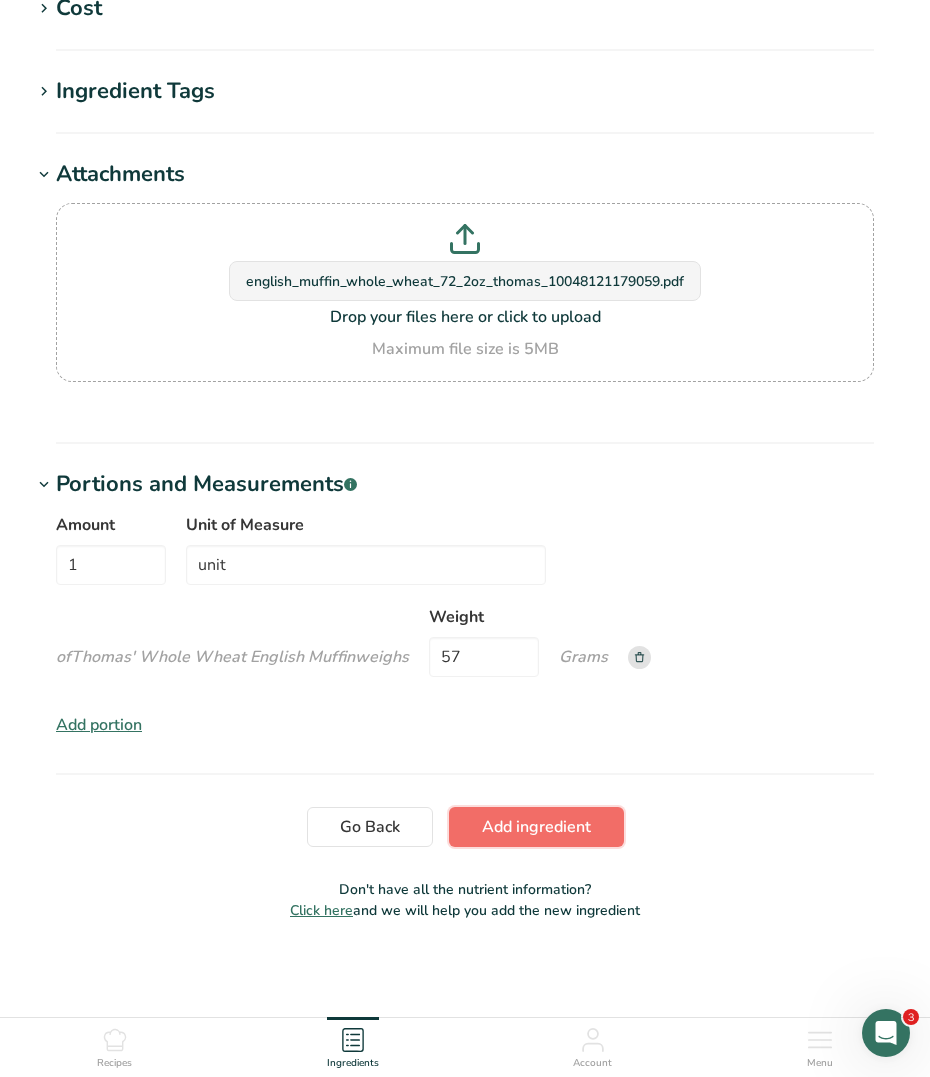 click on "Add ingredient" at bounding box center (536, 827) 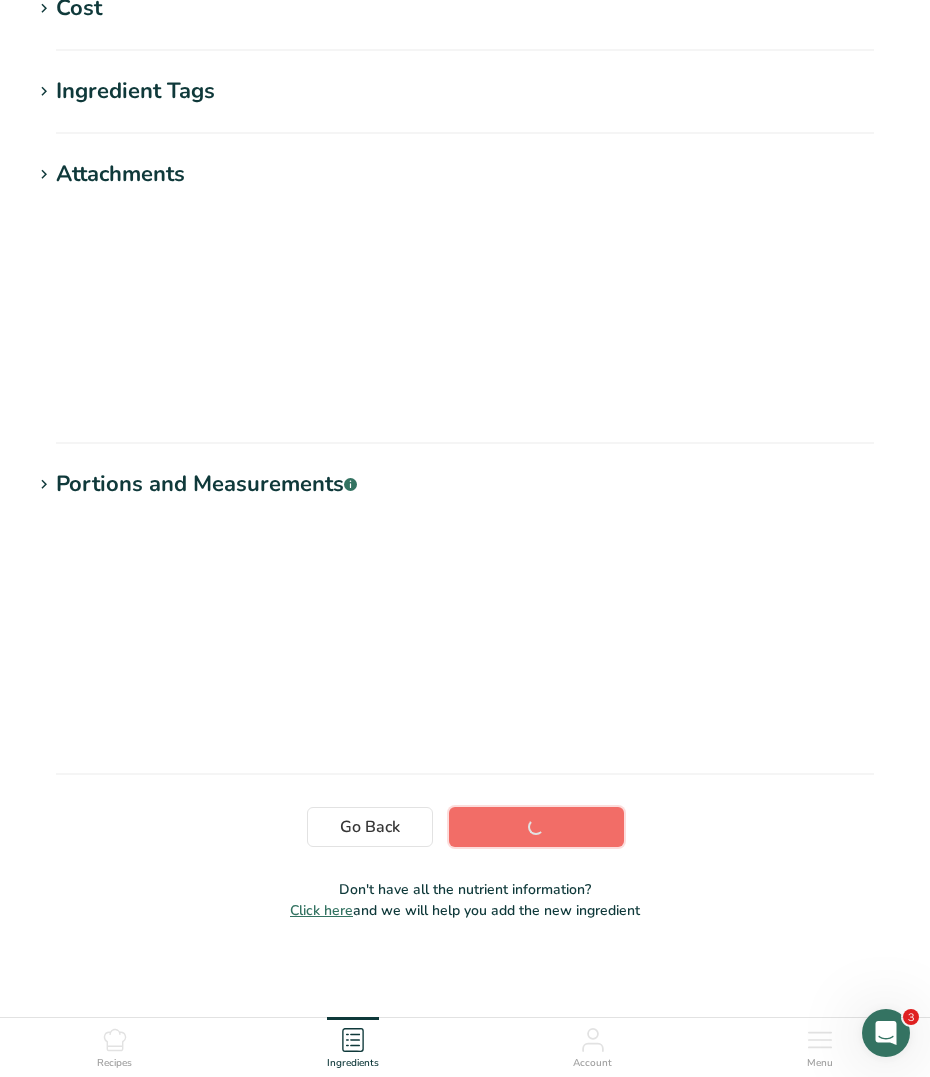 scroll, scrollTop: 60, scrollLeft: 0, axis: vertical 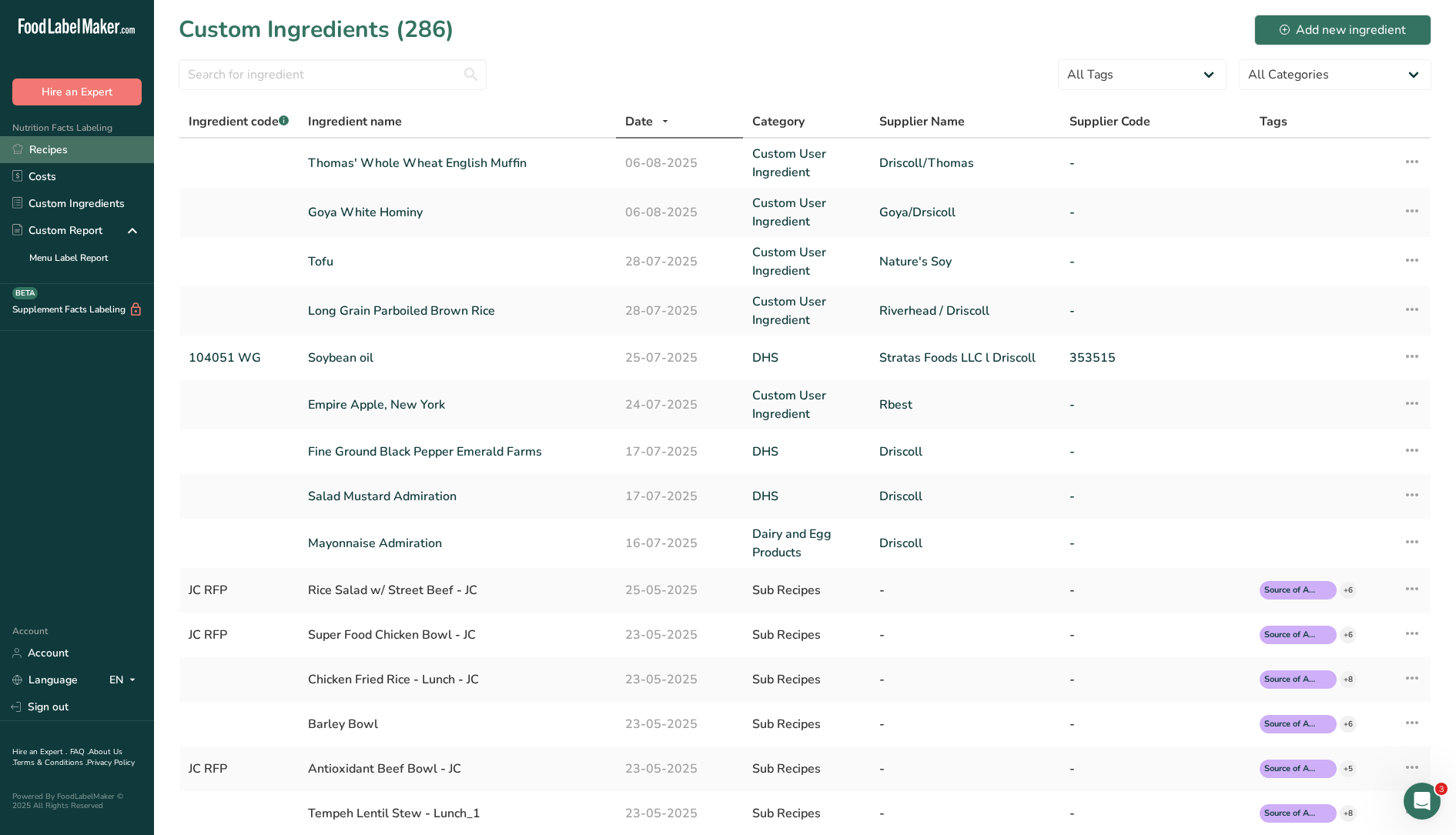 click on "Recipes" at bounding box center (77, 149) 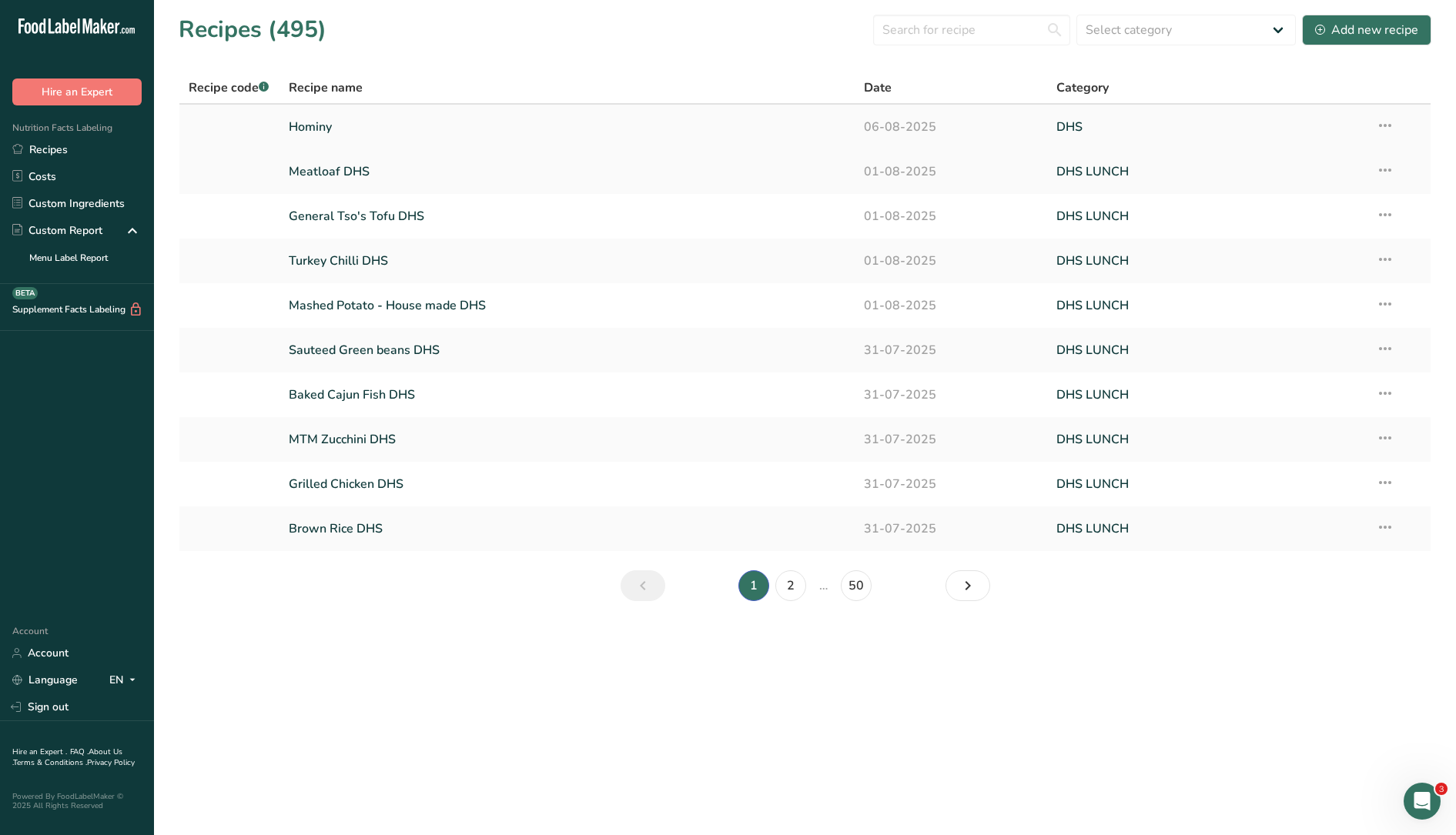 click on "Hominy" at bounding box center [567, 127] 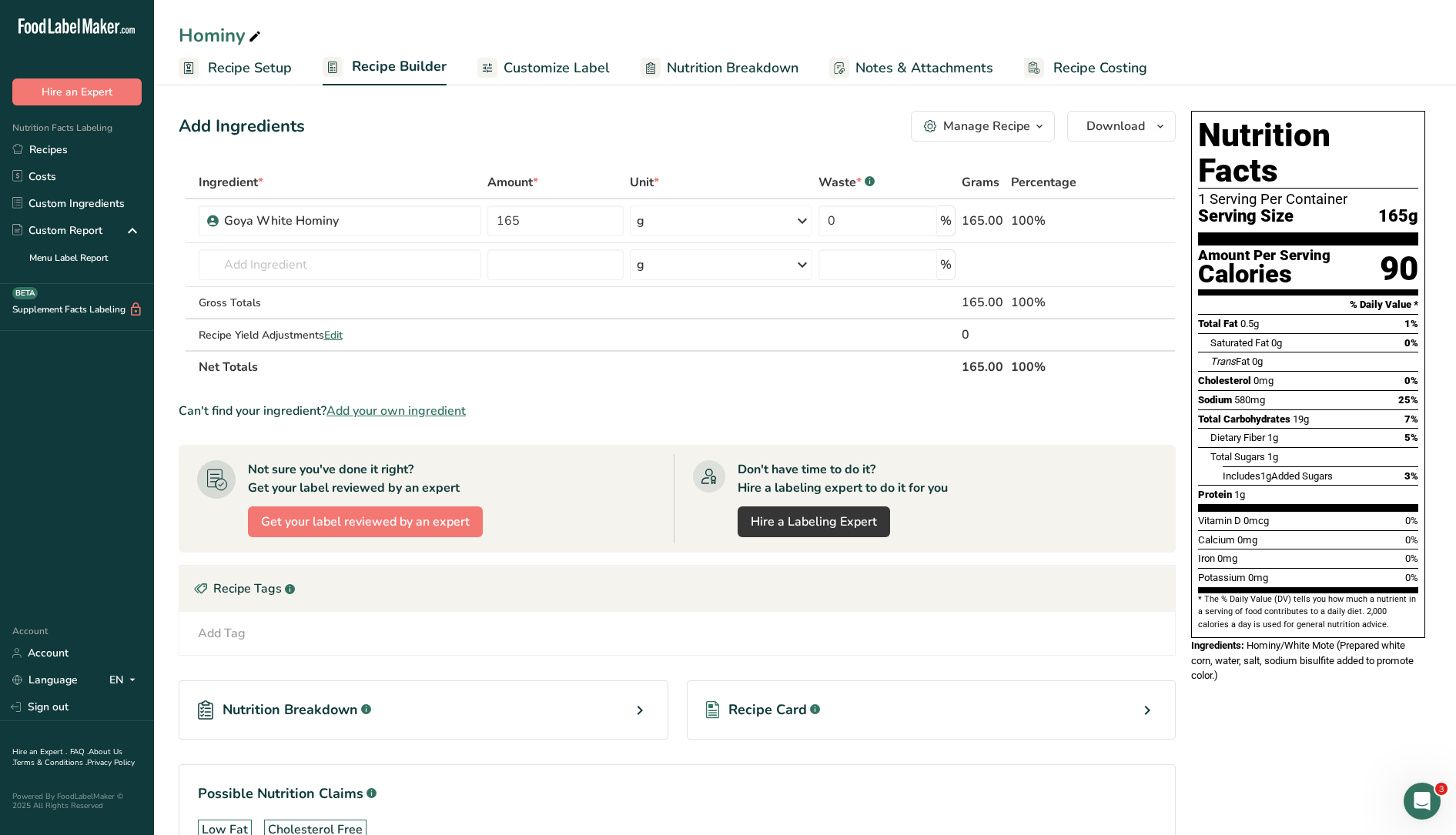 click at bounding box center (255, 37) 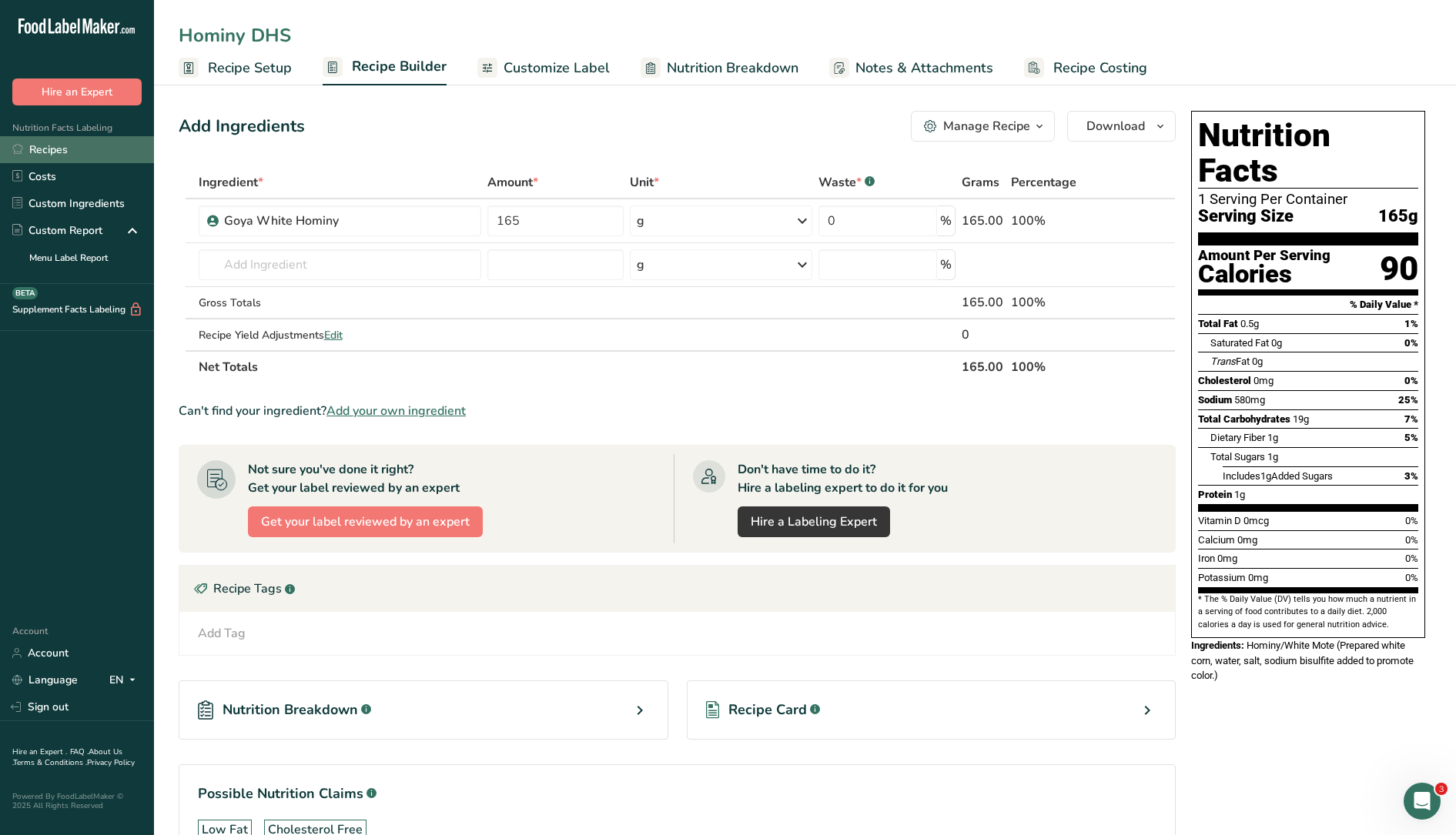 type on "Hominy DHS" 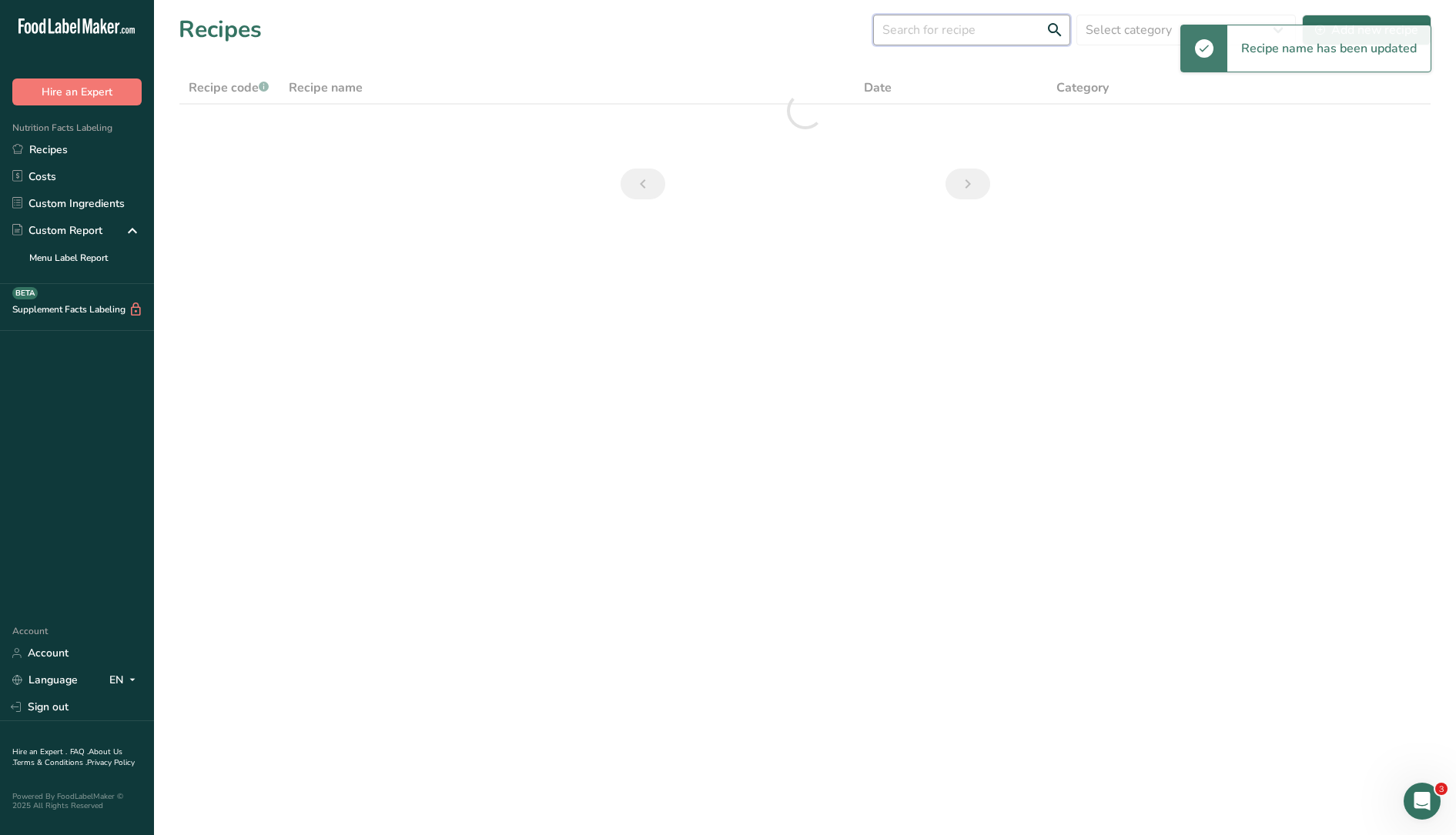 click at bounding box center (972, 30) 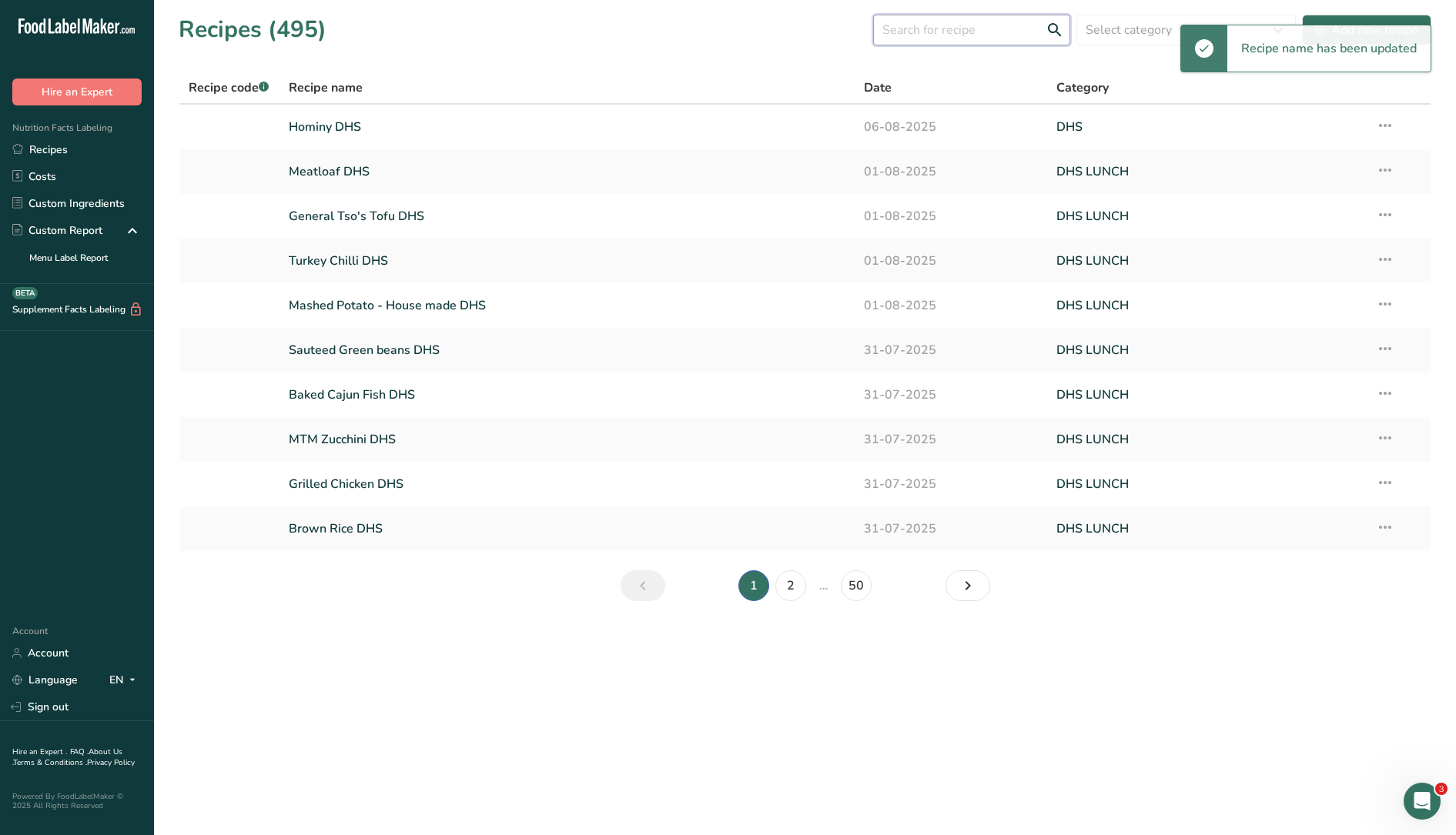 type on "e" 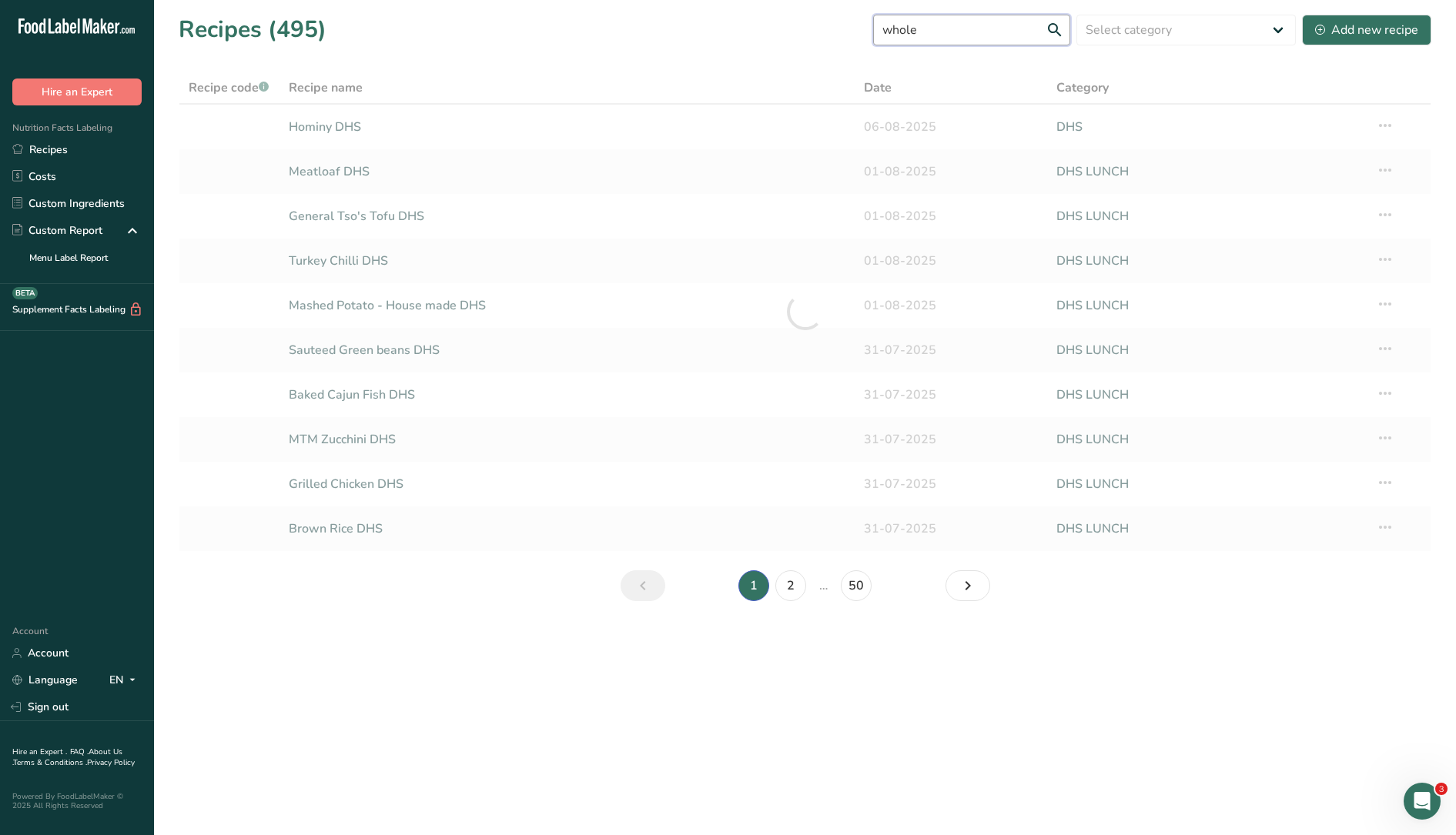 type on "whole" 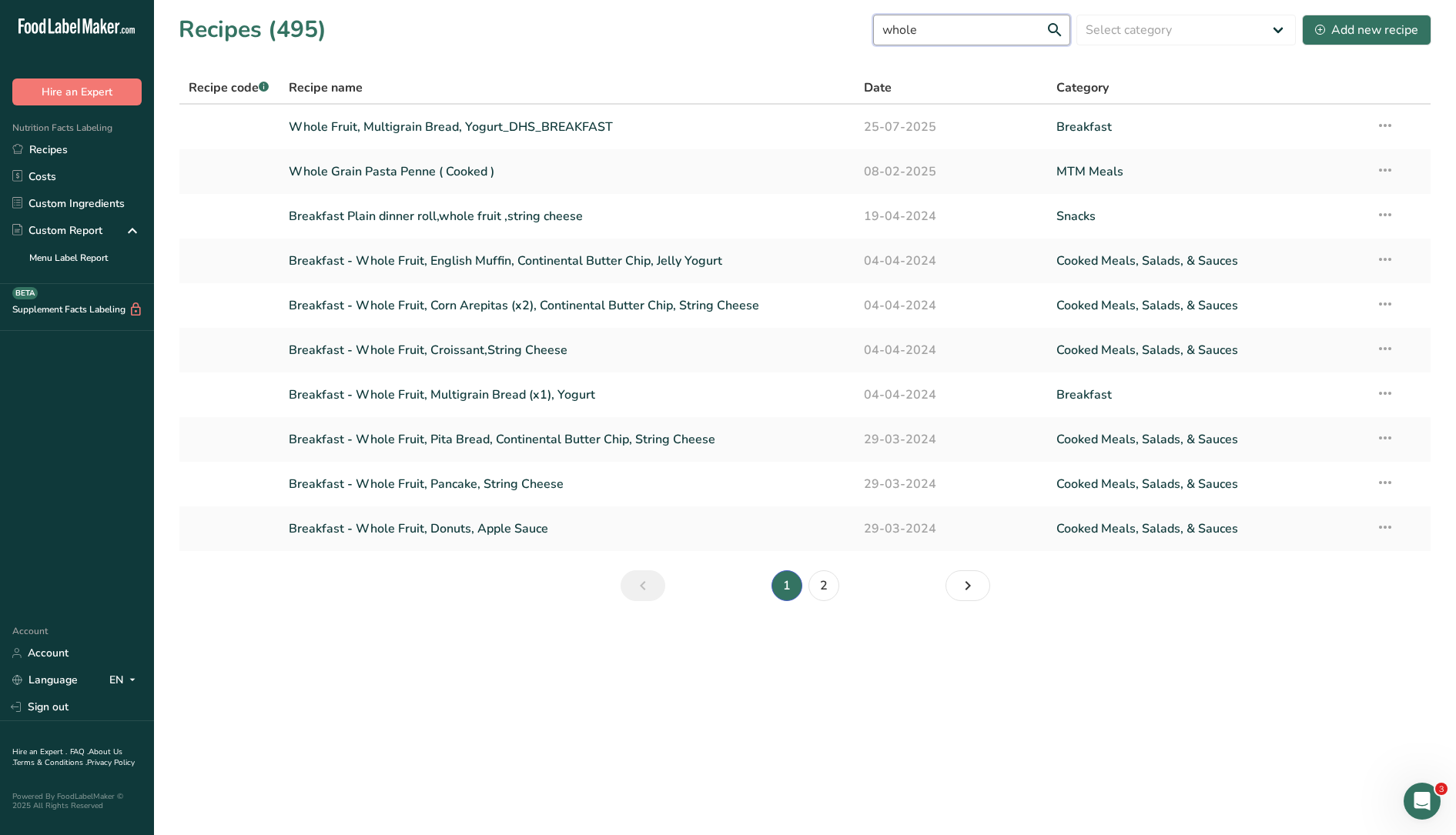 type 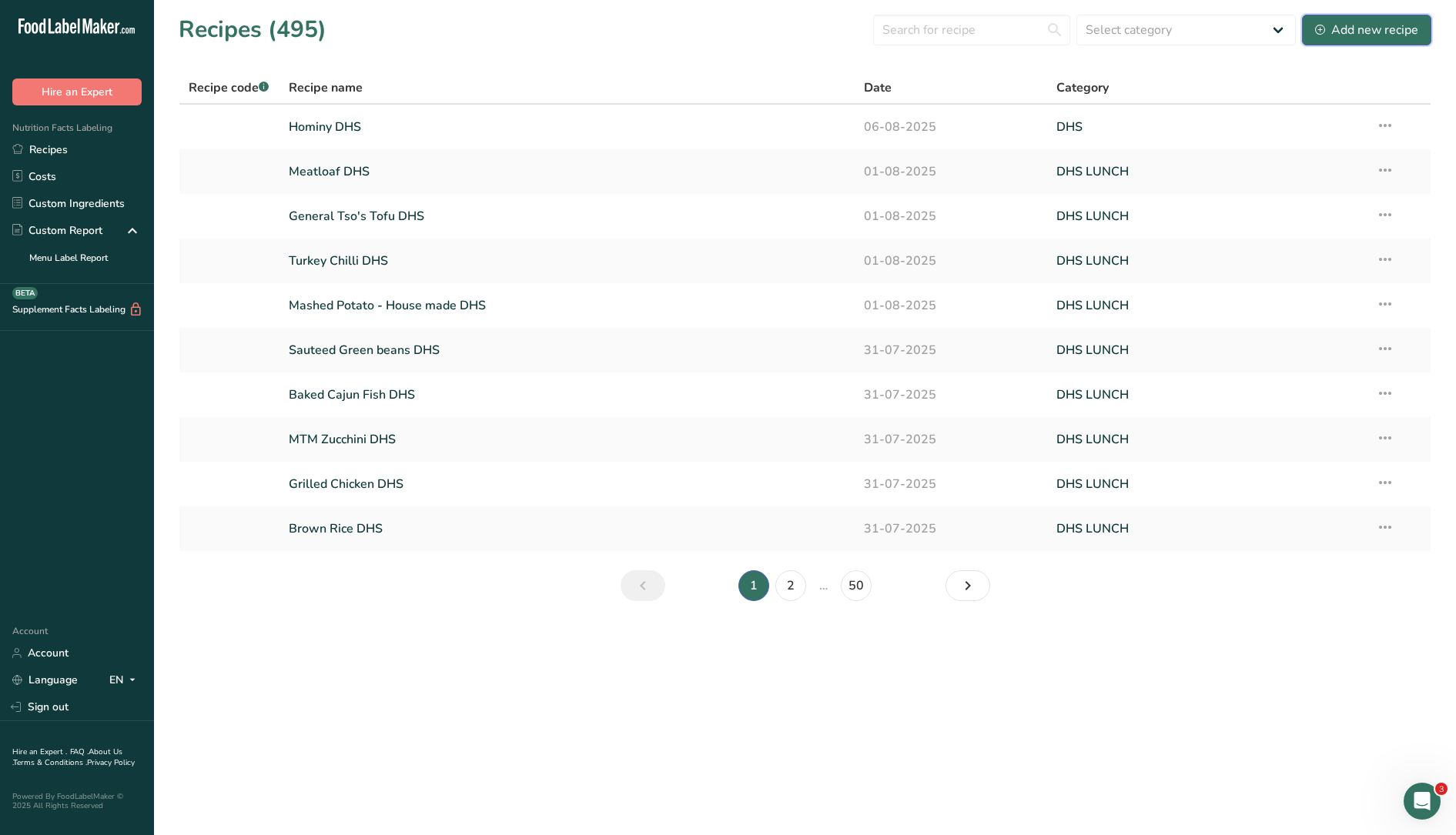 click on "Add new recipe" at bounding box center (1367, 30) 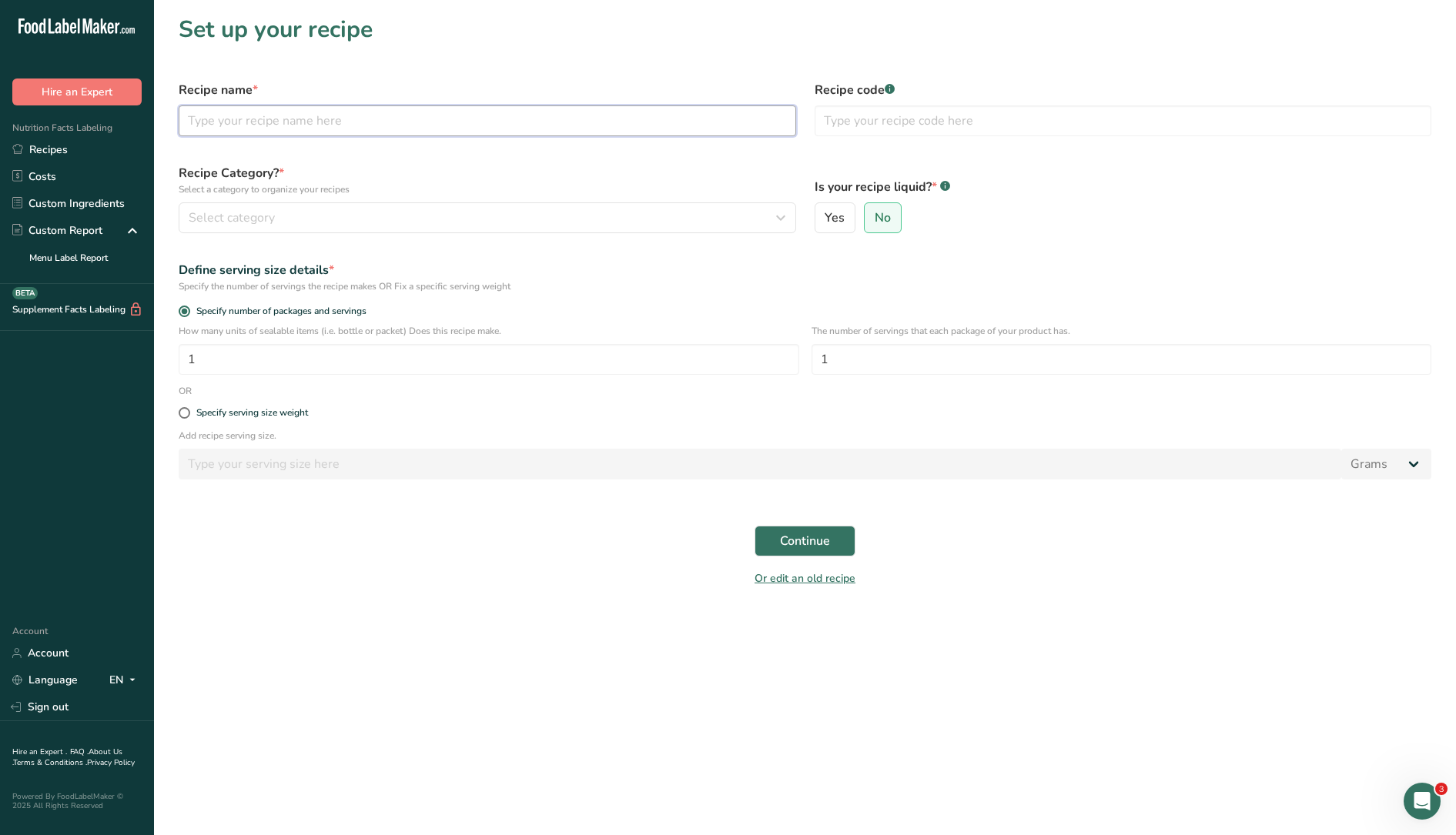 click at bounding box center [487, 121] 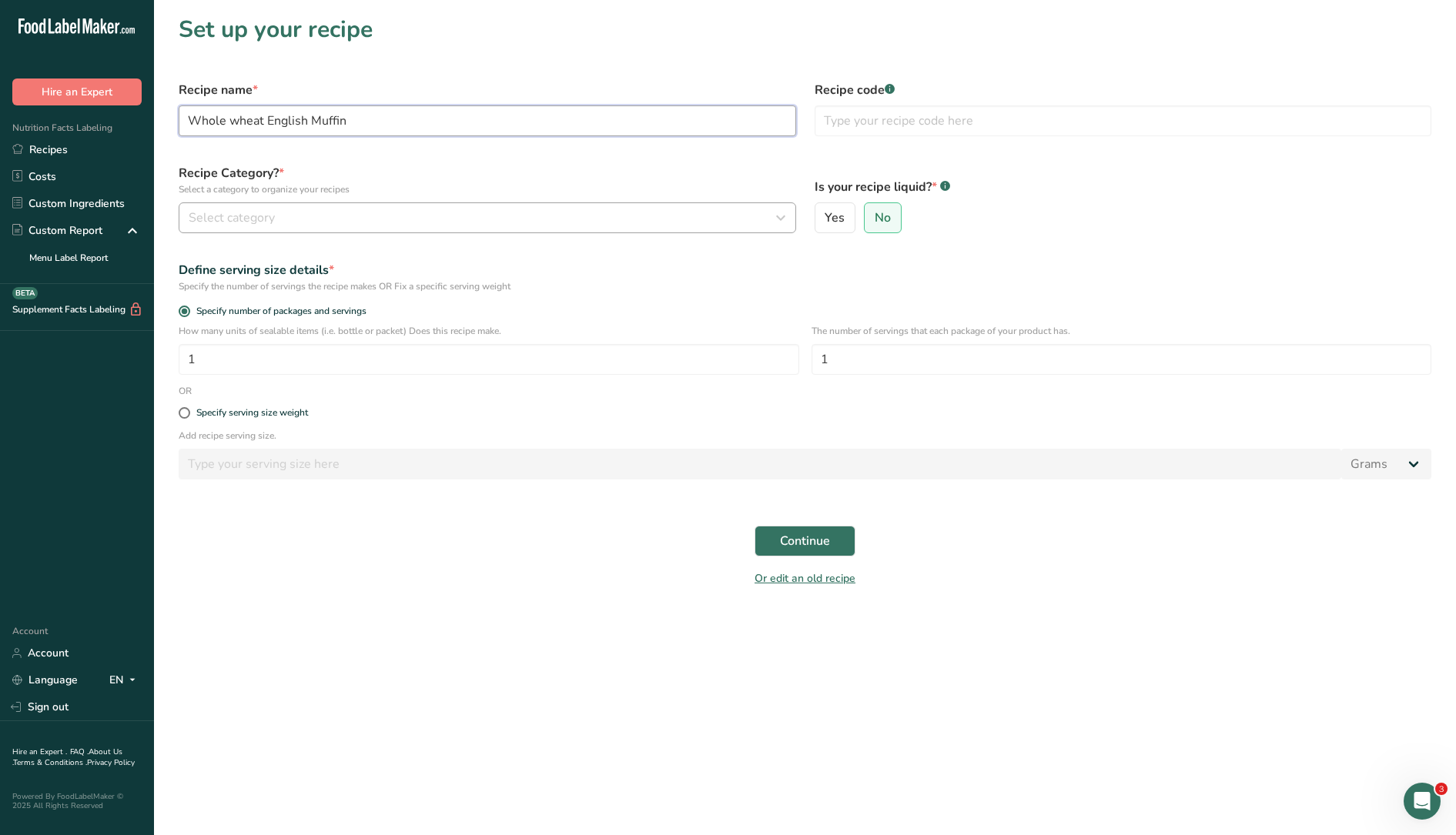 type on "Whole wheat English Muffin" 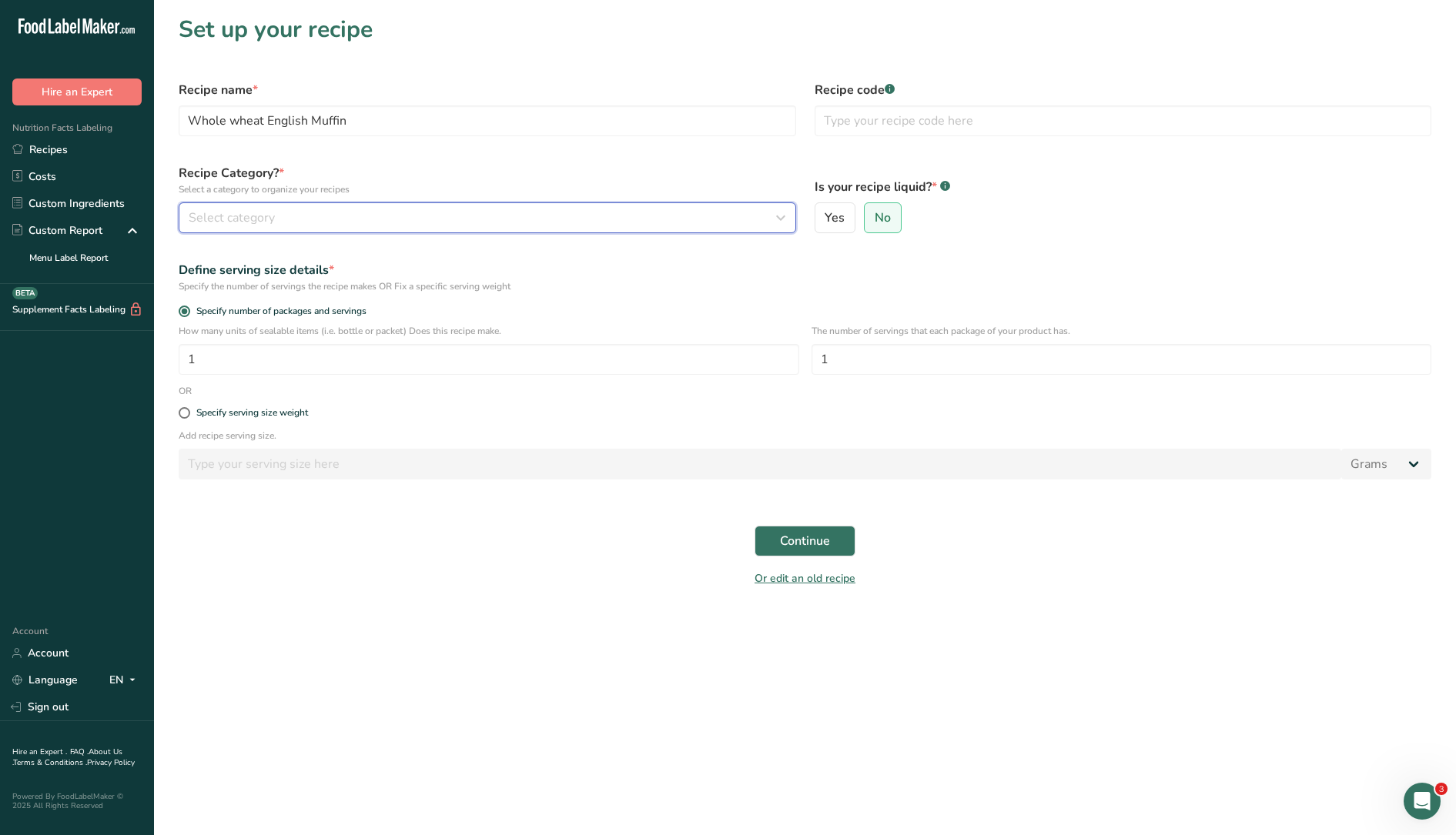 click on "Select category" at bounding box center [483, 218] 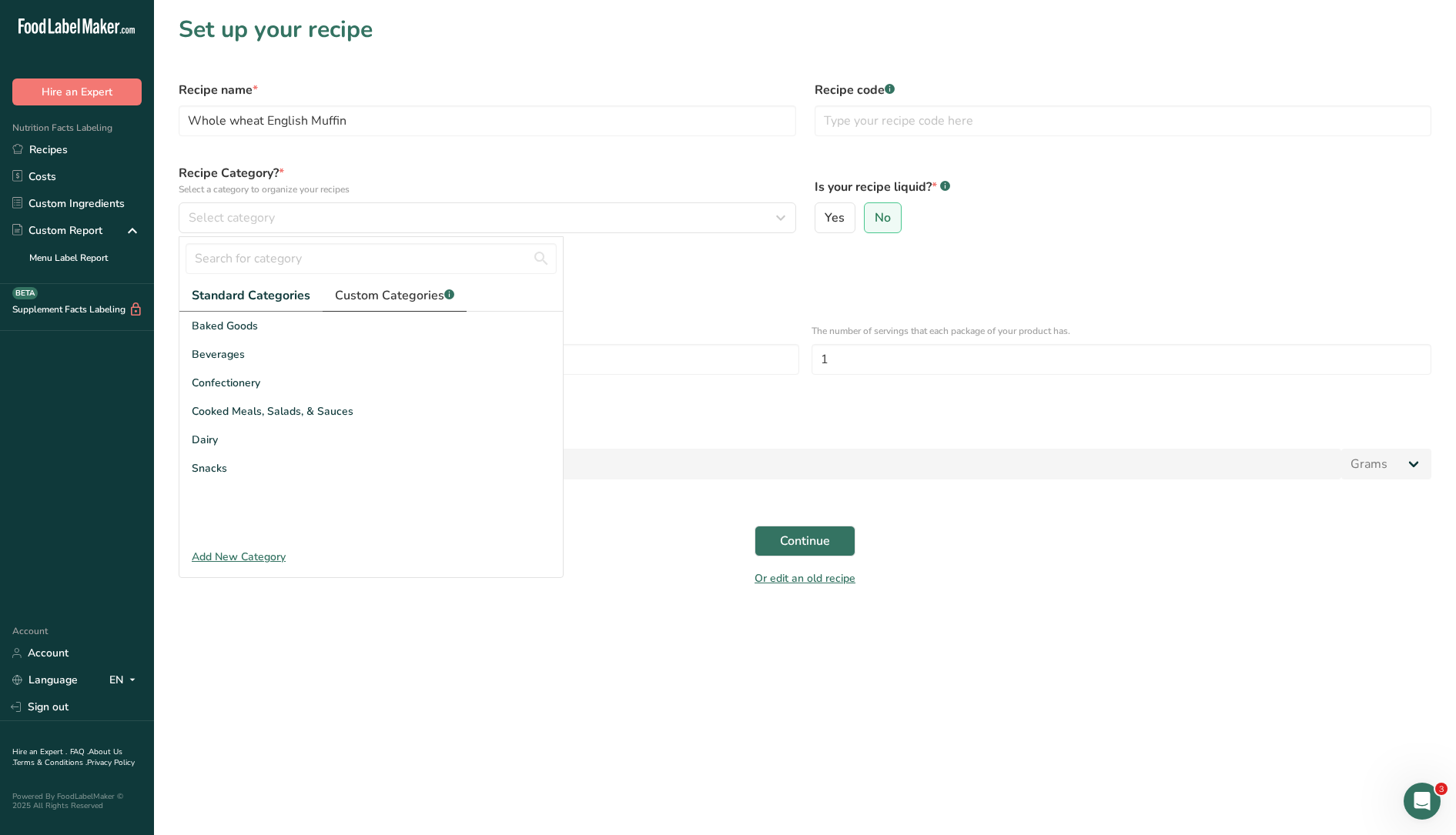 click on "Custom Categories
.a-a{fill:#347362;}.b-a{fill:#fff;}" at bounding box center [394, 296] 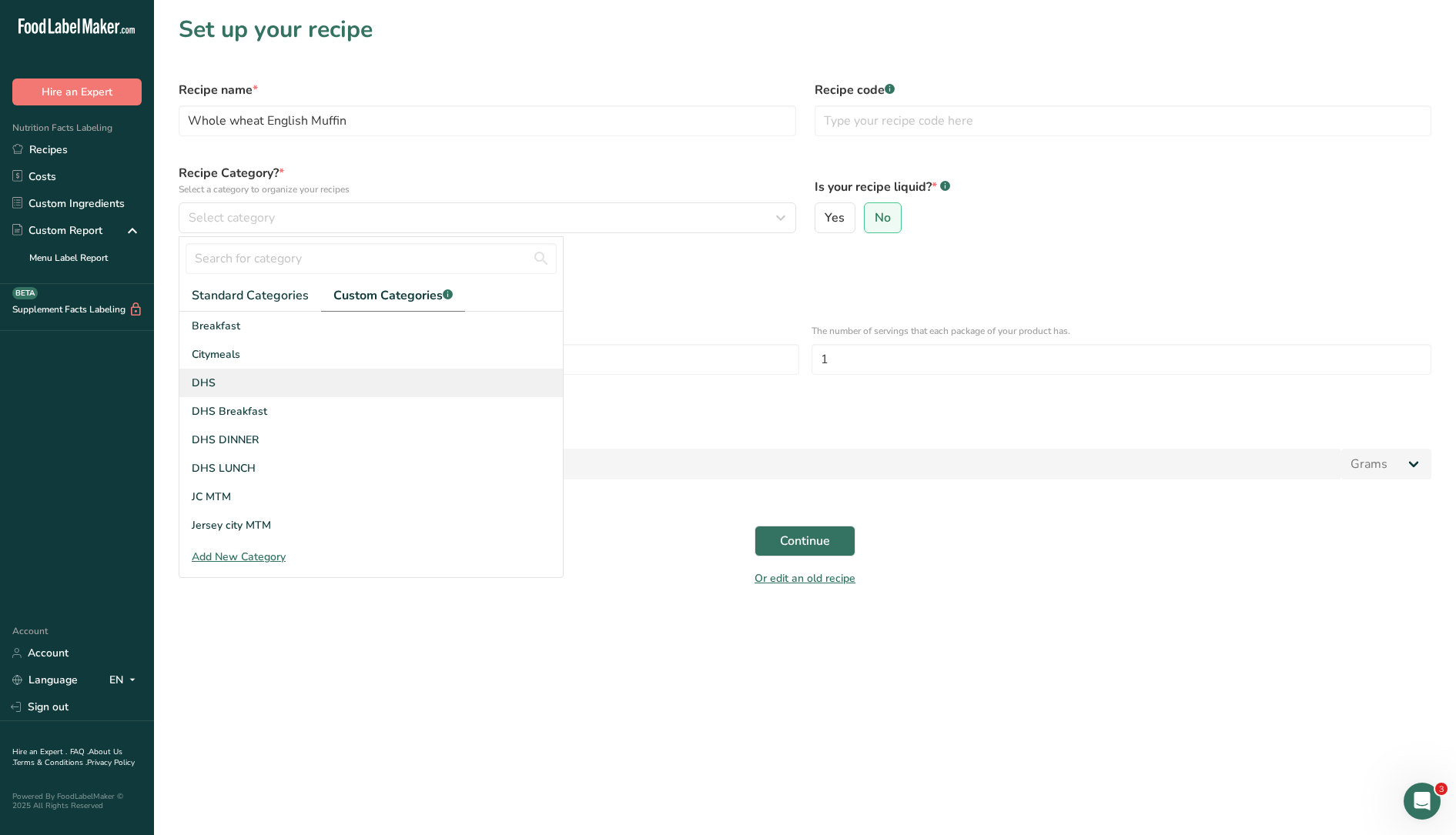 click on "DHS" at bounding box center (371, 382) 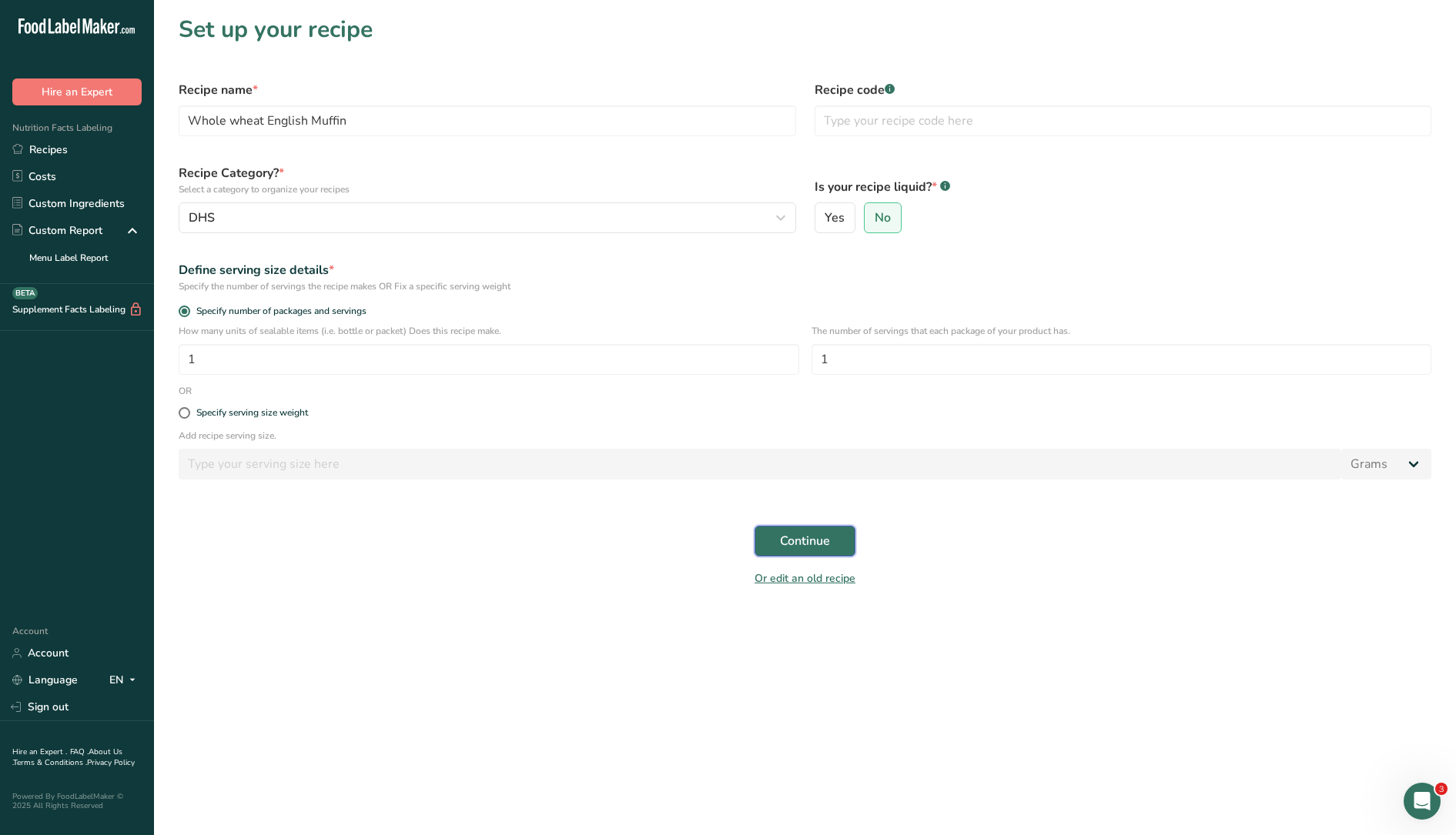 click on "Continue" at bounding box center [805, 541] 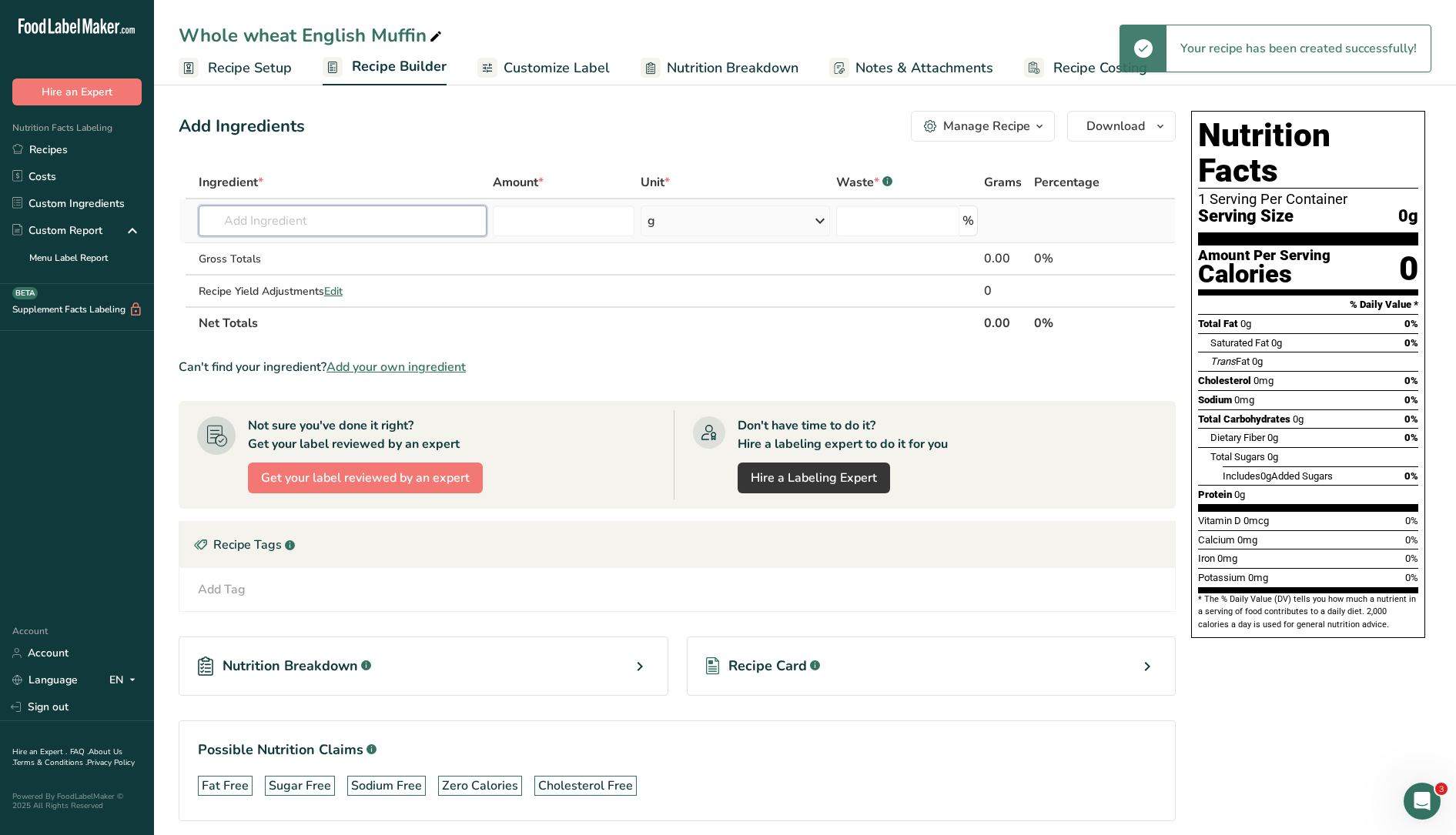 click at bounding box center (343, 221) 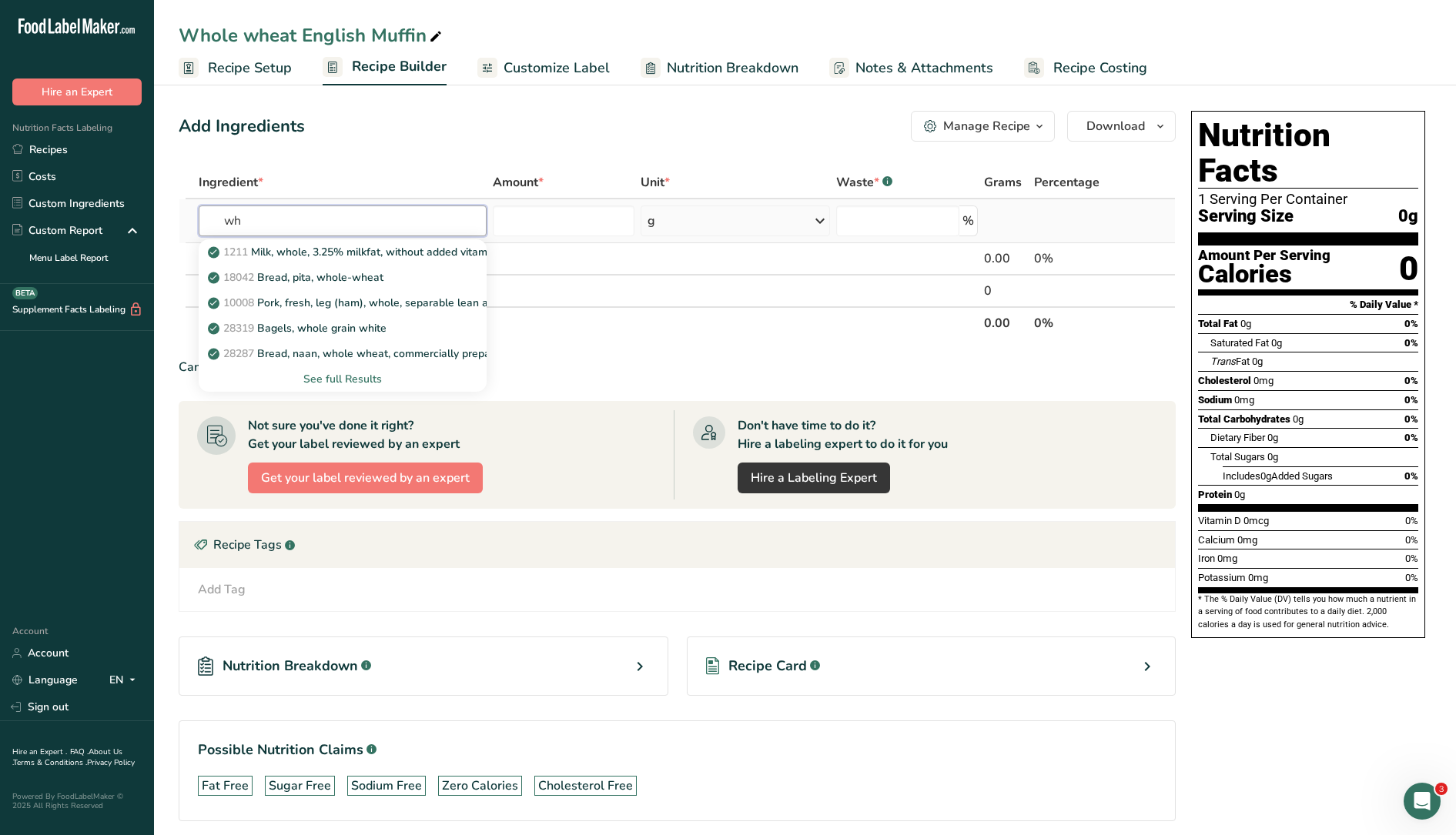 type on "w" 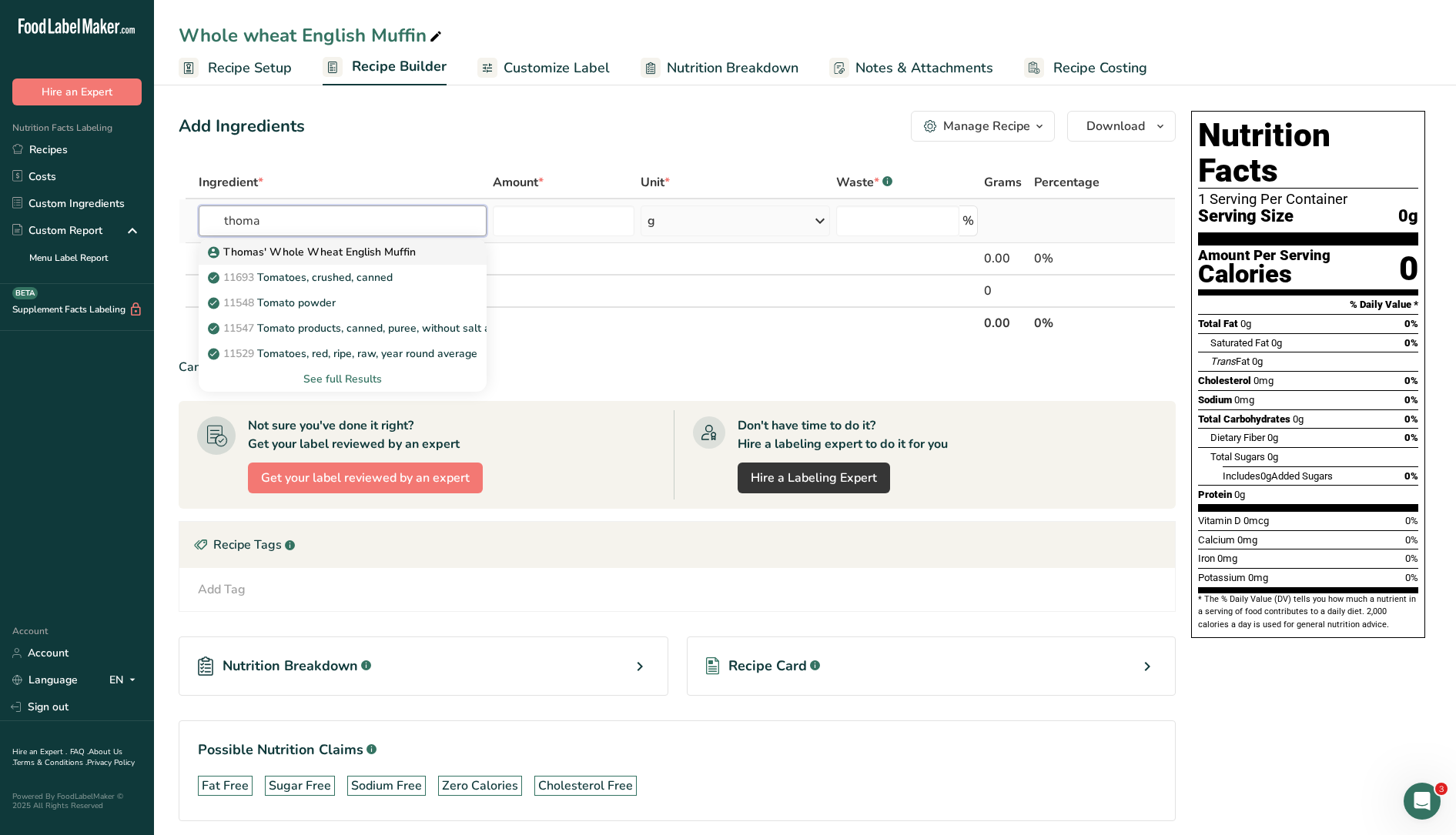 type on "thoma" 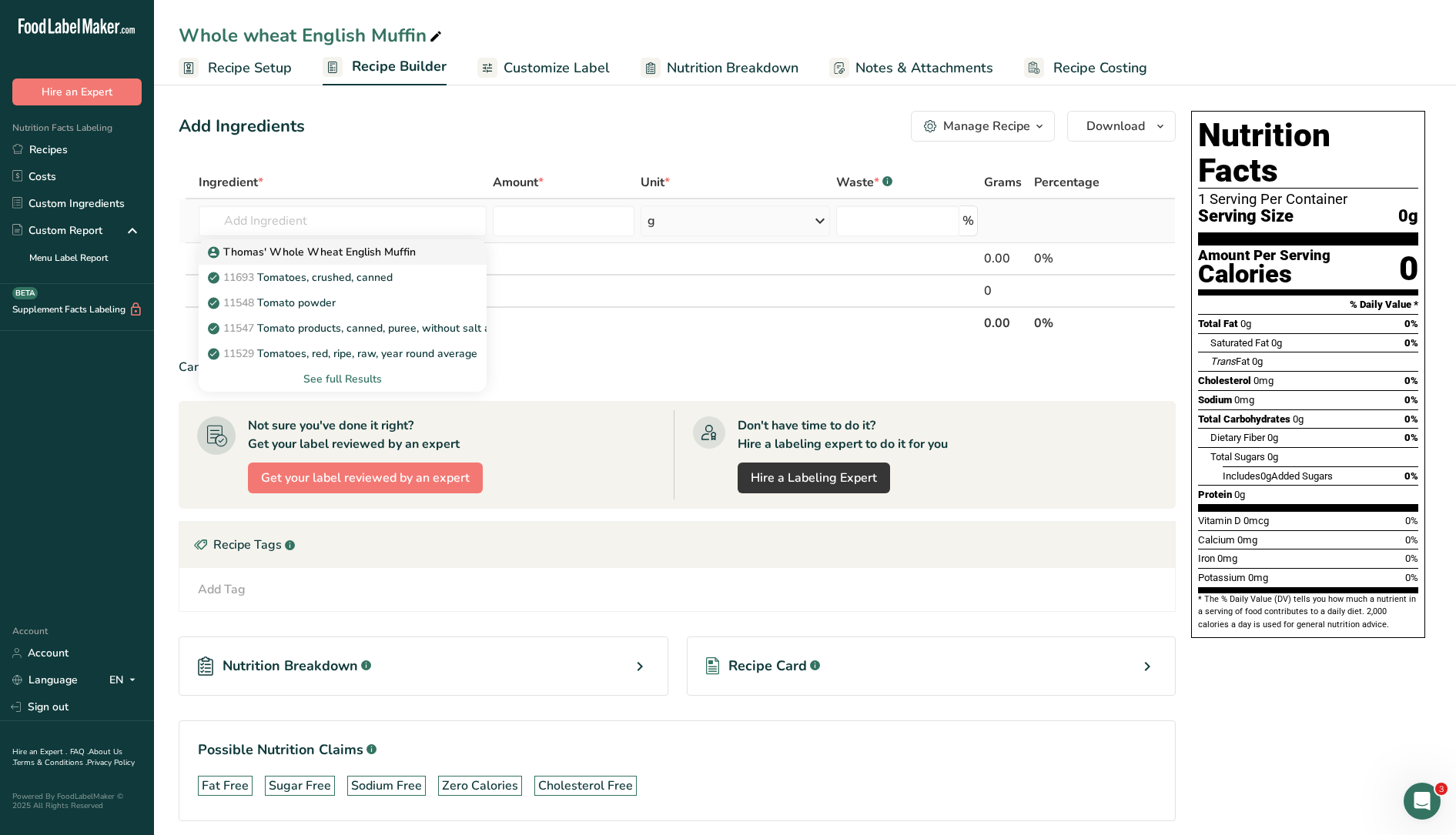 click on "Thomas' Whole Wheat English Muffin" at bounding box center (330, 252) 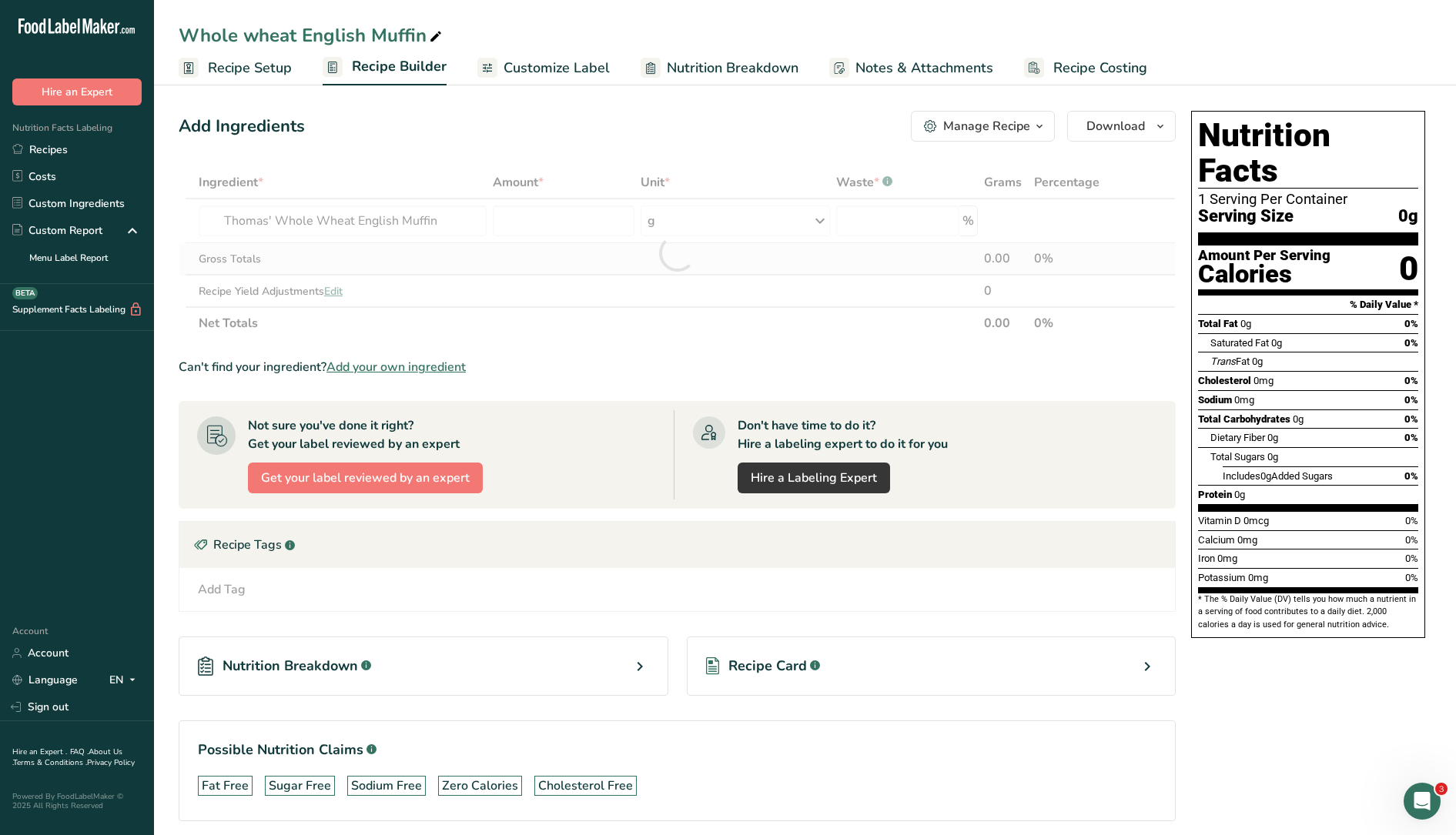 type on "0" 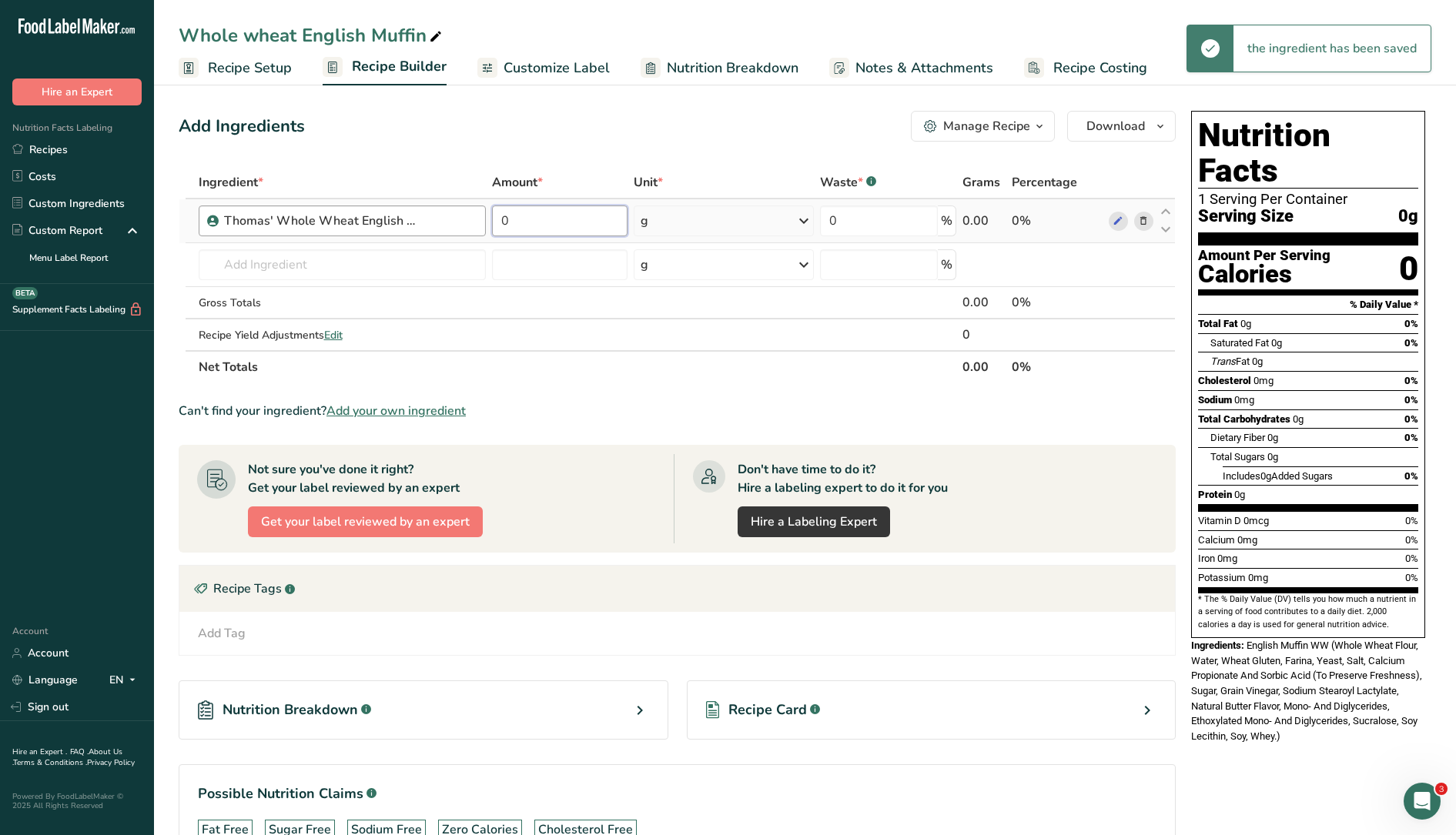 drag, startPoint x: 521, startPoint y: 215, endPoint x: 460, endPoint y: 215, distance: 61 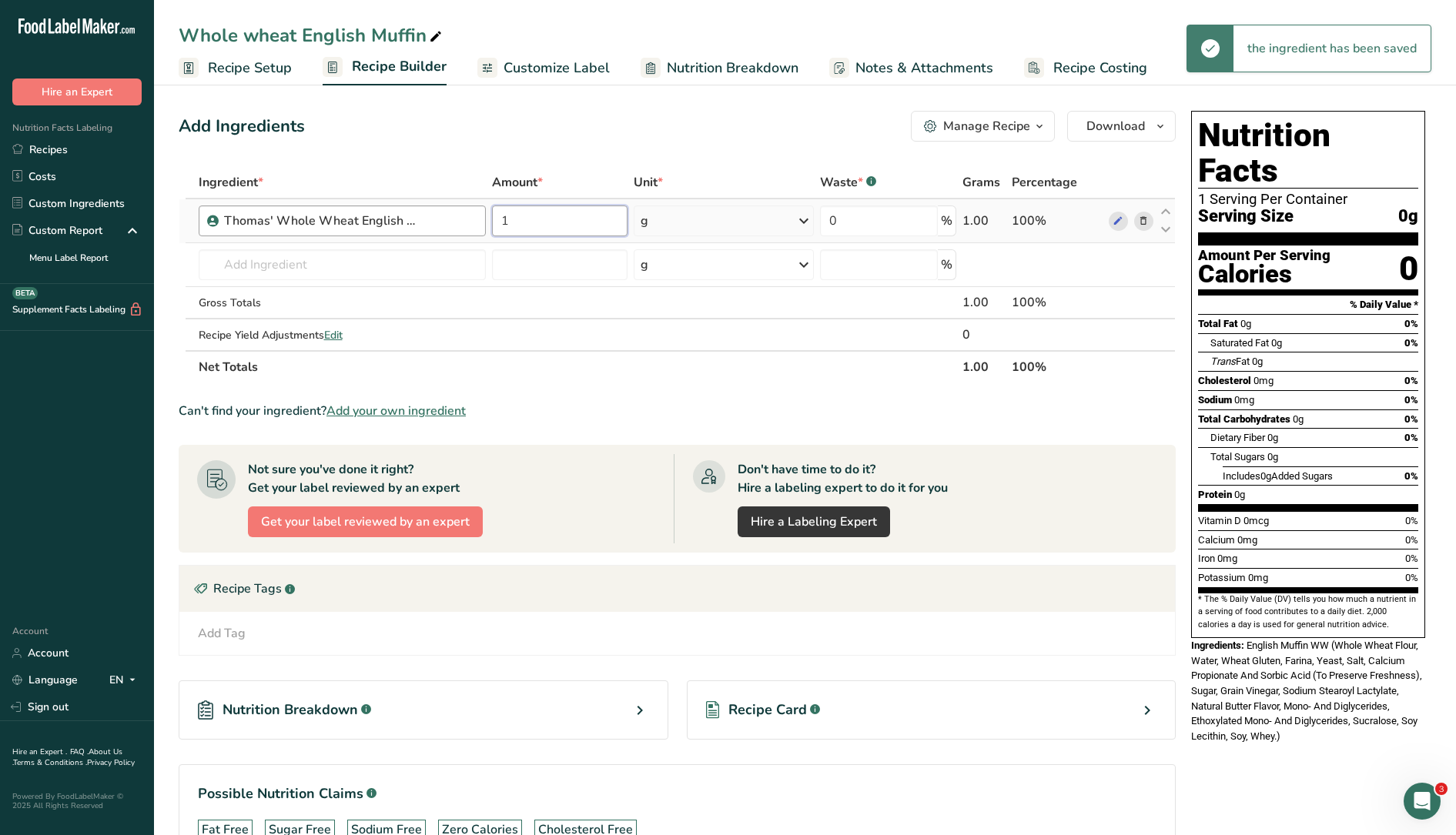 drag, startPoint x: 551, startPoint y: 224, endPoint x: 395, endPoint y: 213, distance: 156.3873 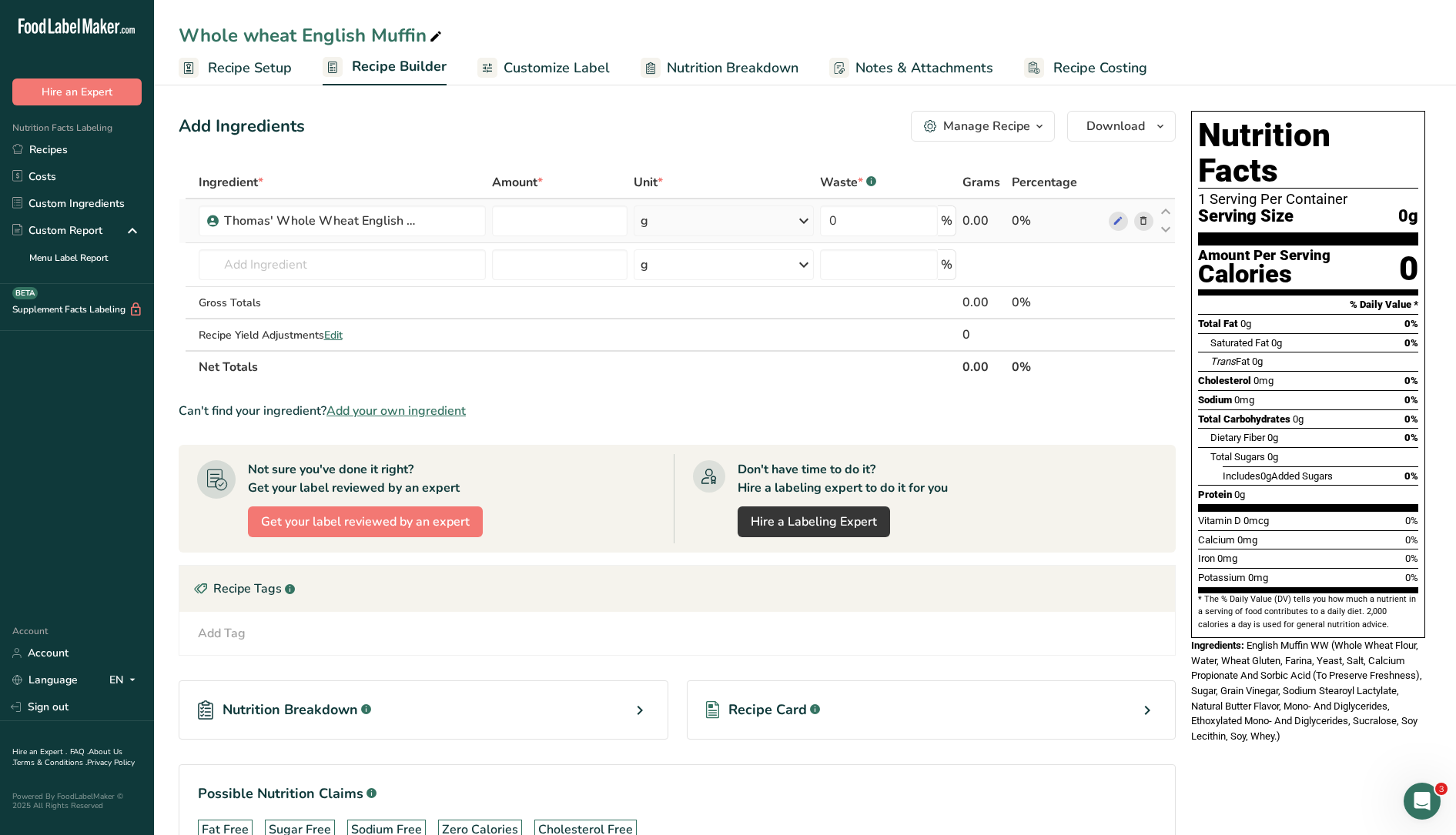 click on "Ingredient *
Amount *
Unit *
Waste *   .a-a{fill:#347362;}.b-a{fill:#fff;}          Grams
Percentage
Thomas' Whole Wheat English Muffin
g
Portions
1 unit
Weight Units
g
kg
mg
See more
Volume Units
l
mL
fl oz
See more
0
%
0.00
0%
Thomas' Whole Wheat English Muffin
11693
Tomatoes, crushed, canned
11548
Tomato powder
11547
Tomato products, canned, puree, without salt added" at bounding box center (677, 275) 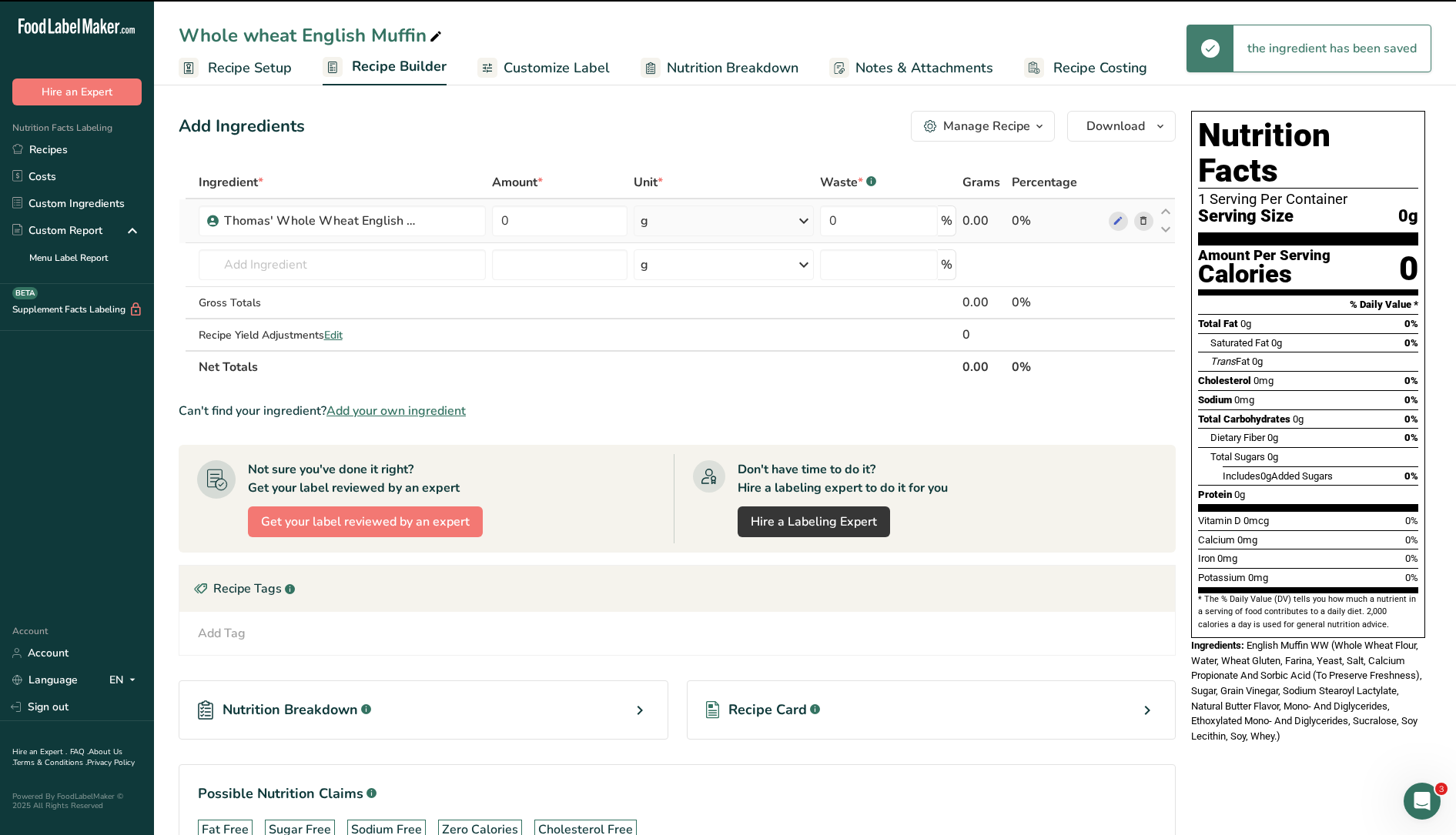 click on "g" at bounding box center [724, 221] 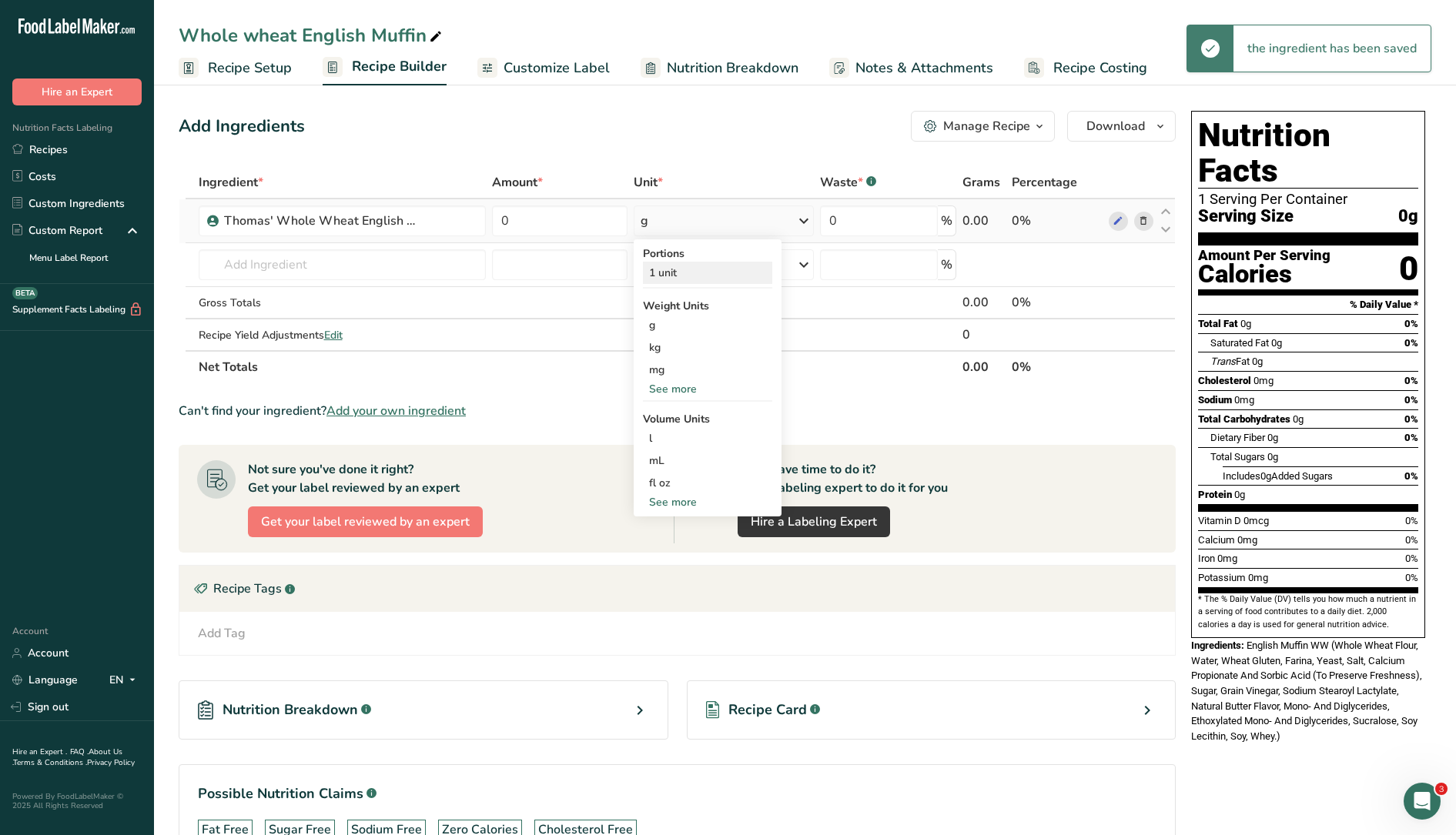 click on "1 unit" at bounding box center [708, 272] 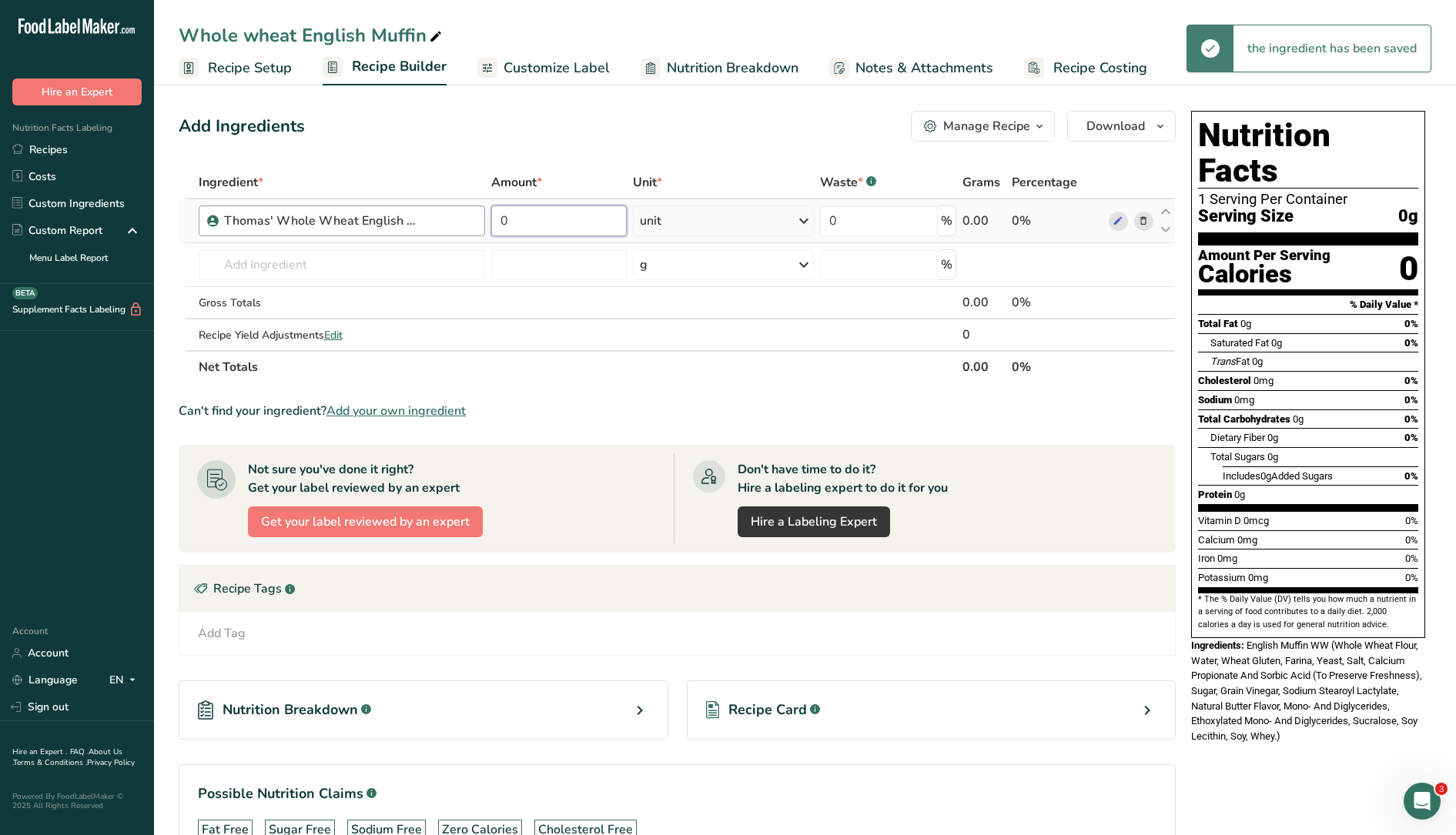 drag, startPoint x: 497, startPoint y: 227, endPoint x: 443, endPoint y: 223, distance: 54.14795 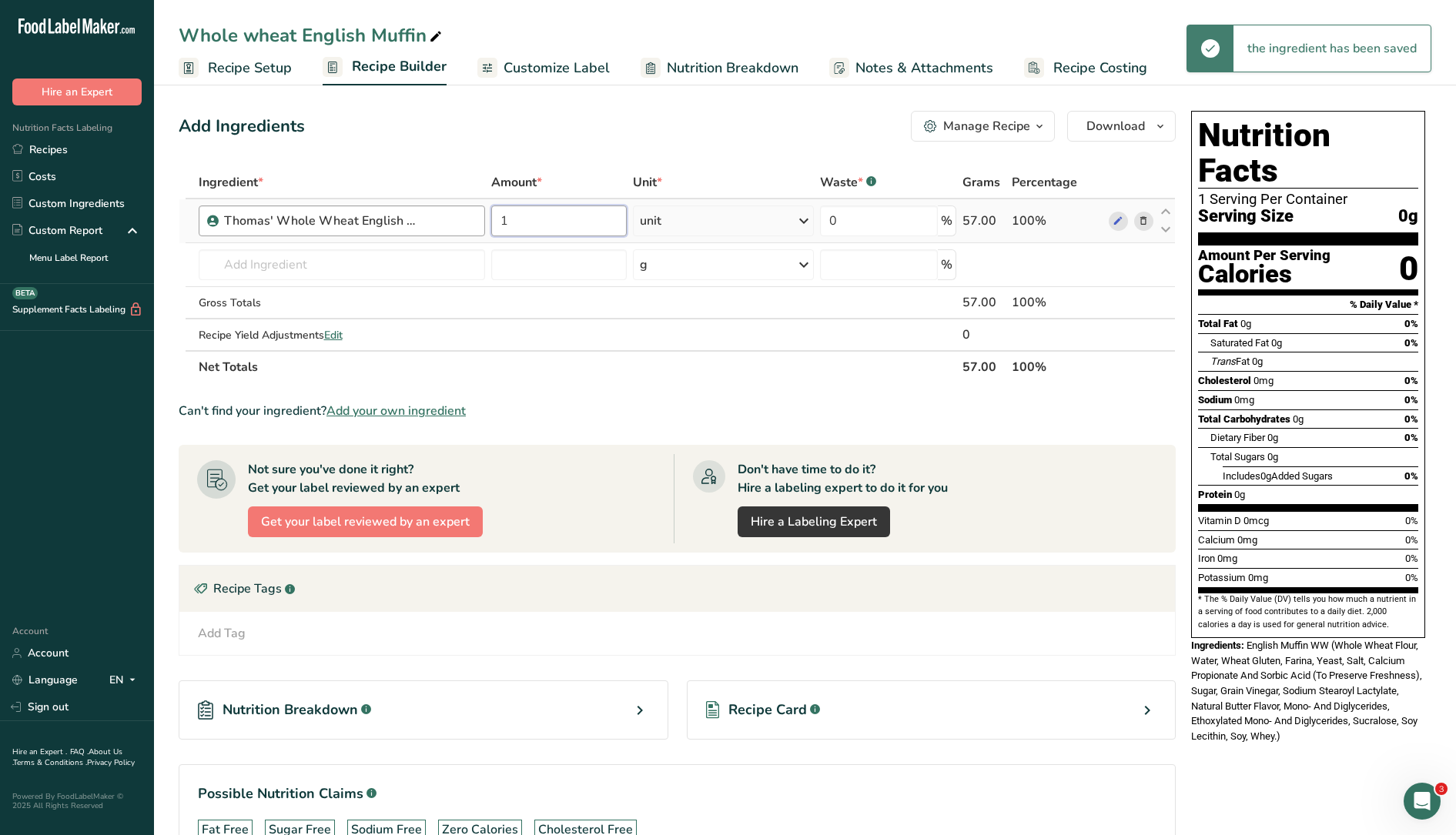 type on "1" 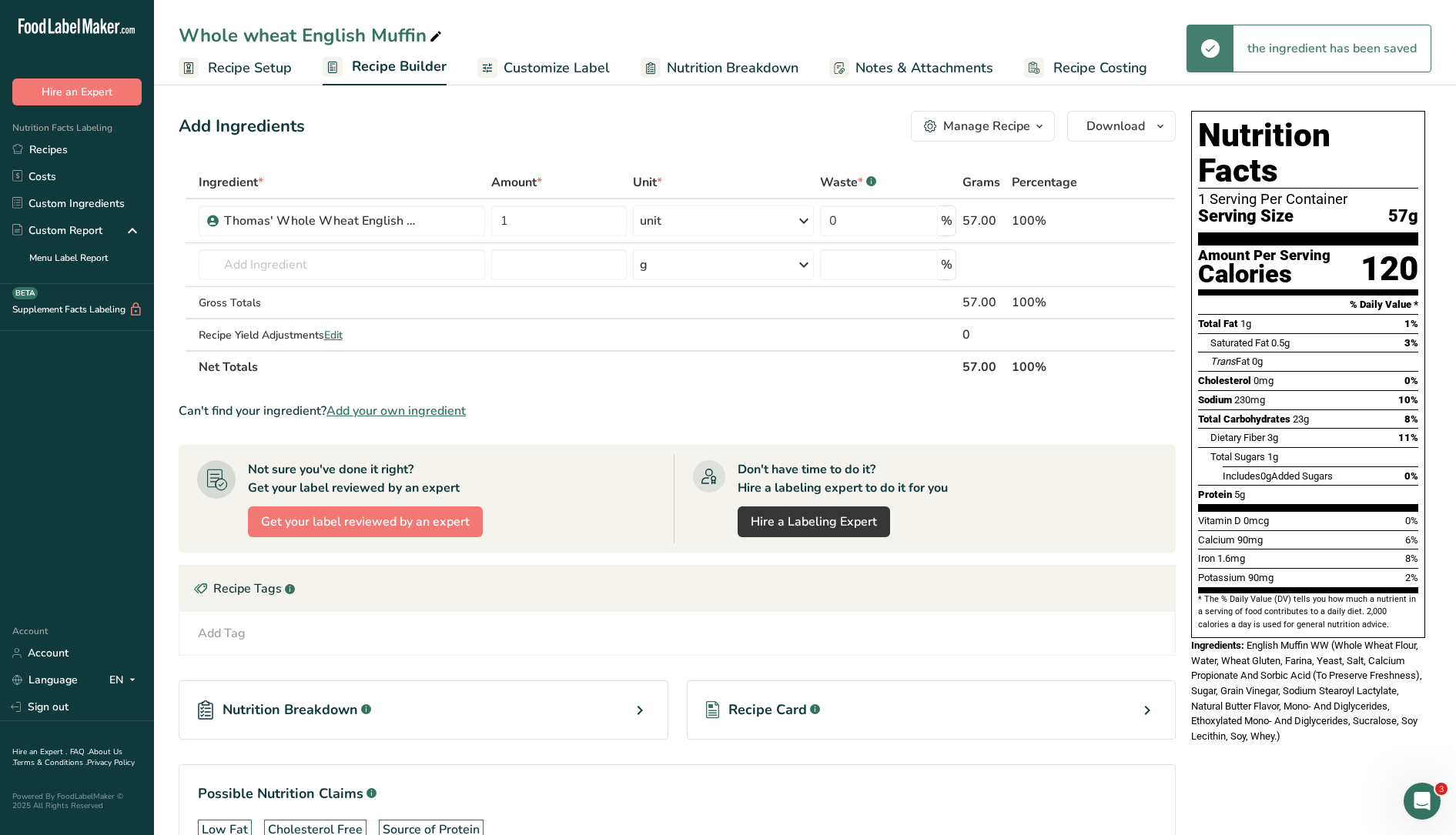 click on "Nutrition Breakdown" at bounding box center (719, 68) 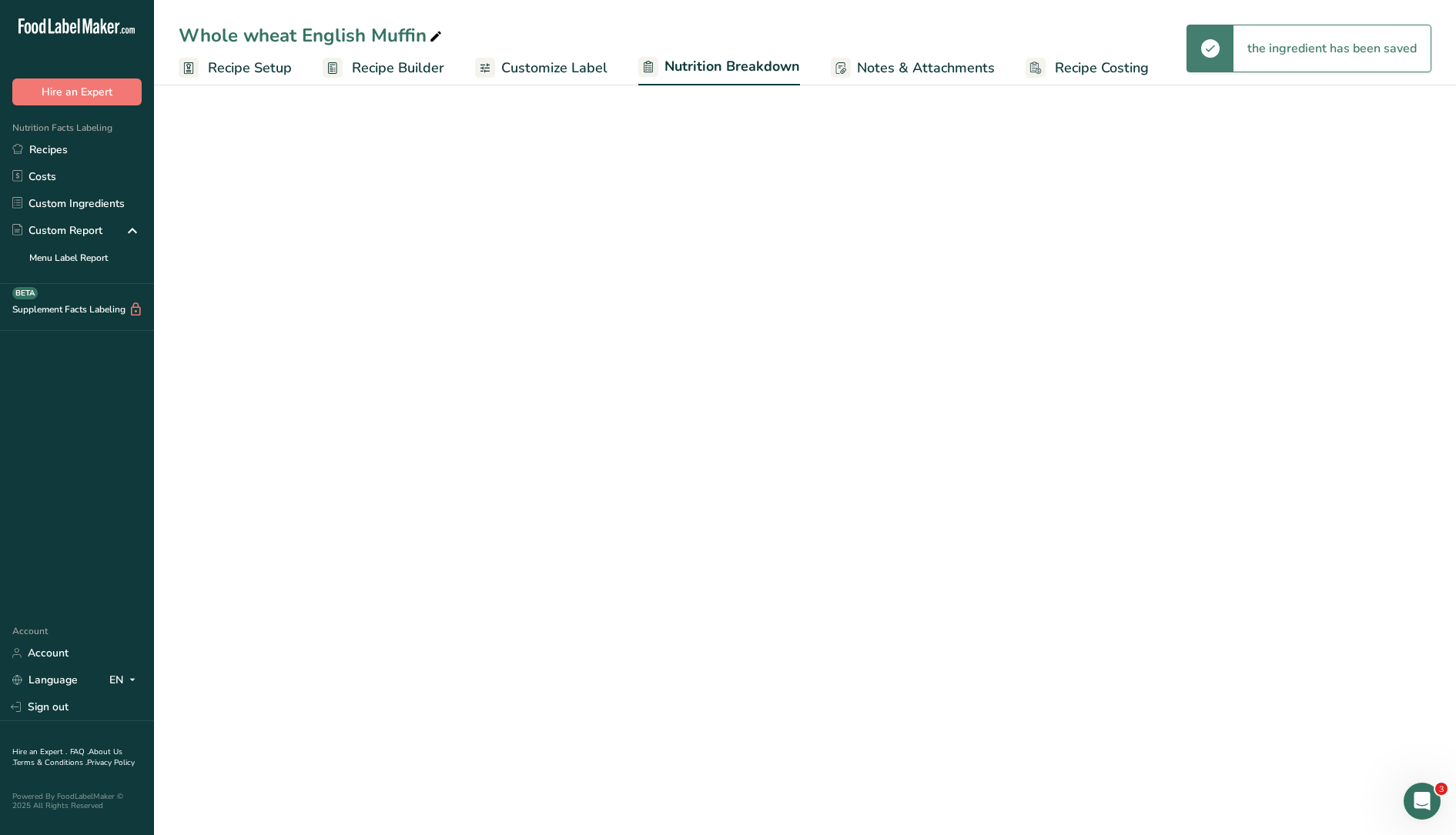 select on "Calories" 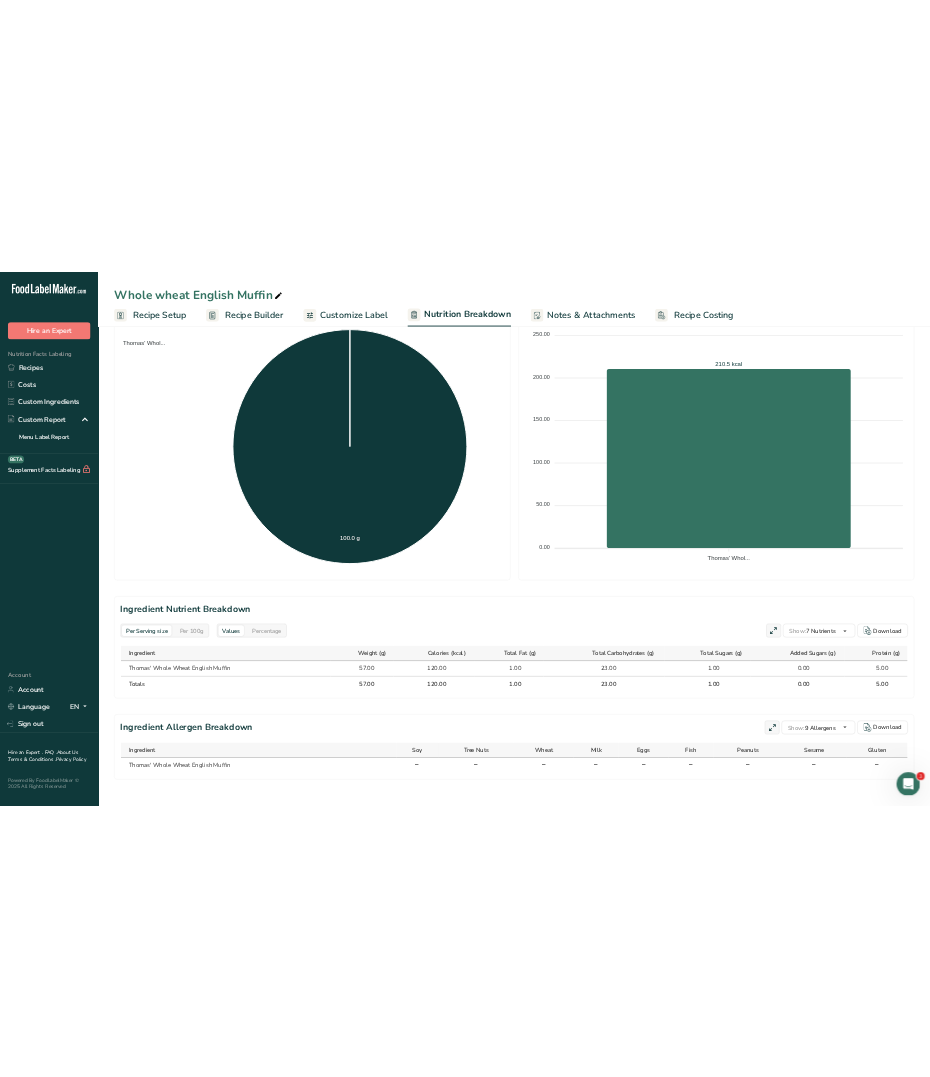 scroll, scrollTop: 392, scrollLeft: 0, axis: vertical 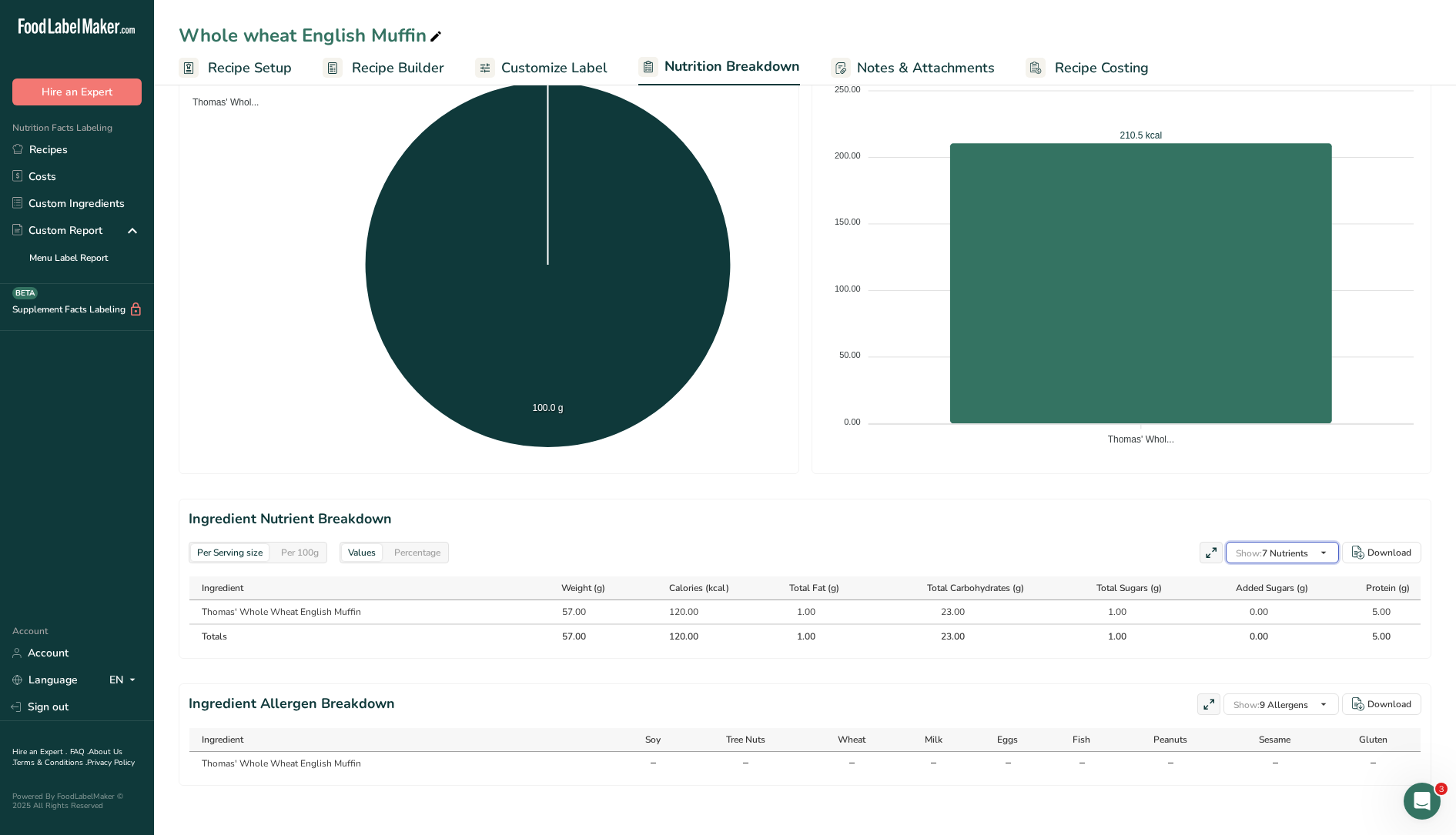 click on "Show:
7 Nutrients" at bounding box center [1272, 553] 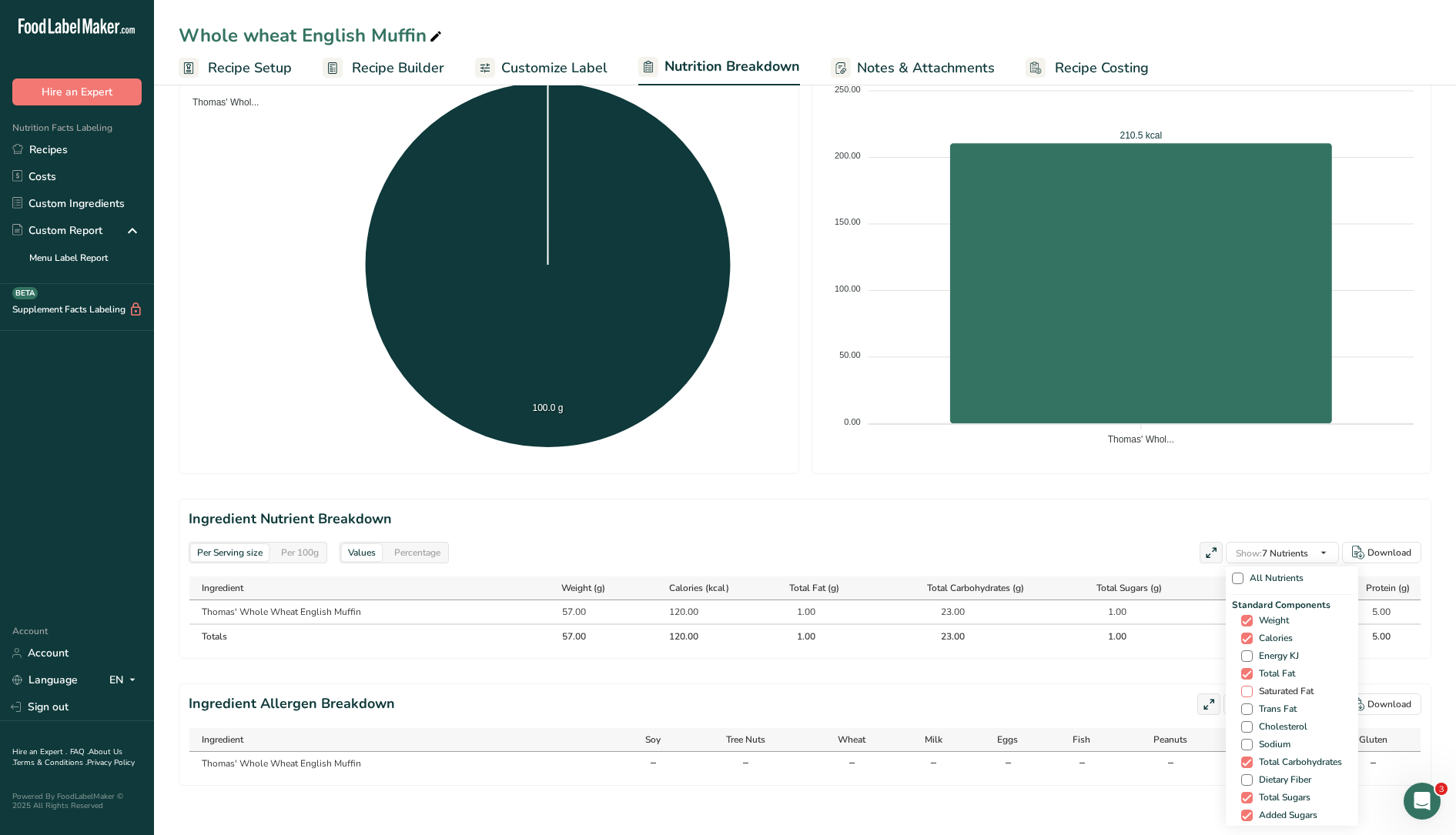 click on "Saturated Fat" at bounding box center (1283, 691) 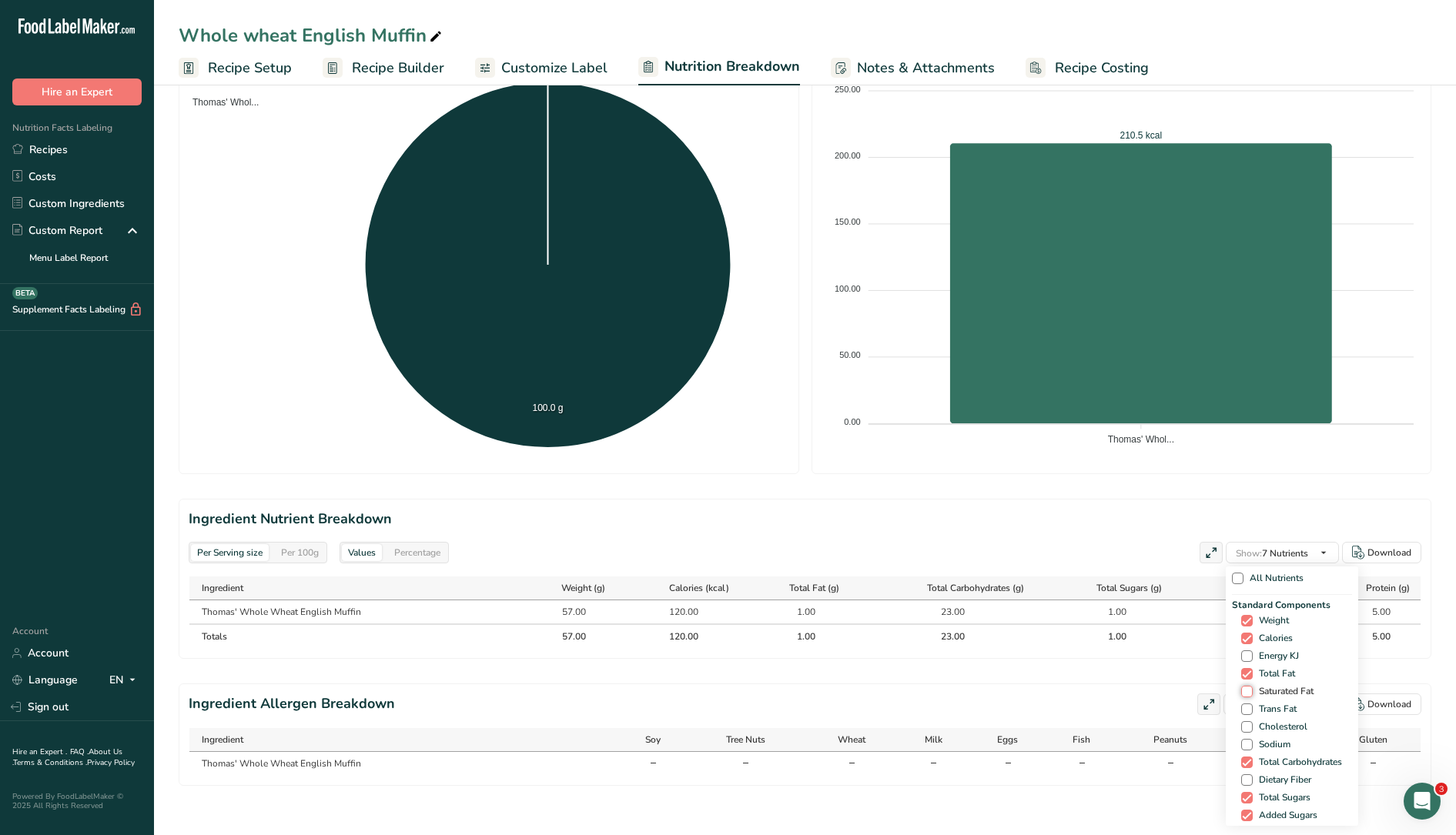 click on "Saturated Fat" at bounding box center (1246, 691) 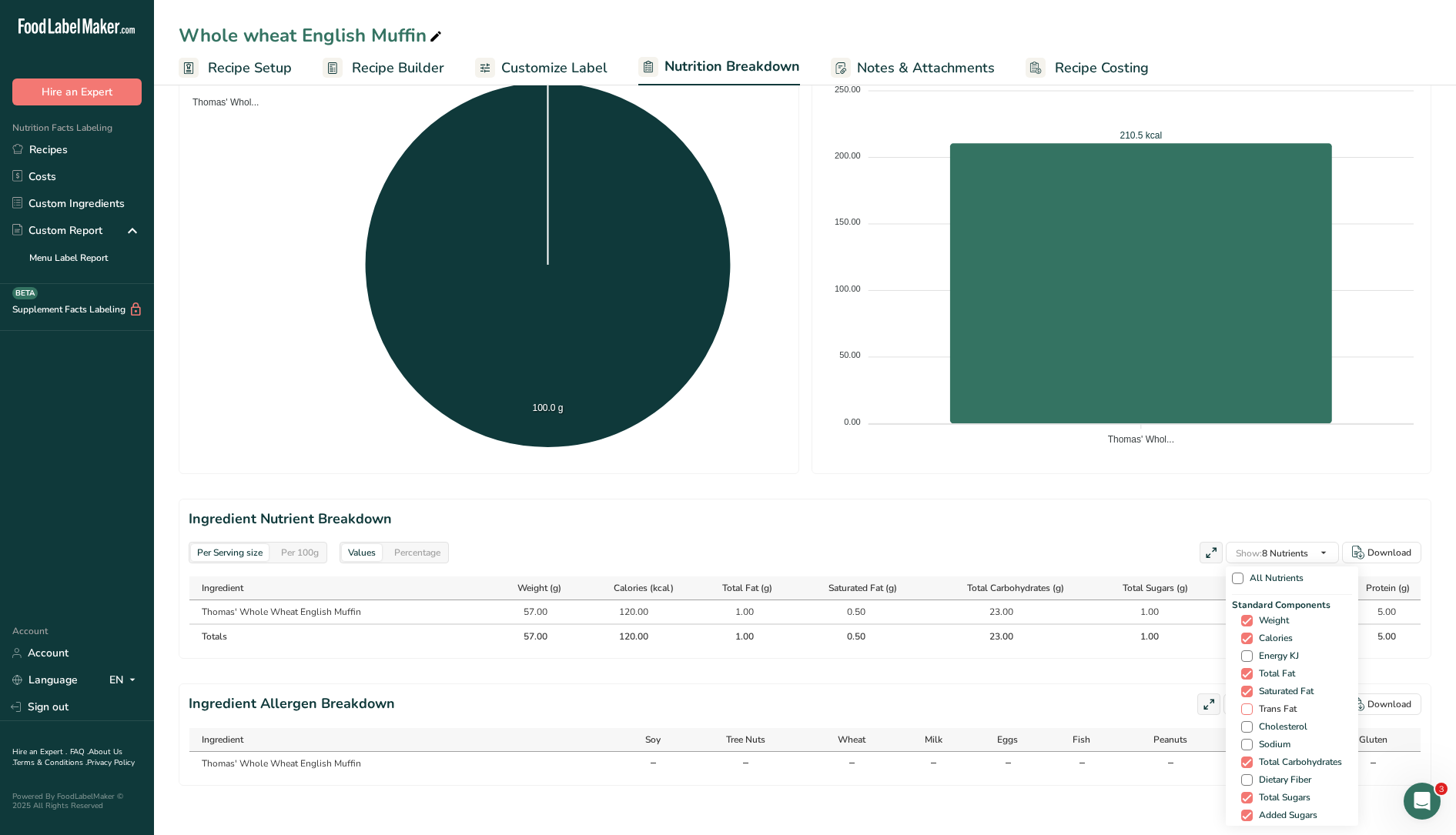 click on "Trans Fat" at bounding box center (1274, 709) 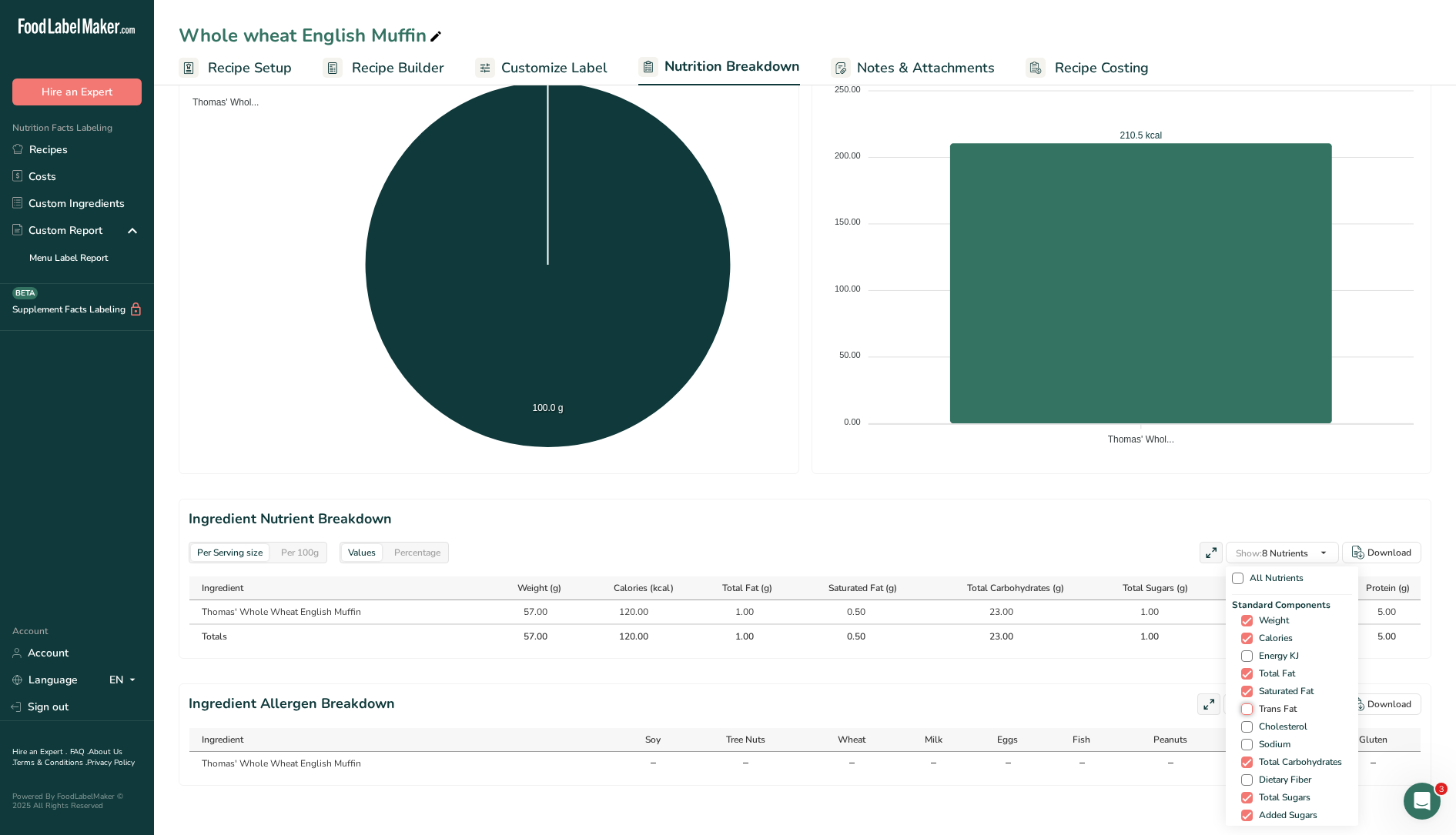 click on "Trans Fat" at bounding box center [1246, 709] 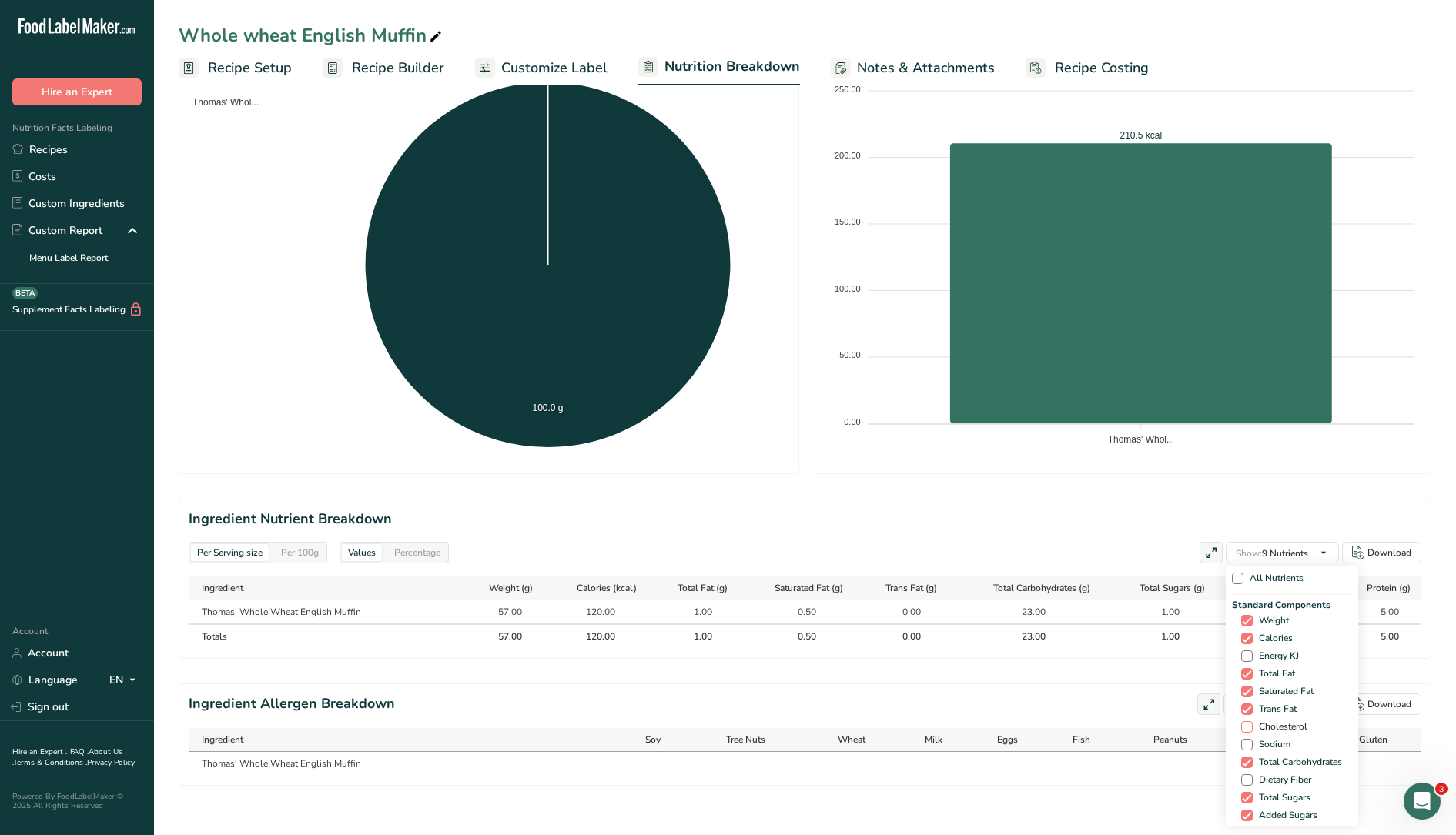 click on "Cholesterol" at bounding box center (1280, 726) 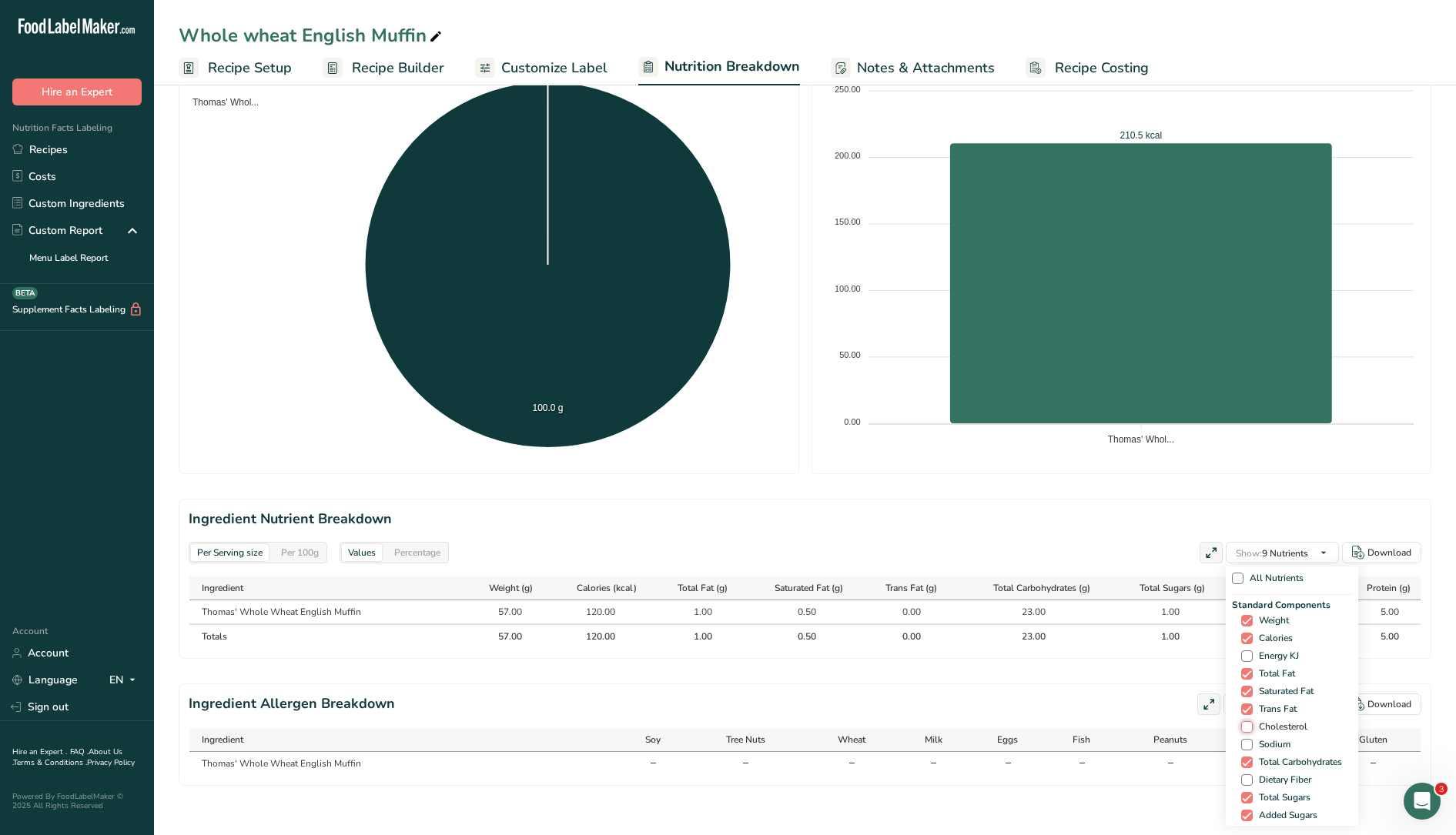 click on "Cholesterol" at bounding box center (1246, 726) 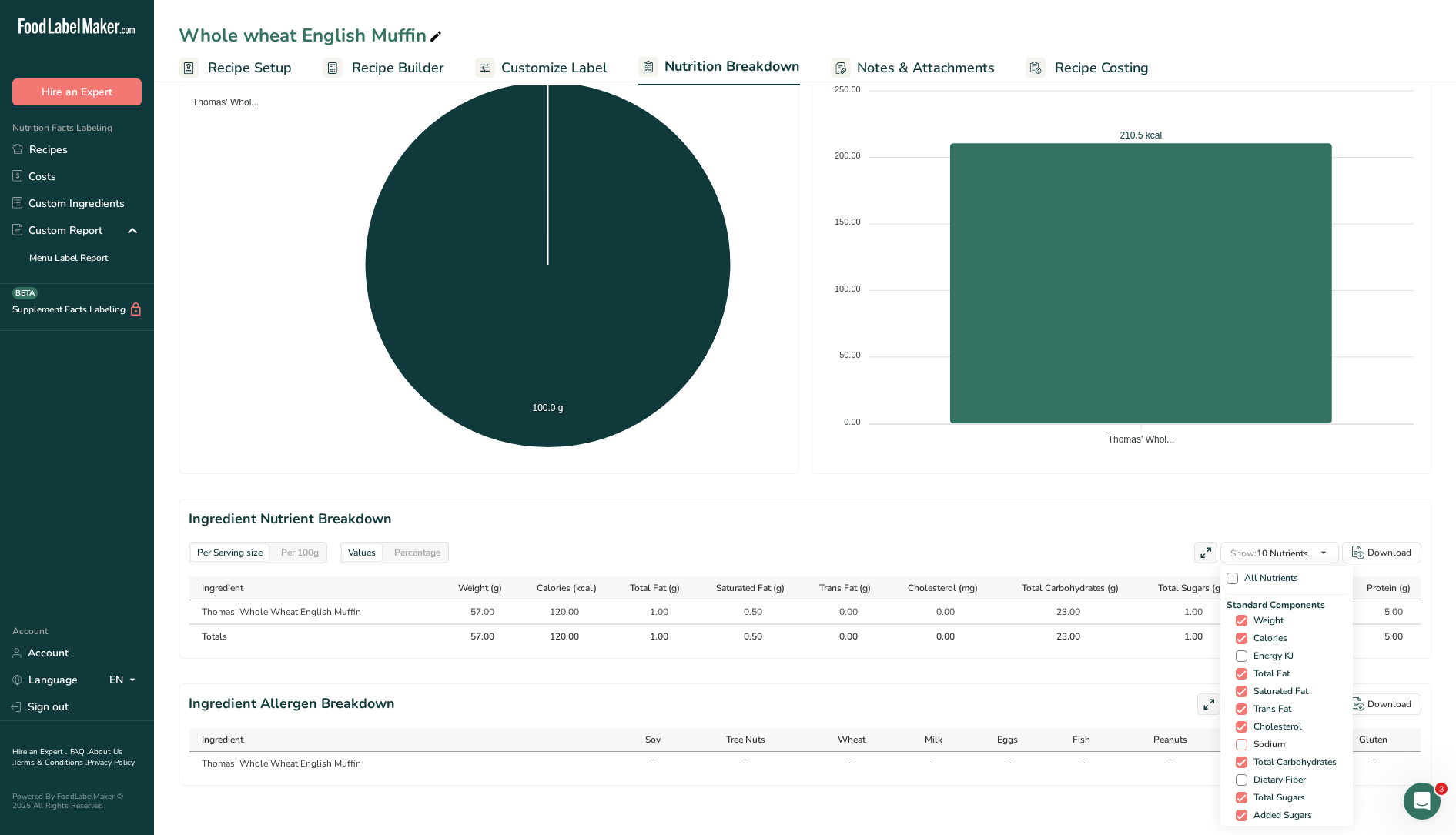 click on "Sodium" at bounding box center (1266, 744) 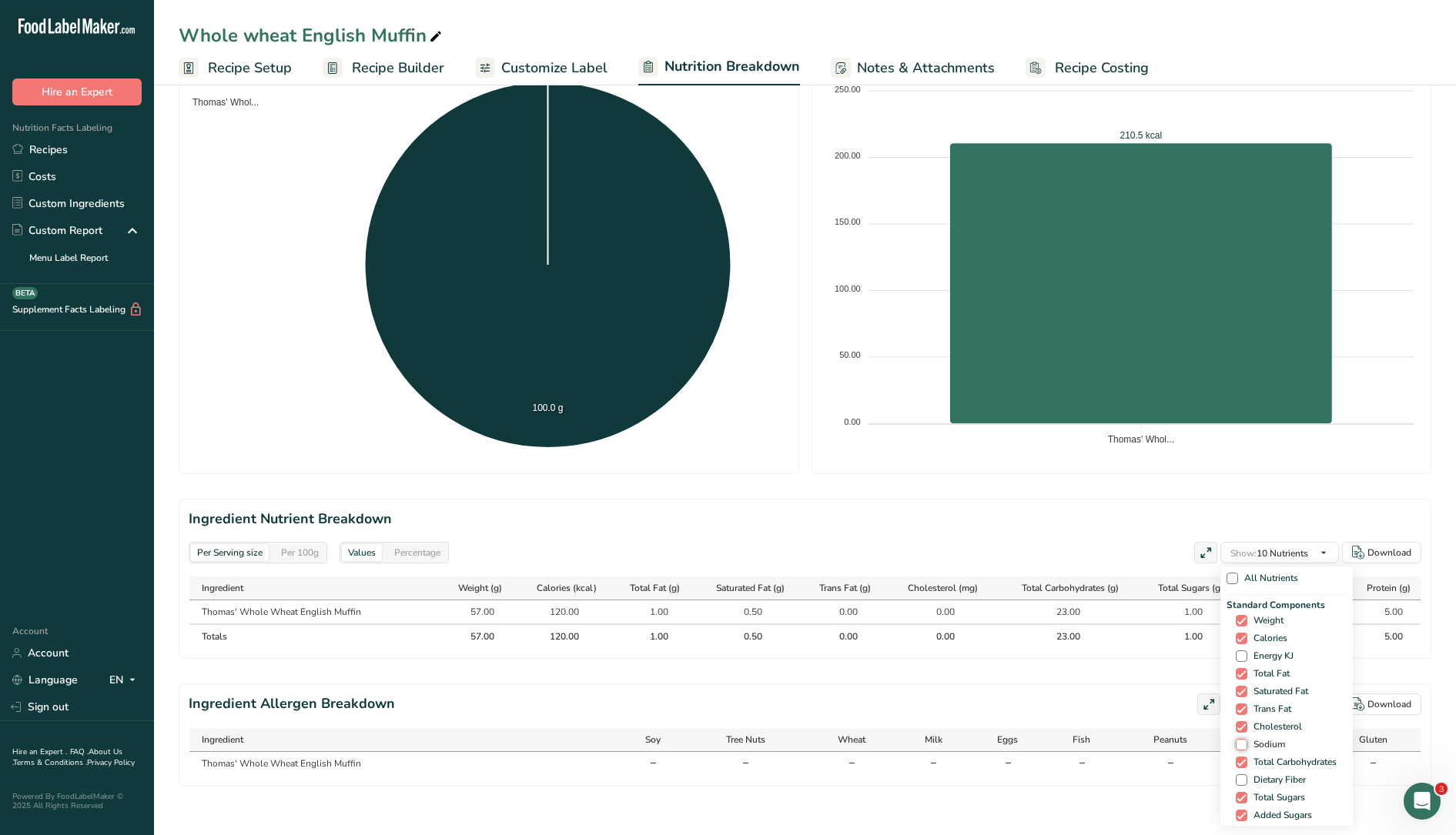 click on "Sodium" at bounding box center (1240, 744) 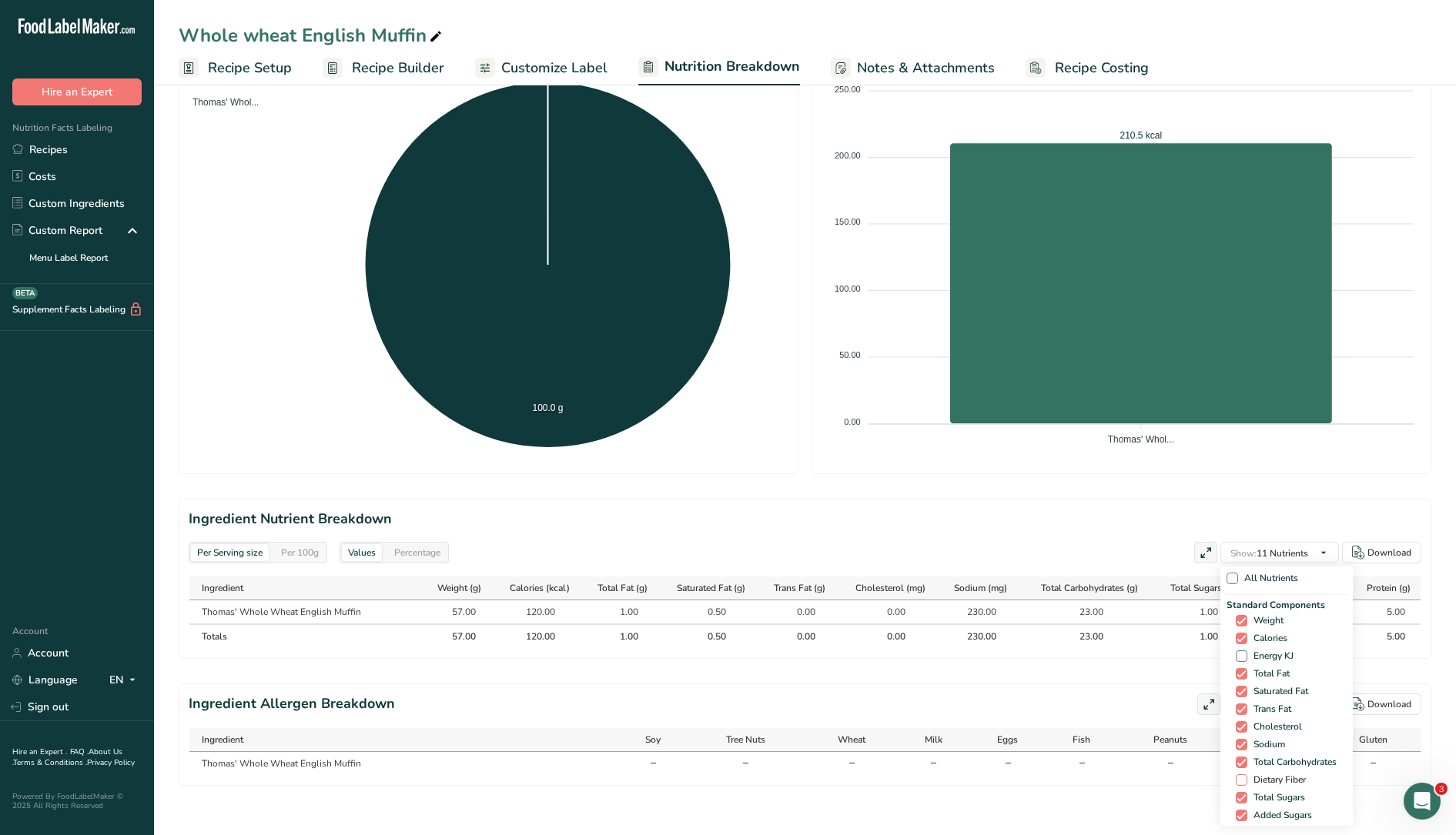 click on "Dietary Fiber" at bounding box center (1277, 780) 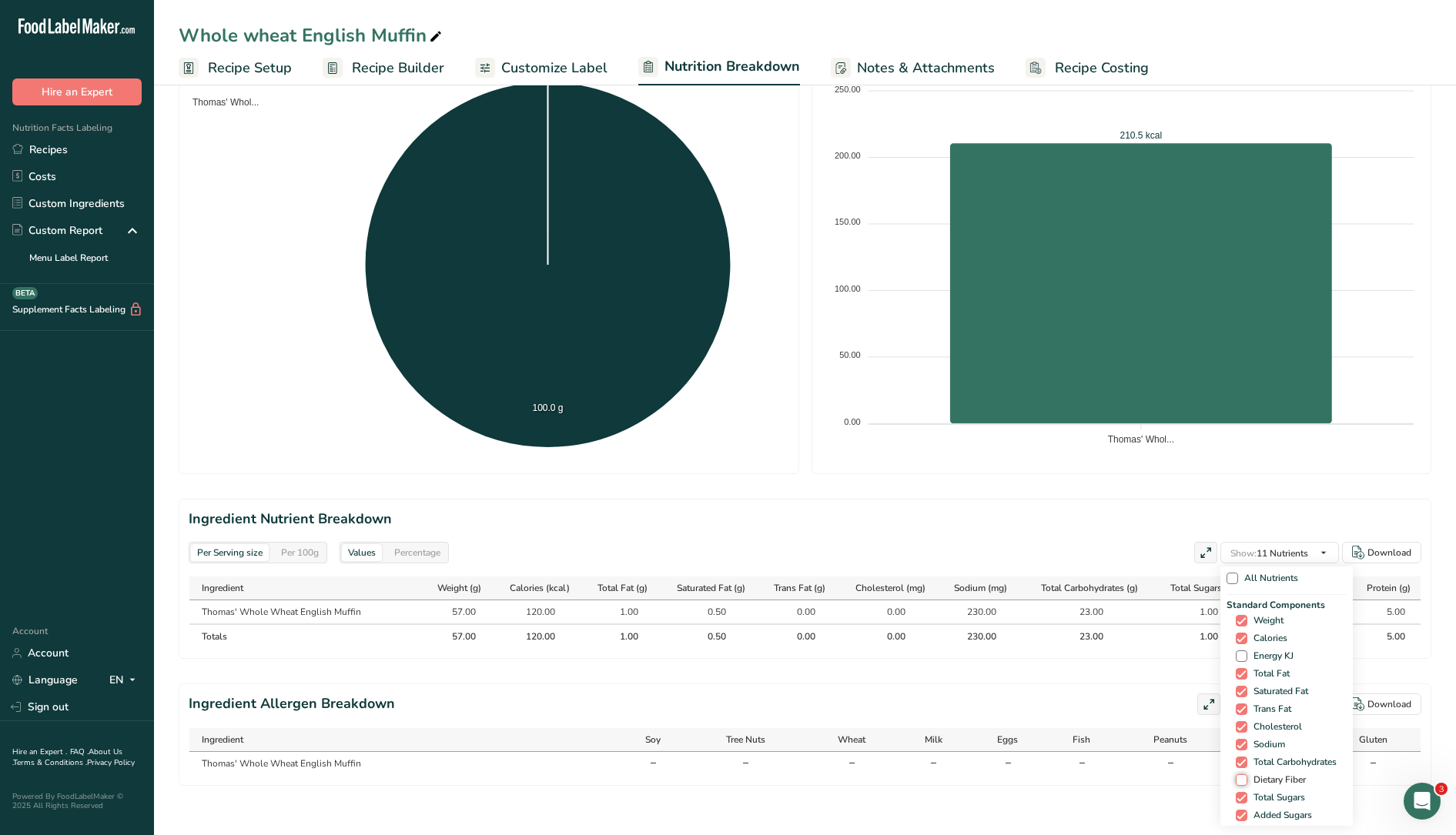 click on "Dietary Fiber" at bounding box center [1240, 780] 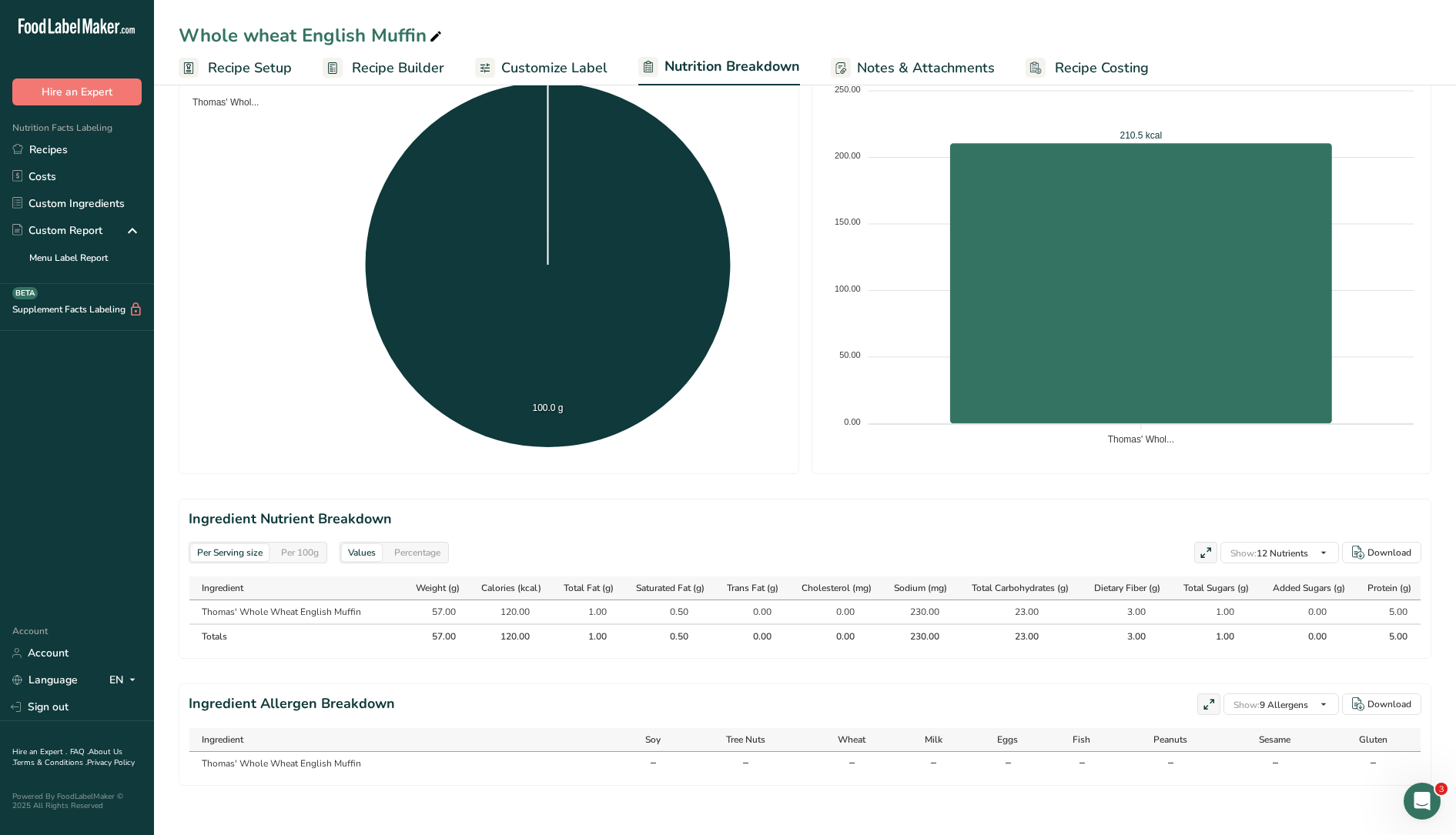 click on "Ingredient Nutrient Breakdown
Per Serving size
Per 100g
Values
Percentage
Show:
12 Nutrients
All Nutrients
Standard Components
Weight
Calories
Energy KJ
Total Fat
Saturated Fat
Trans Fat
Cholesterol
Sodium
Total Carbohydrates
Dietary Fiber
Total Sugars
Added Sugars
Protein
Vitamins
Vitamin D
Vitamin A, RAE
Vitamin C
Minerals   Other Nutrients" at bounding box center (805, 579) 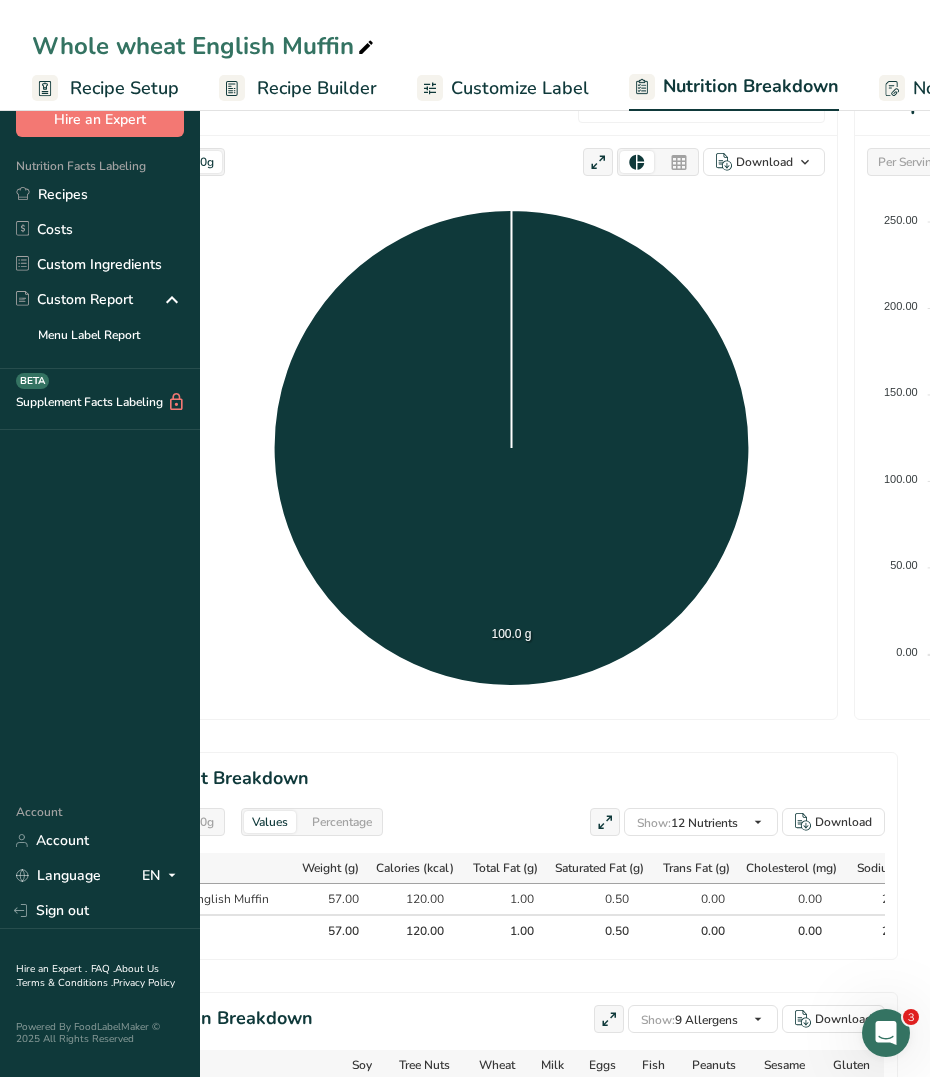 select on "Calories" 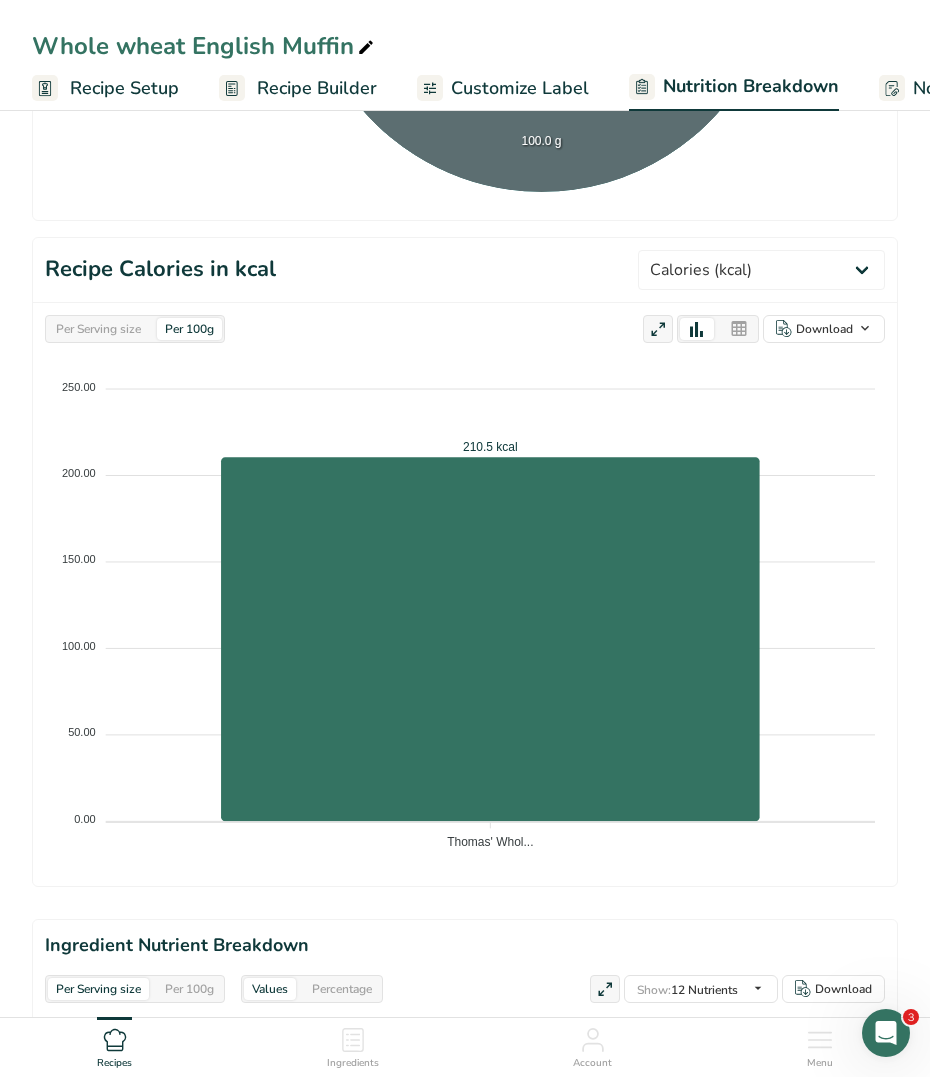 scroll, scrollTop: 1256, scrollLeft: 0, axis: vertical 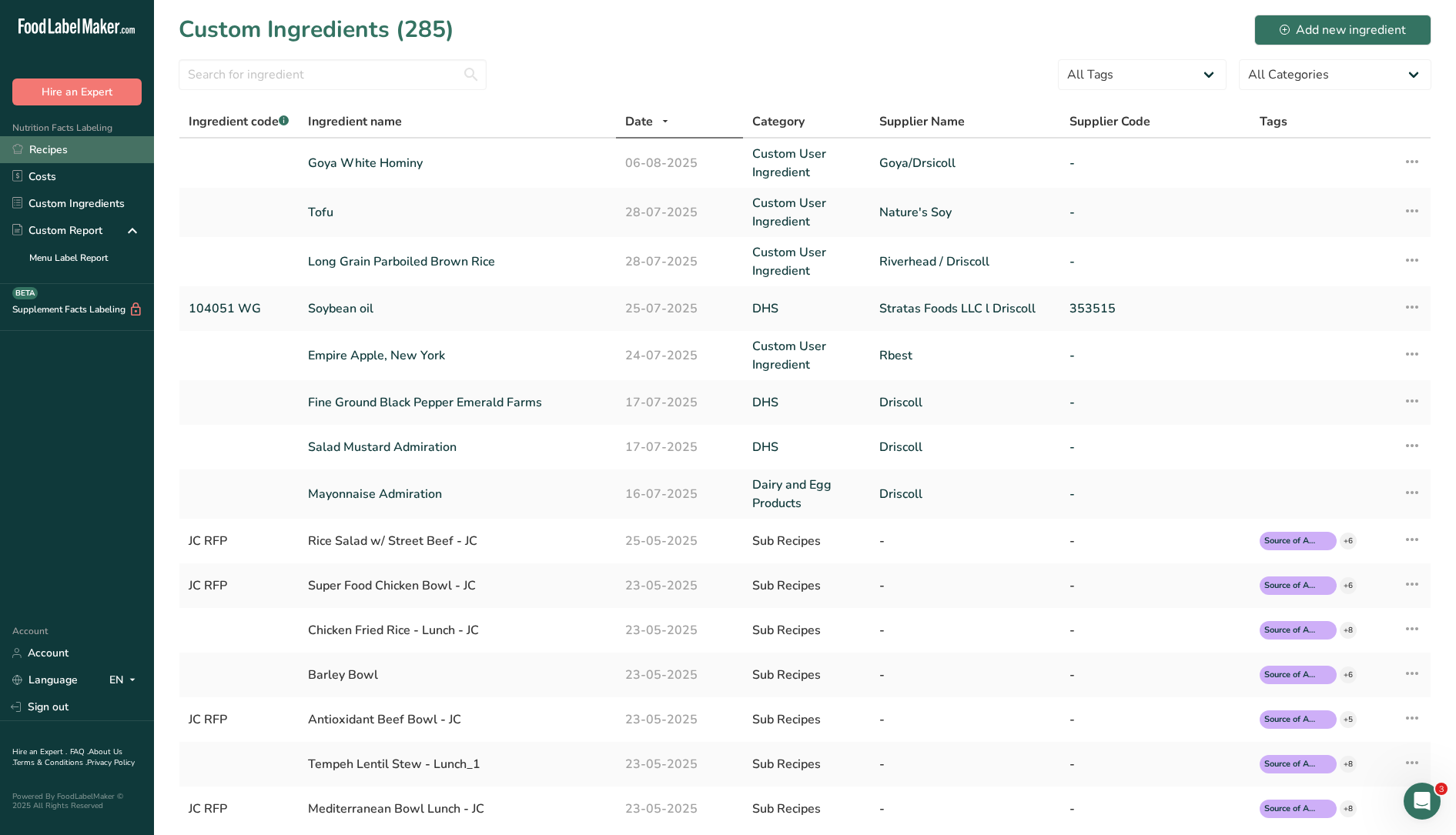 click on "Recipes" at bounding box center (77, 149) 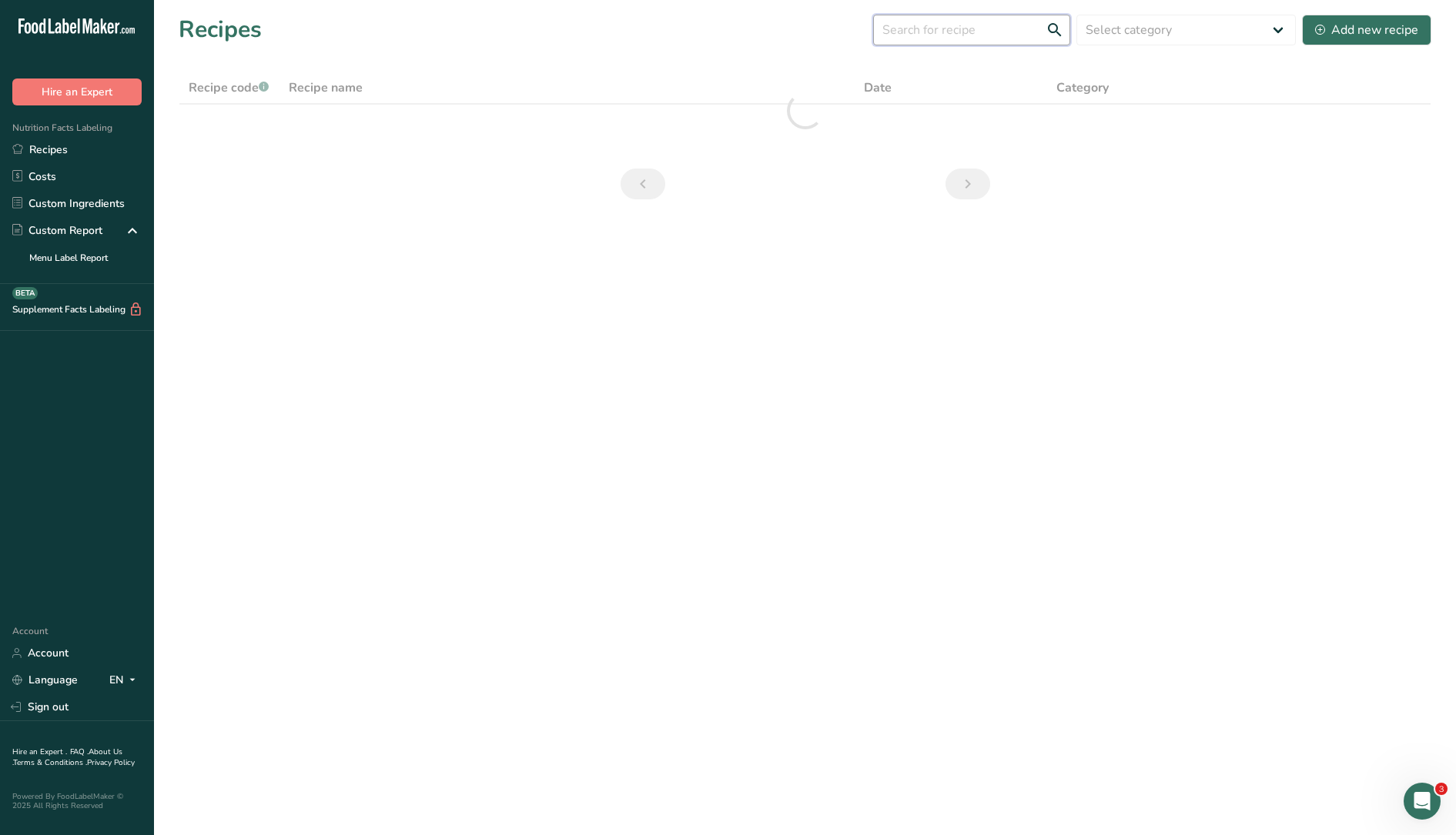 click at bounding box center (972, 30) 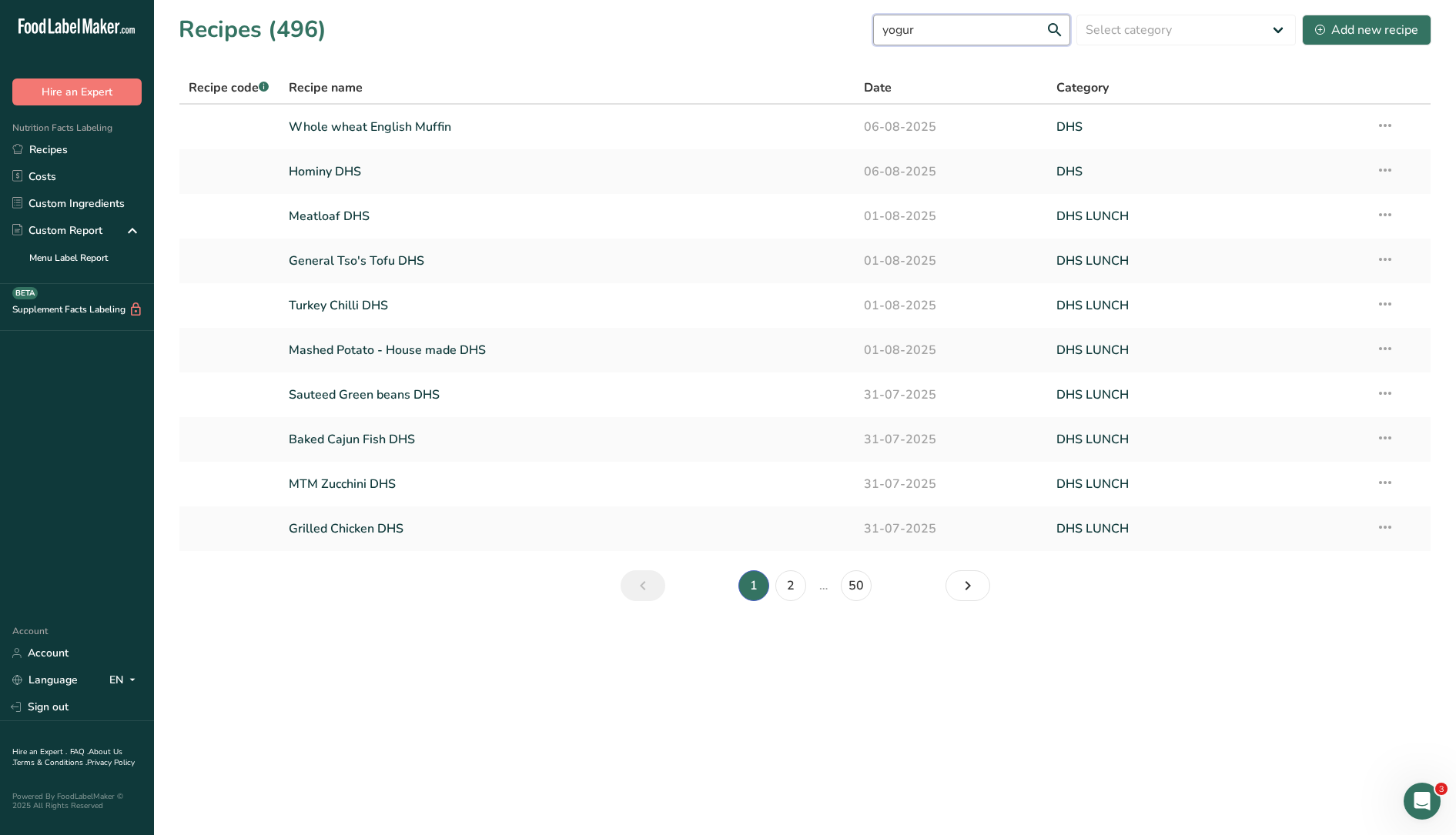 type on "yogurt" 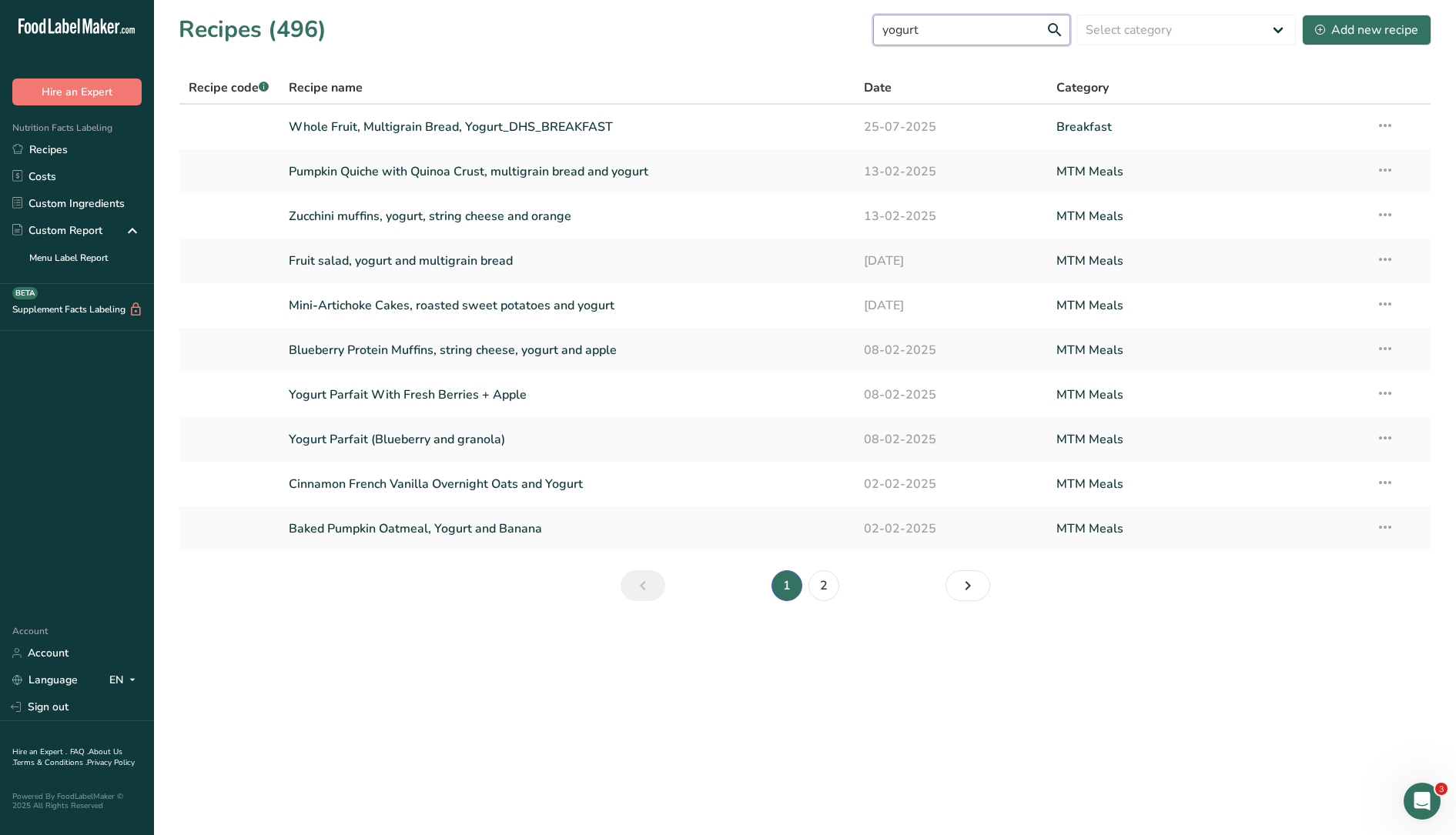 drag, startPoint x: 966, startPoint y: 37, endPoint x: 752, endPoint y: 22, distance: 214.52506 